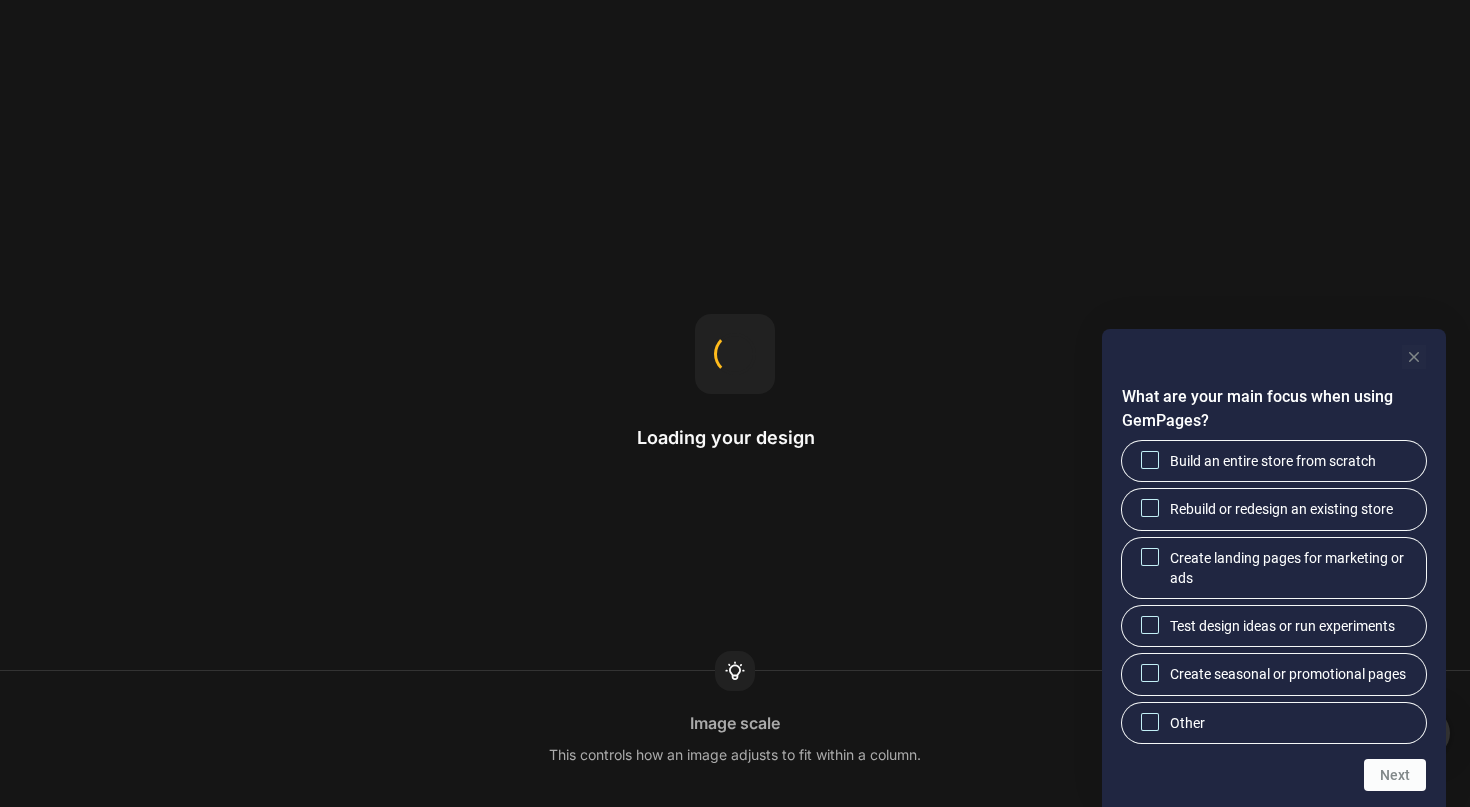 scroll, scrollTop: 0, scrollLeft: 0, axis: both 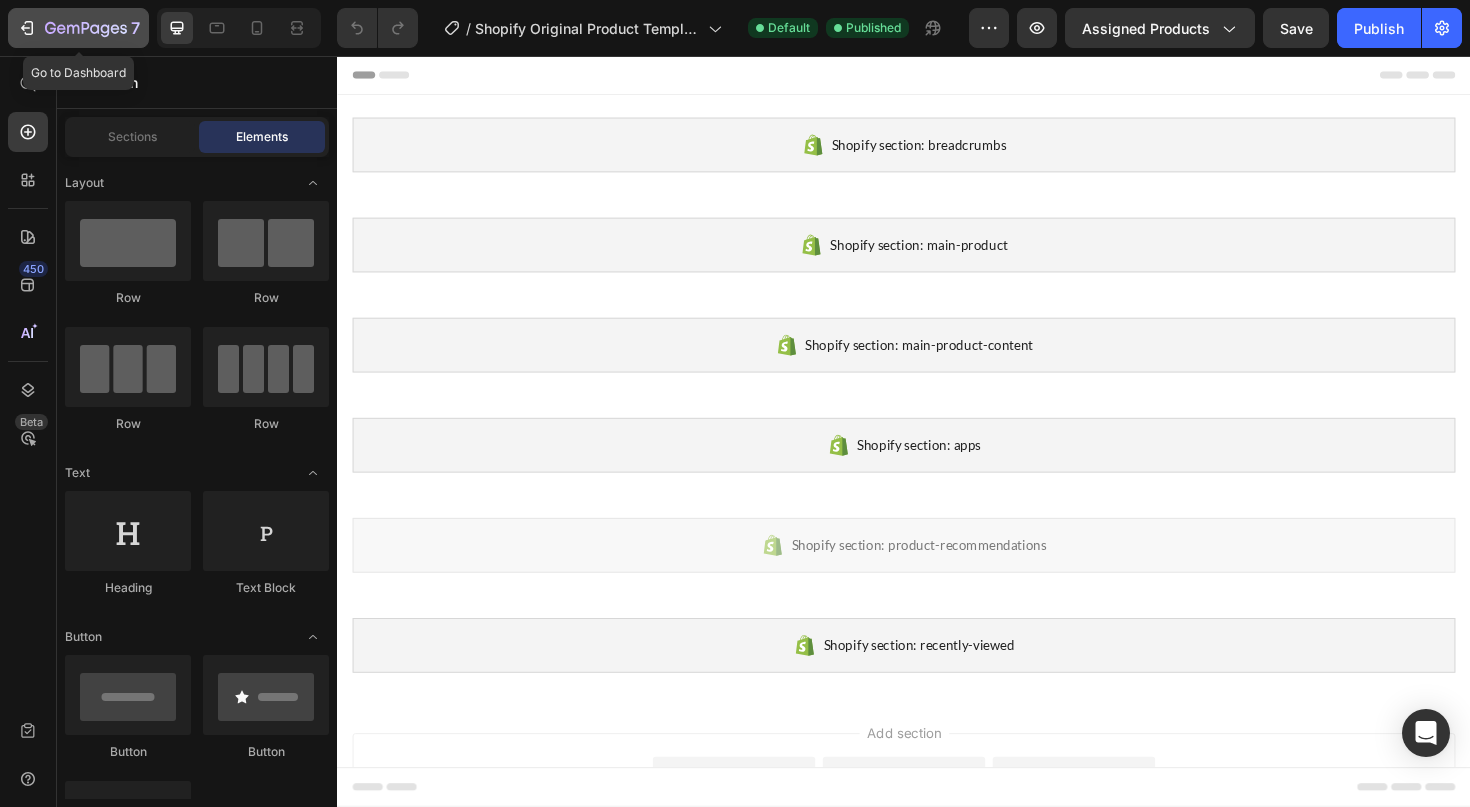 click 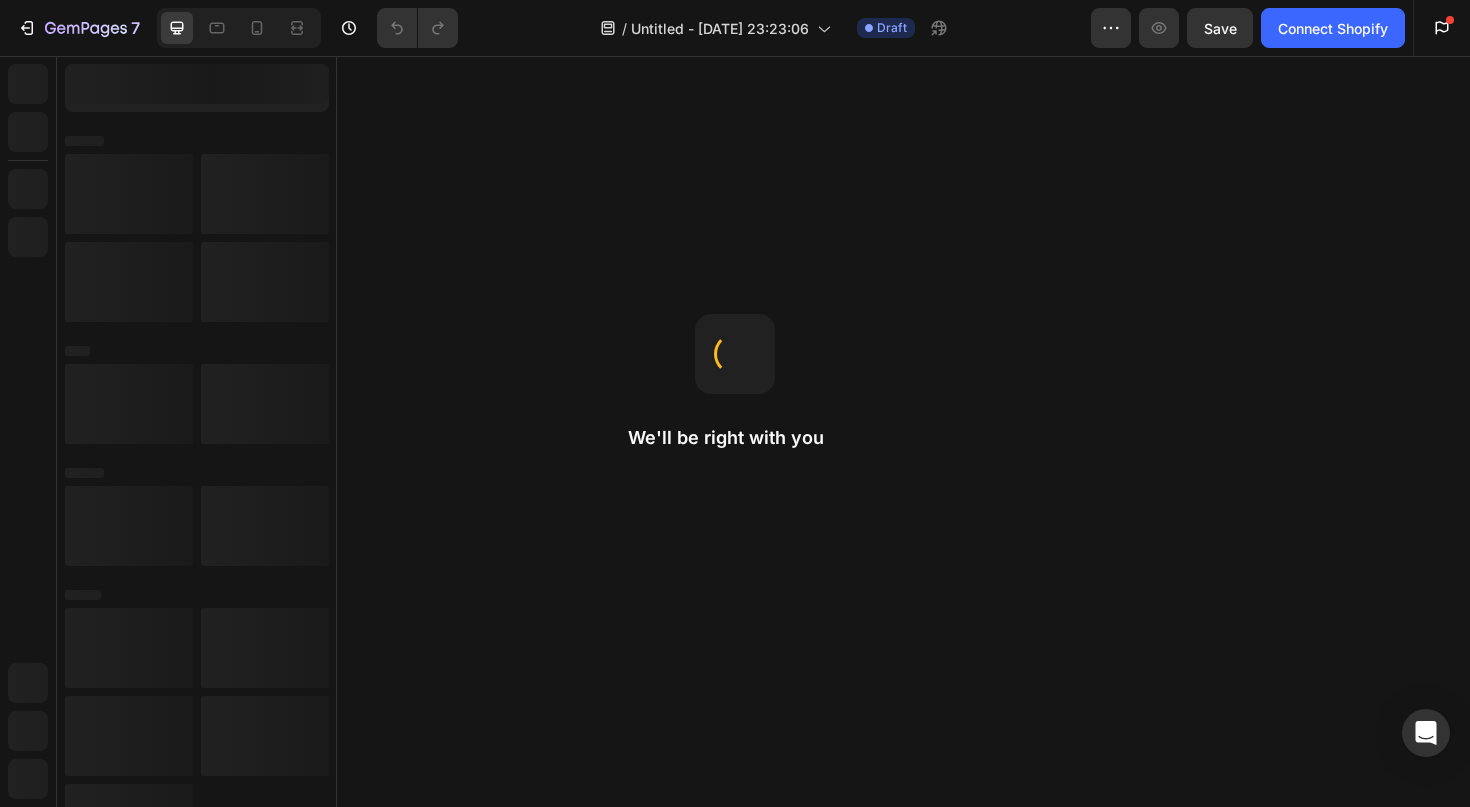 scroll, scrollTop: 0, scrollLeft: 0, axis: both 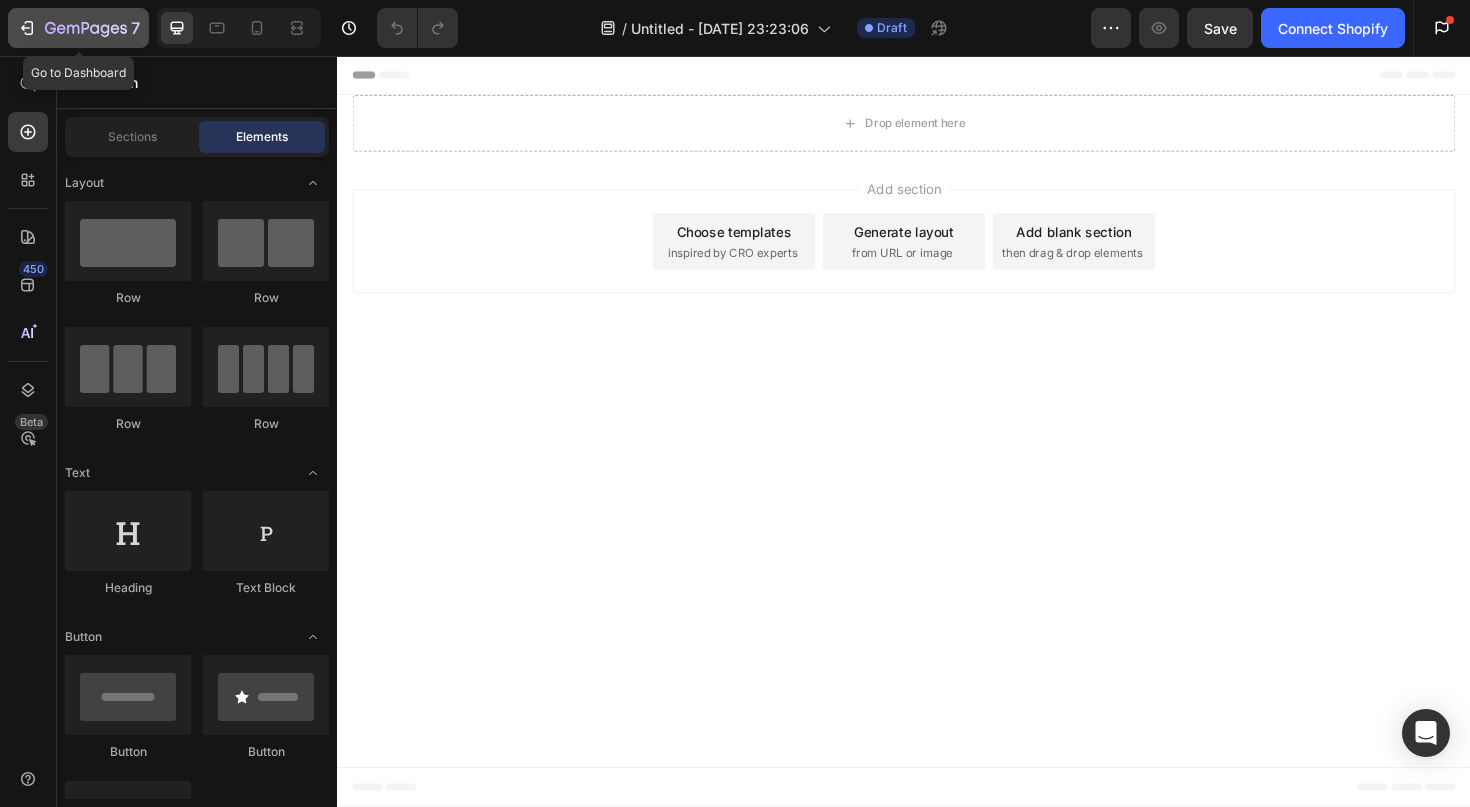 click 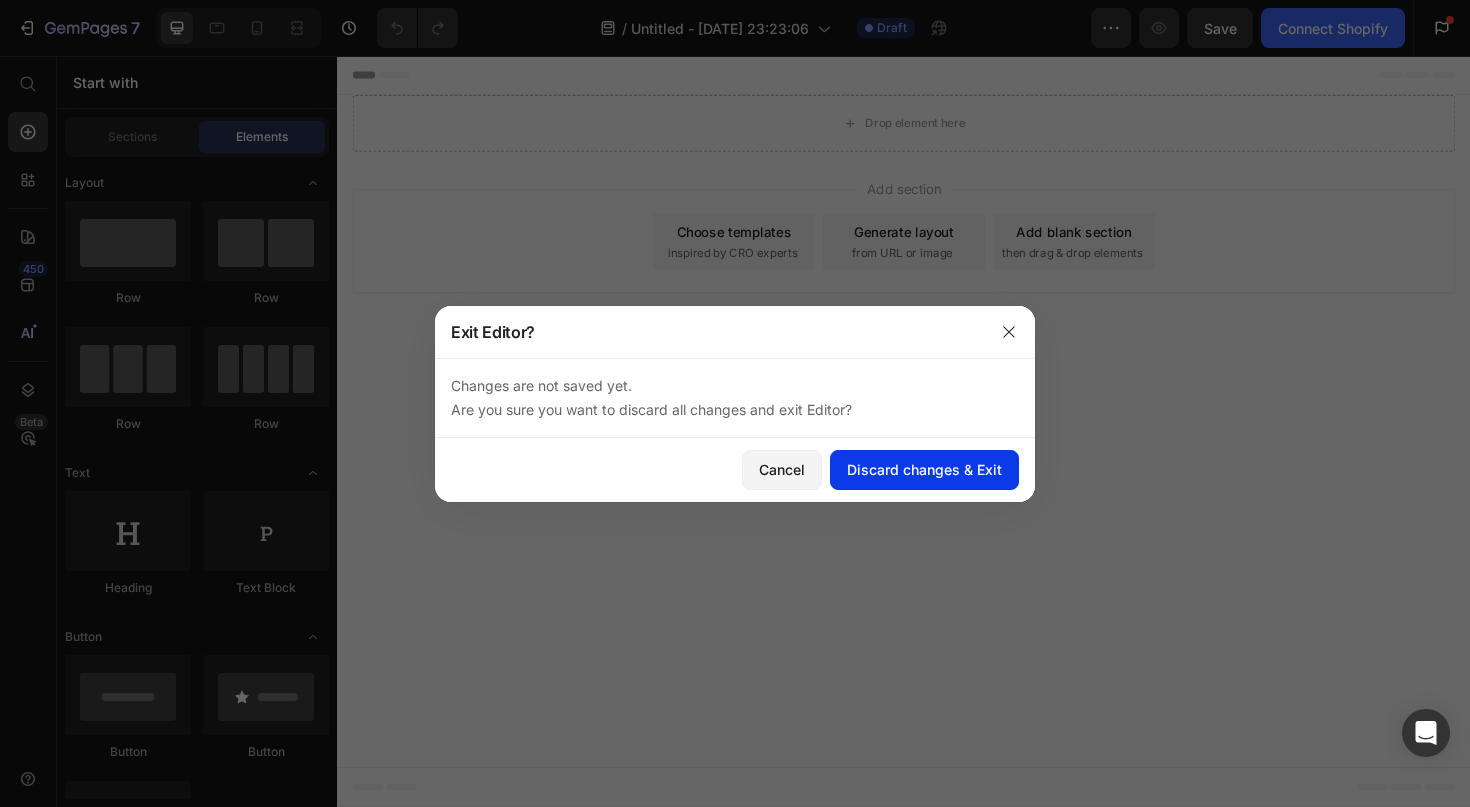 click on "Discard changes & Exit" at bounding box center (924, 469) 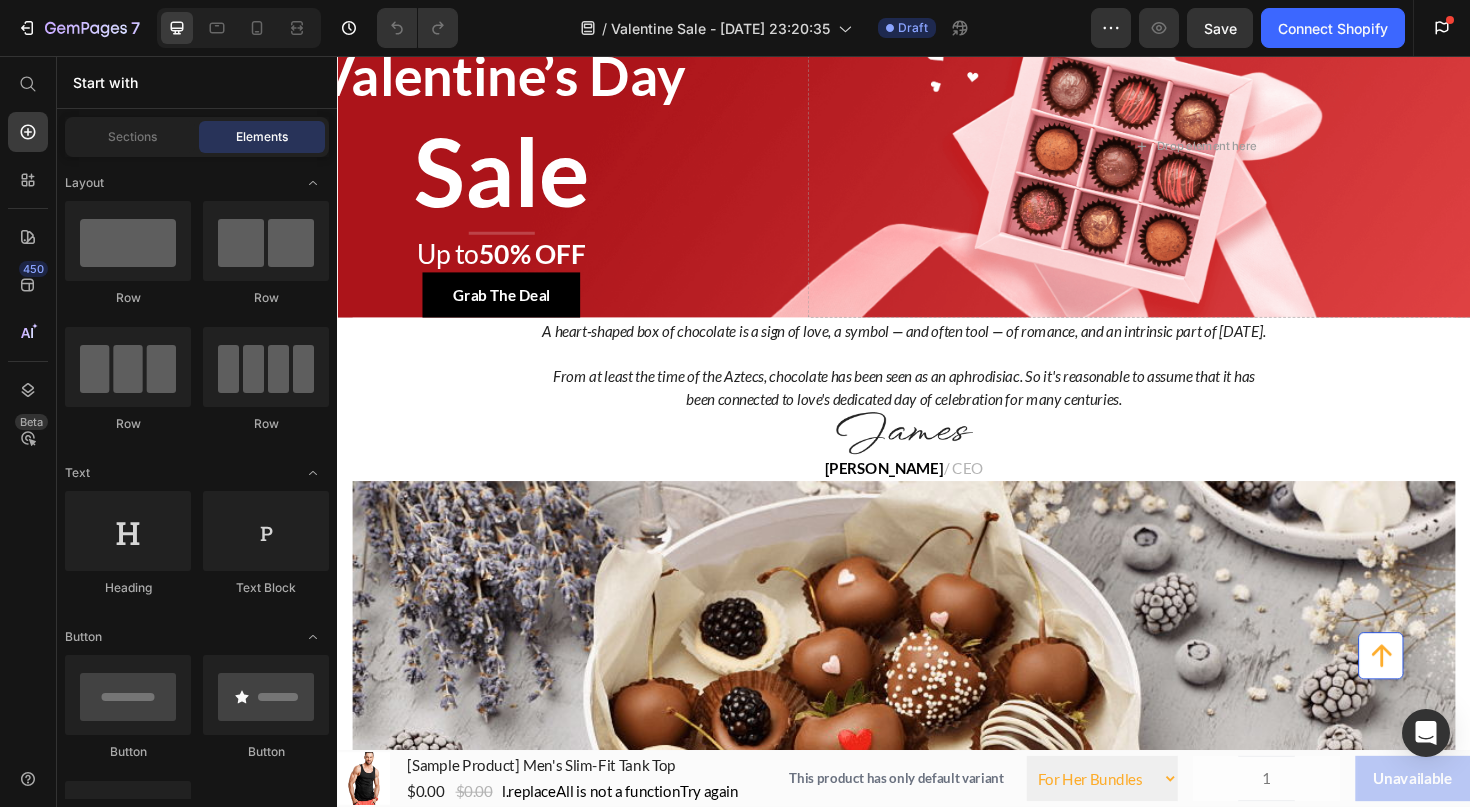 scroll, scrollTop: 0, scrollLeft: 0, axis: both 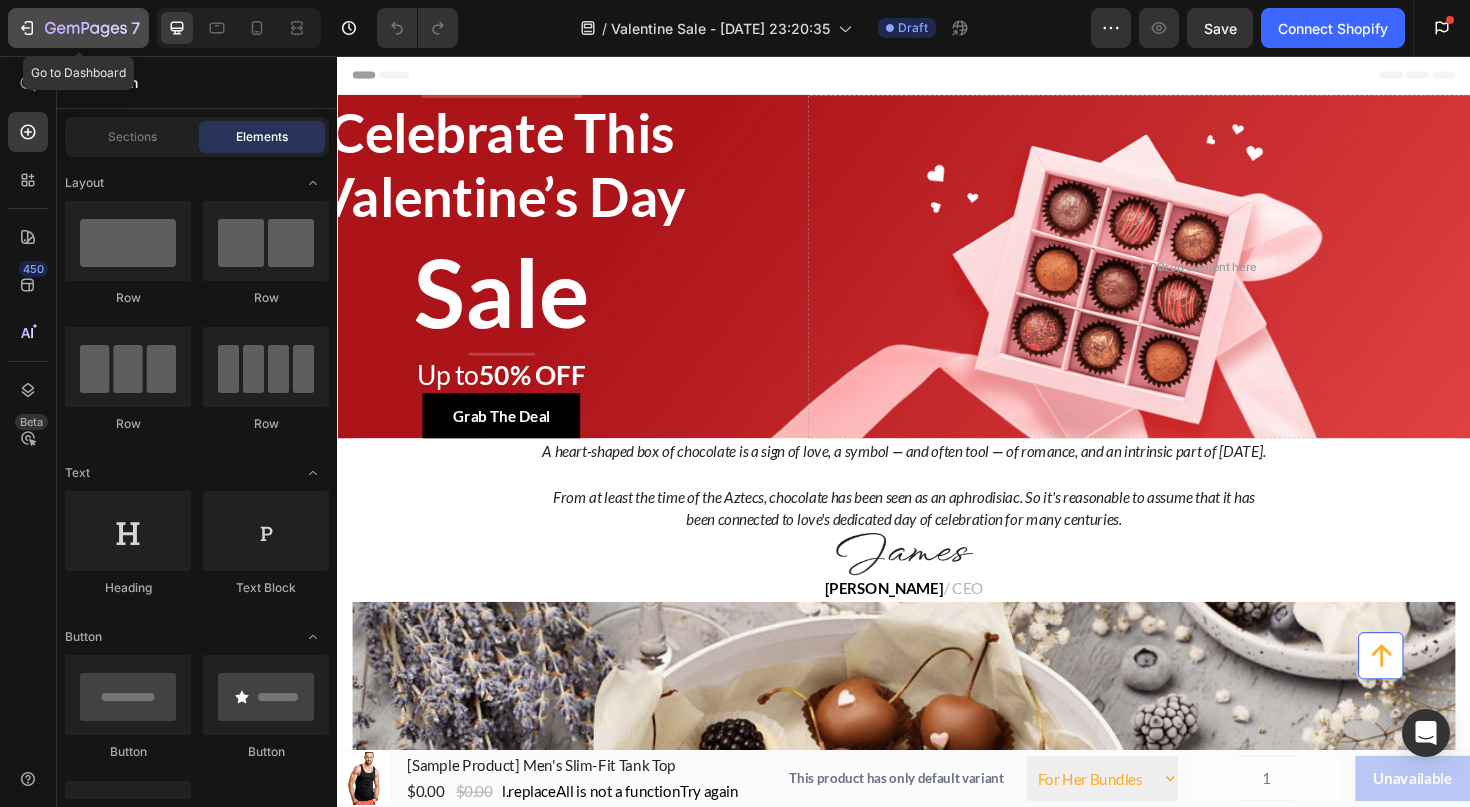 click 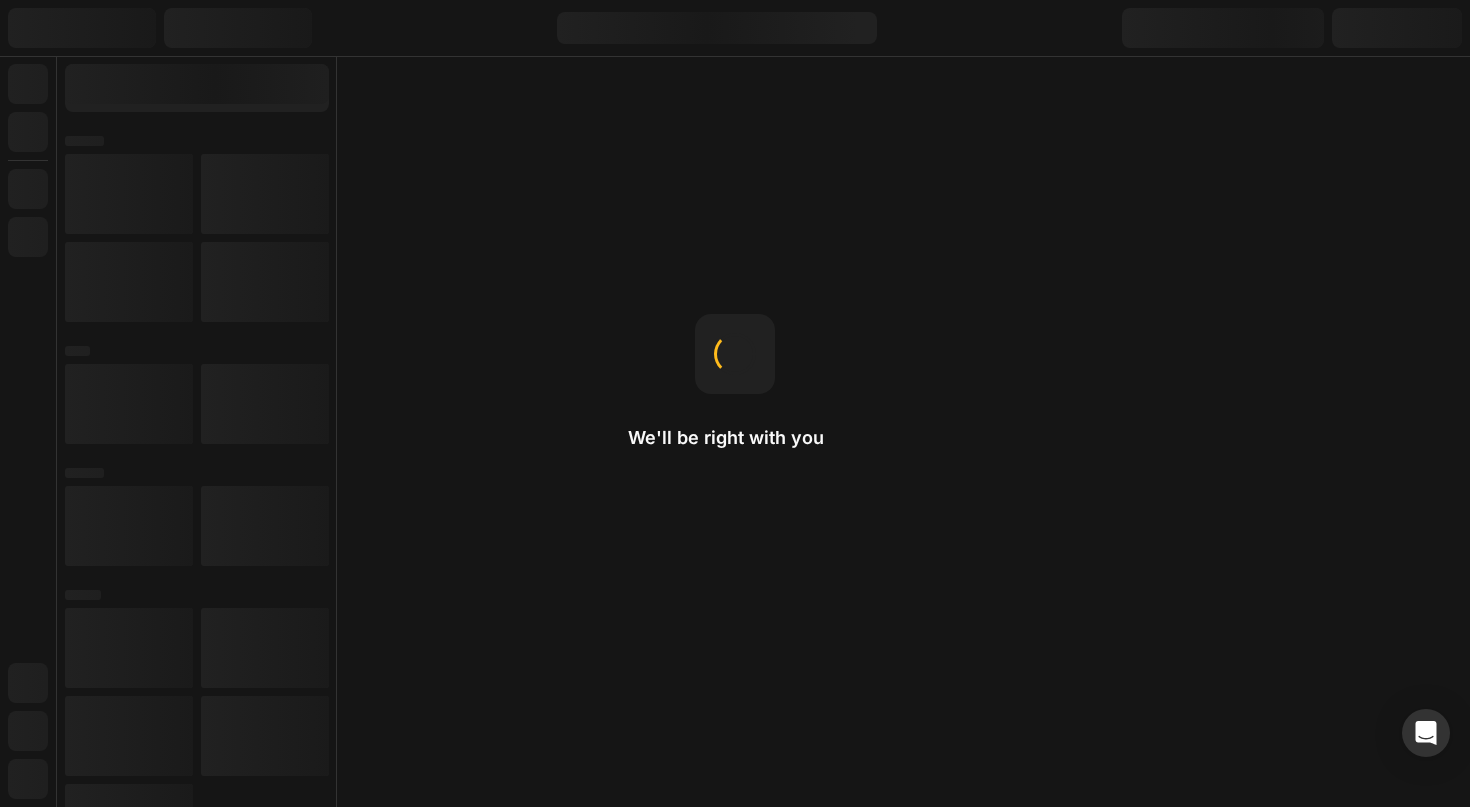 scroll, scrollTop: 0, scrollLeft: 0, axis: both 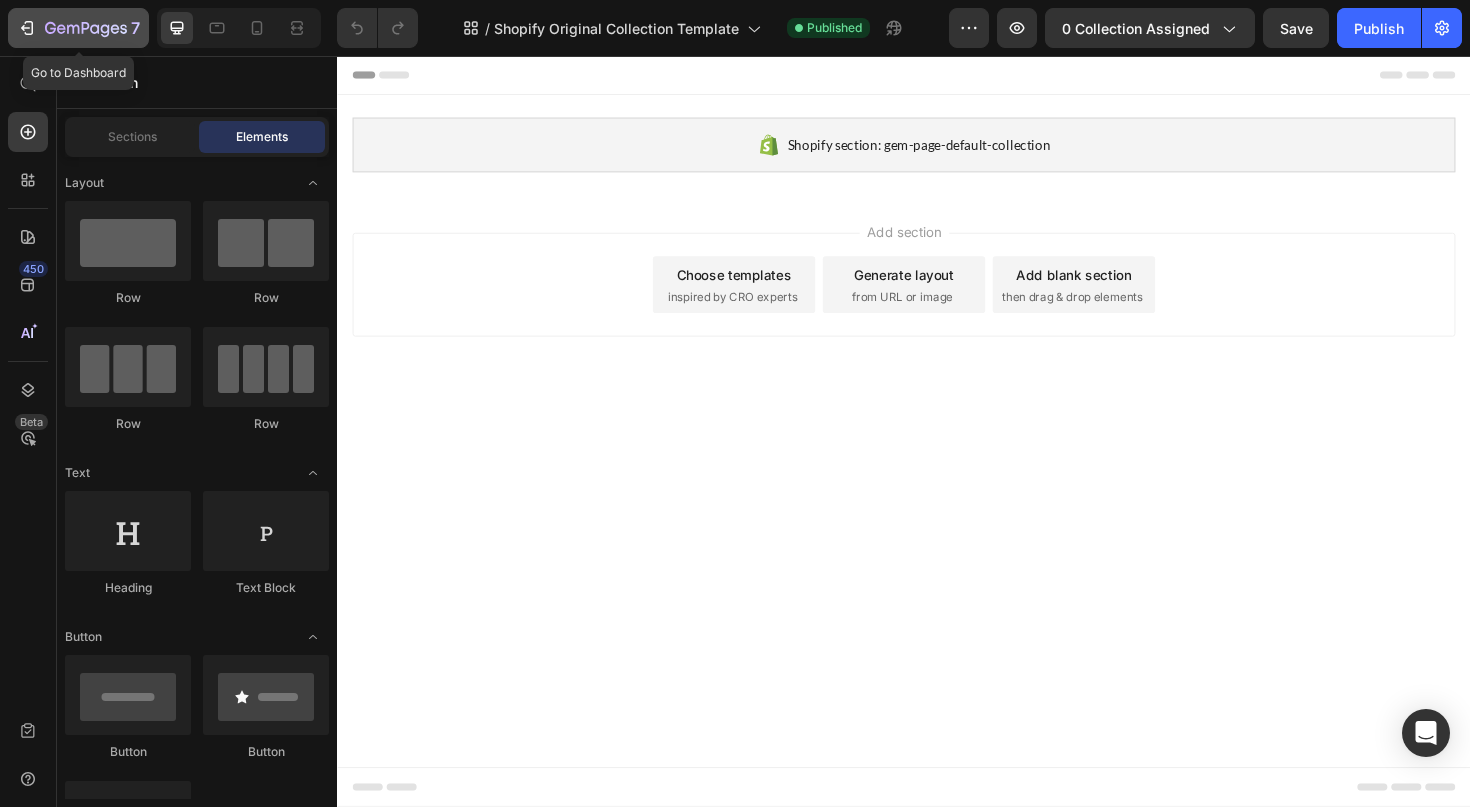 click 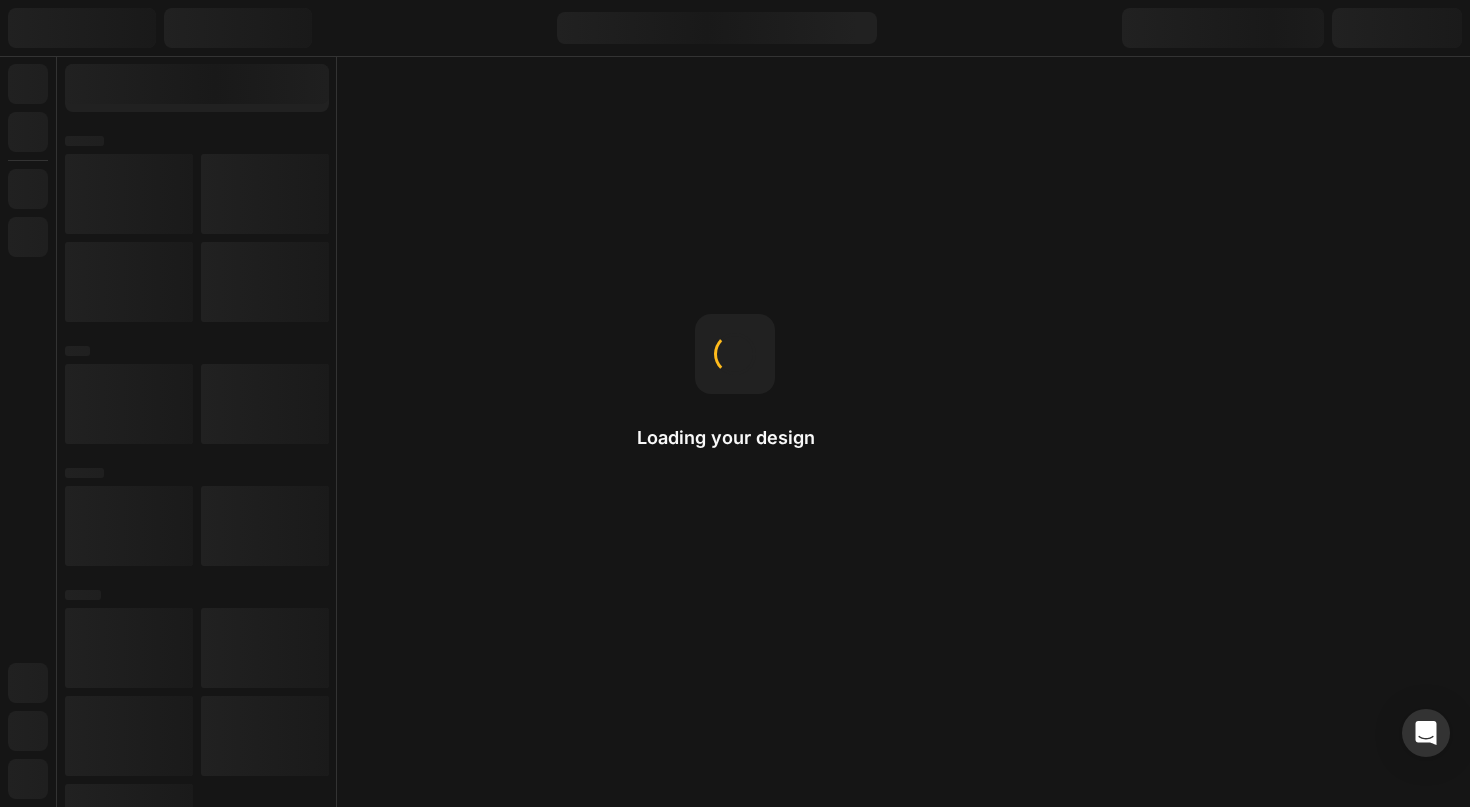 scroll, scrollTop: 0, scrollLeft: 0, axis: both 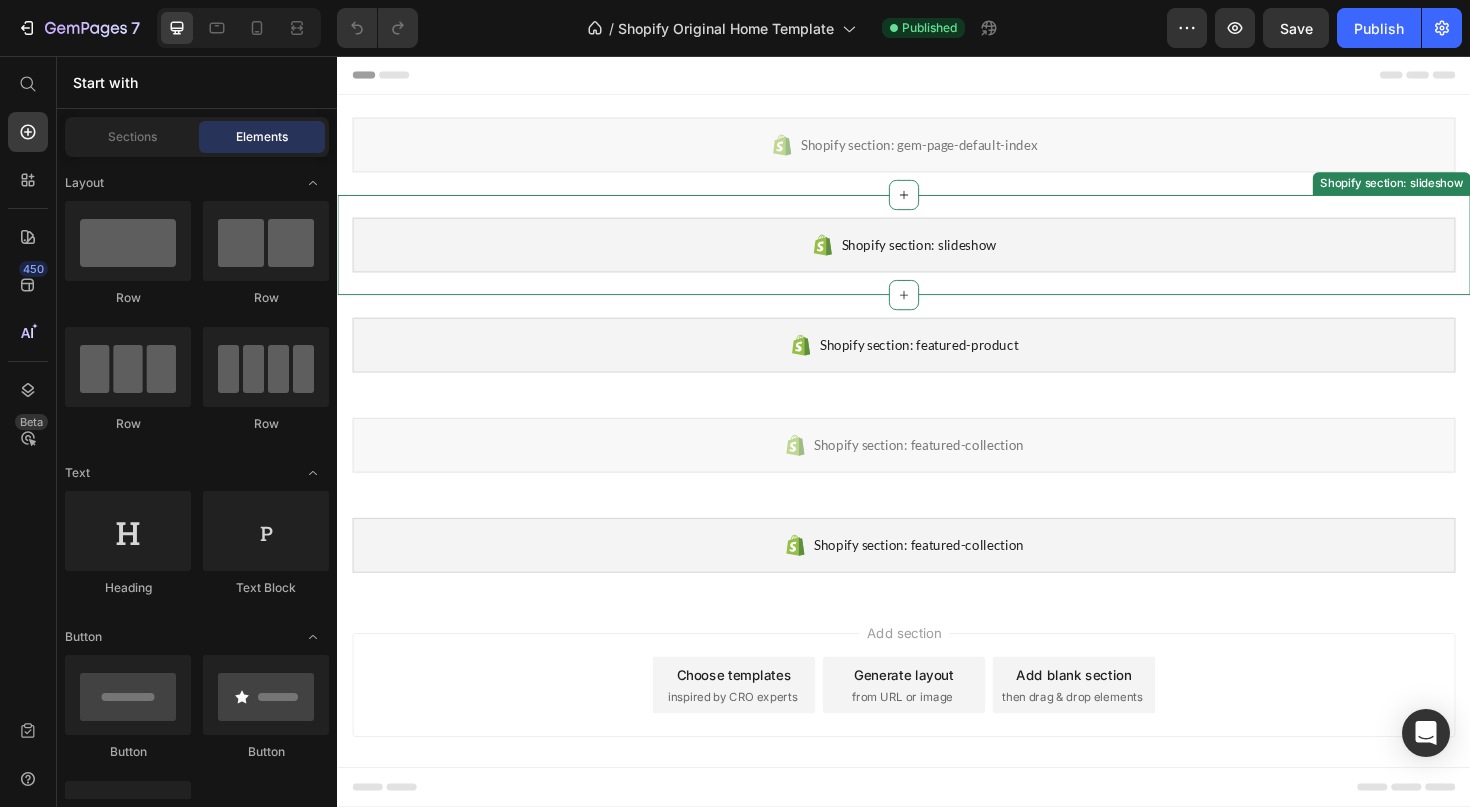 click on "Shopify section: slideshow" at bounding box center [953, 256] 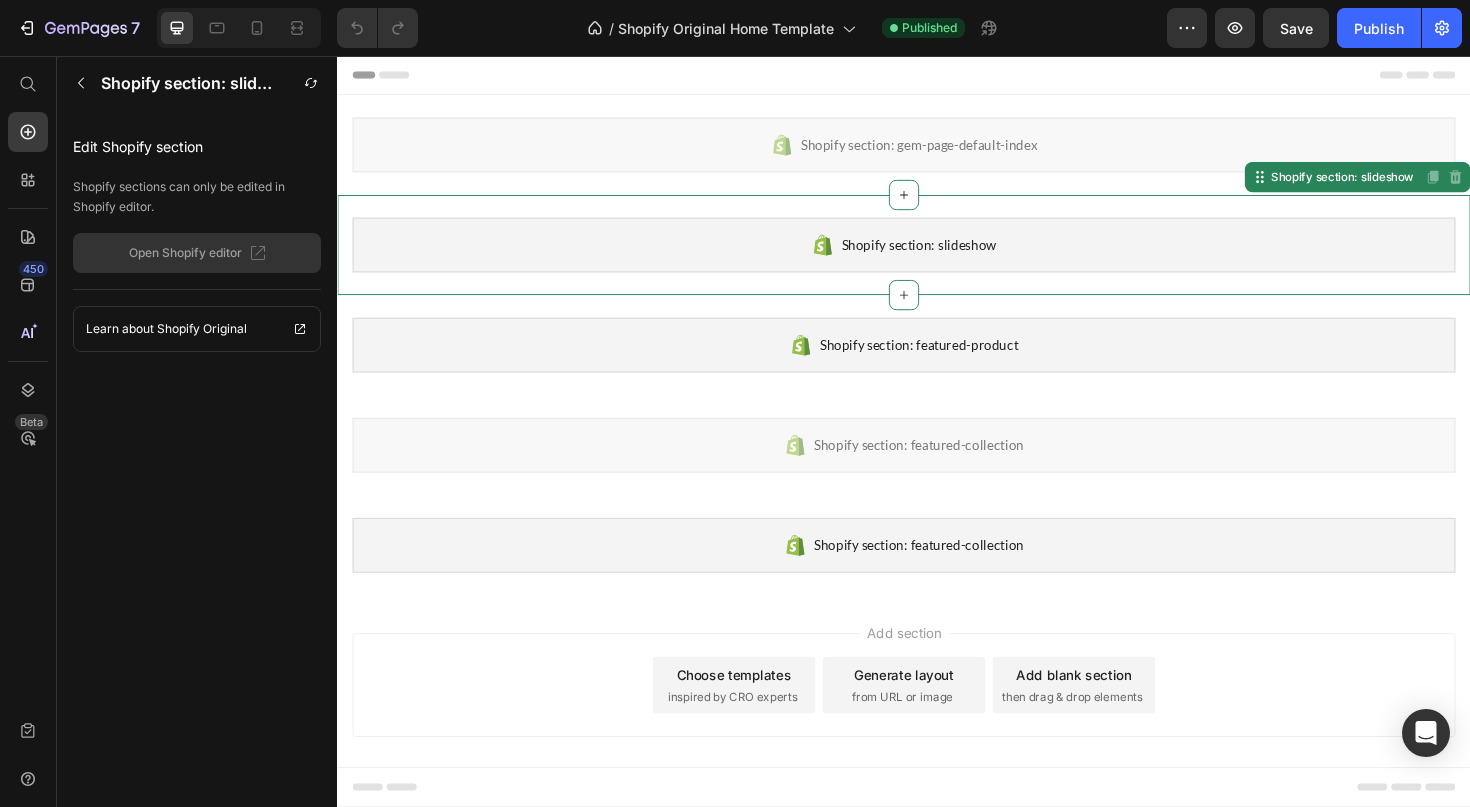 click on "Shopify section: slideshow" at bounding box center (953, 256) 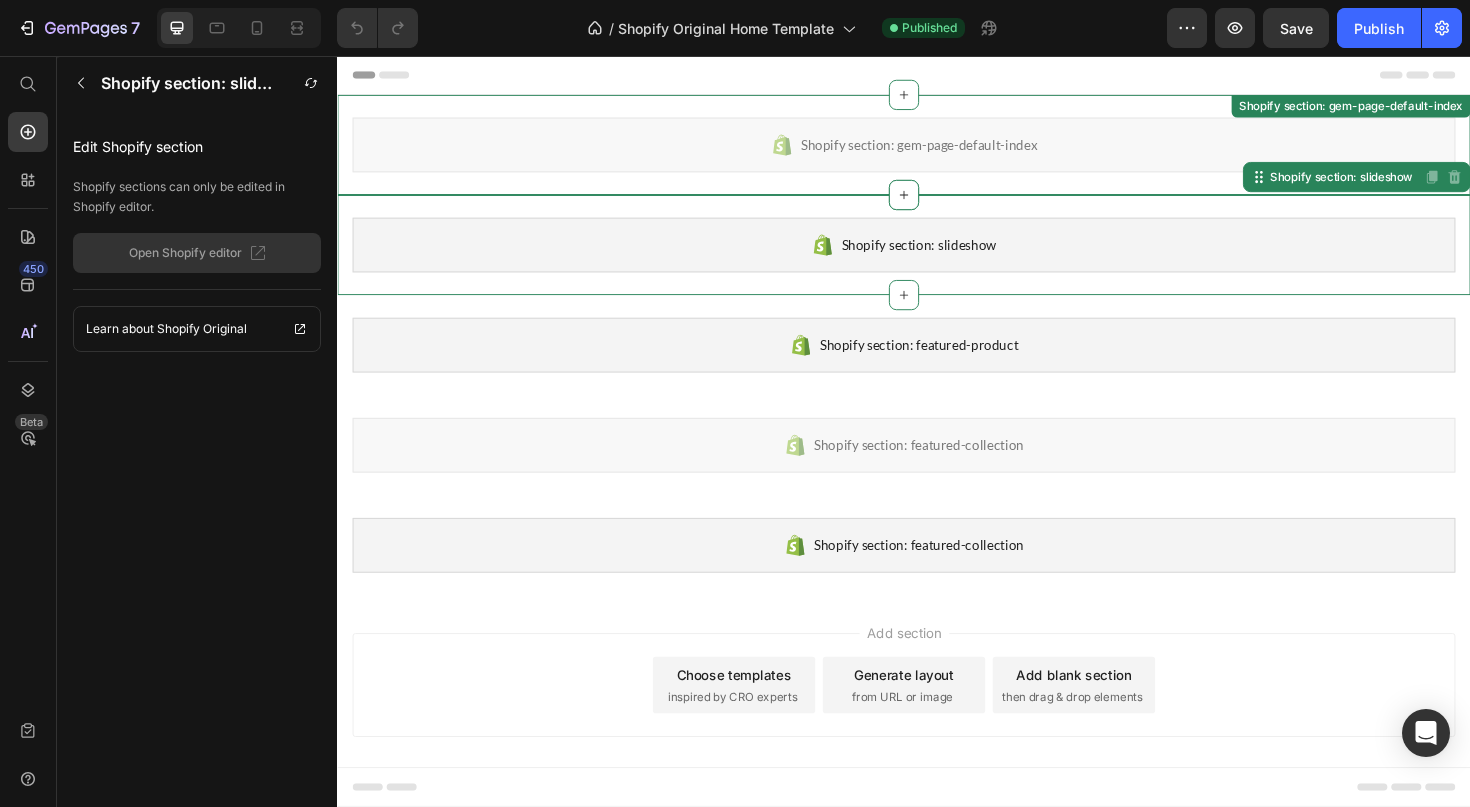 click on "Shopify section: gem-page-default-index" at bounding box center [953, 150] 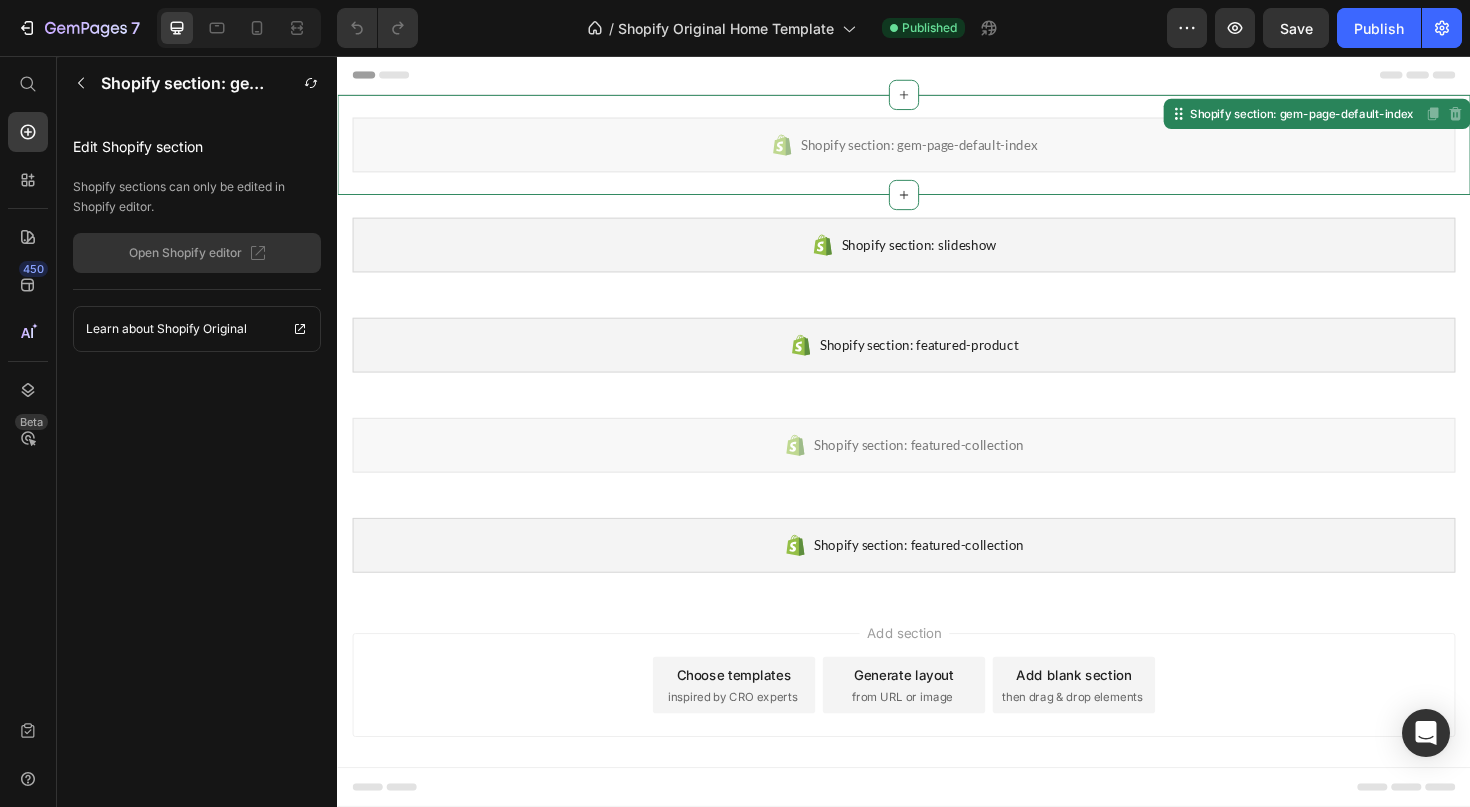 click on "Shopify section: gem-page-default-index" at bounding box center (953, 150) 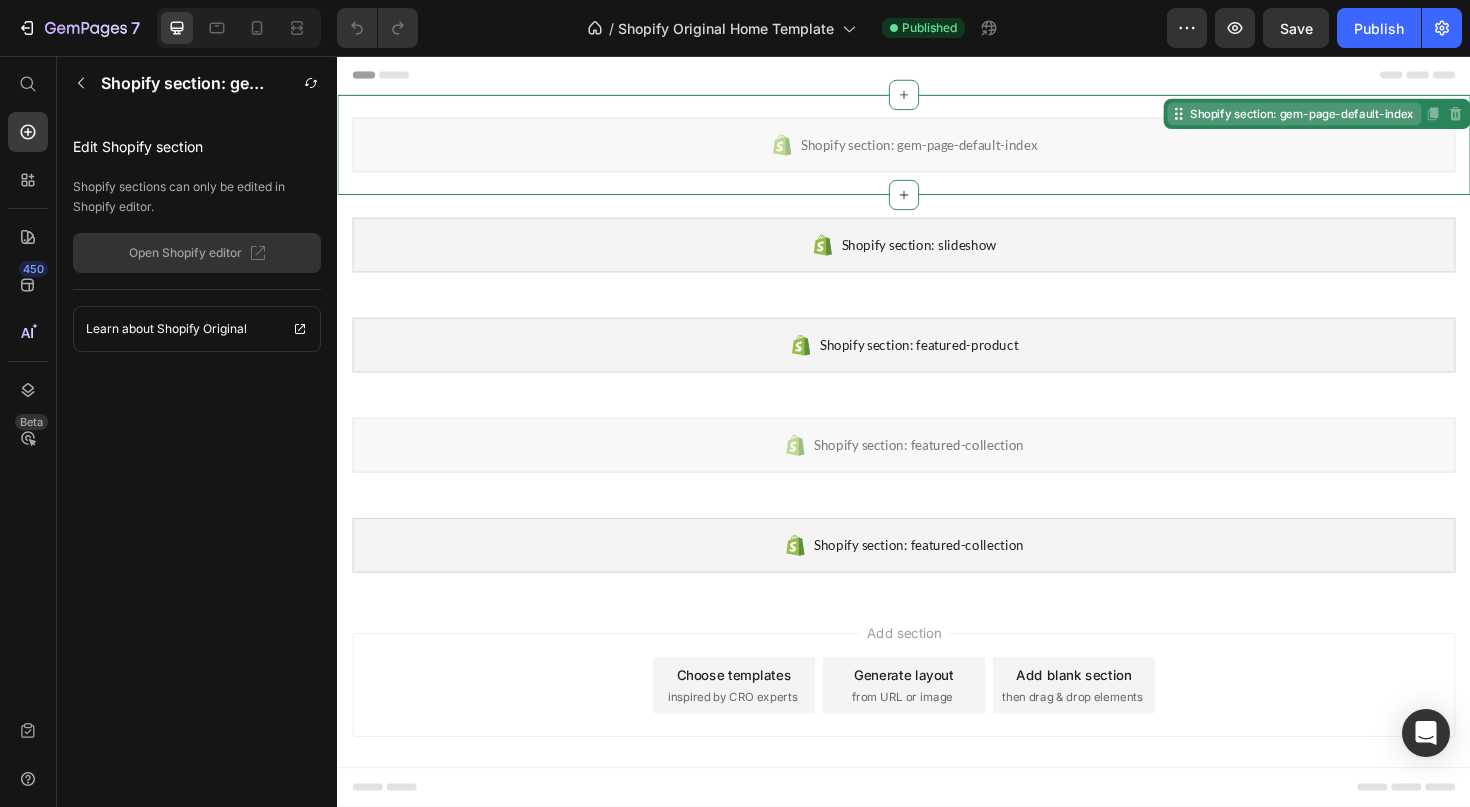 click on "Shopify section: gem-page-default-index" at bounding box center [1358, 117] 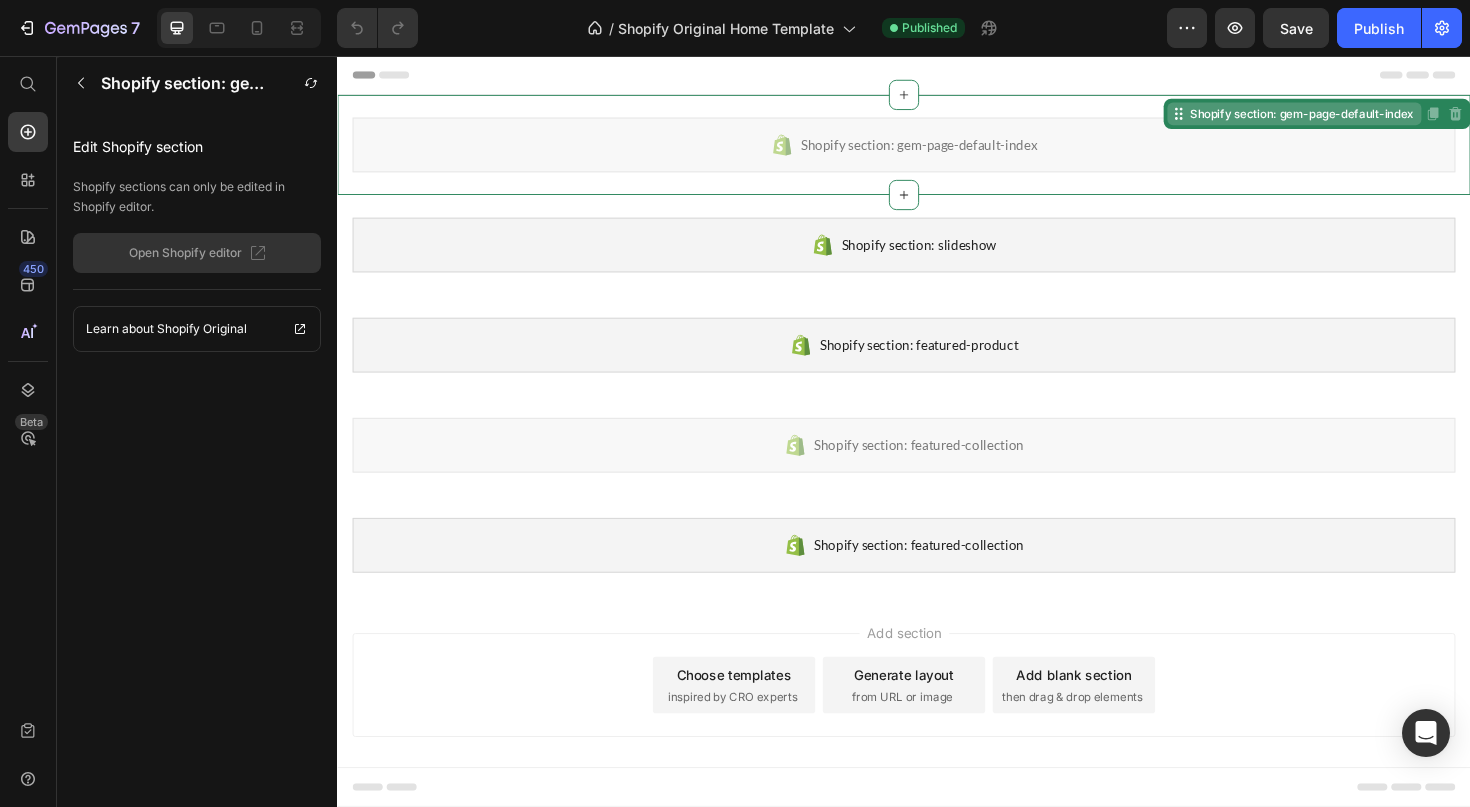click on "Shopify section: gem-page-default-index" at bounding box center [1350, 117] 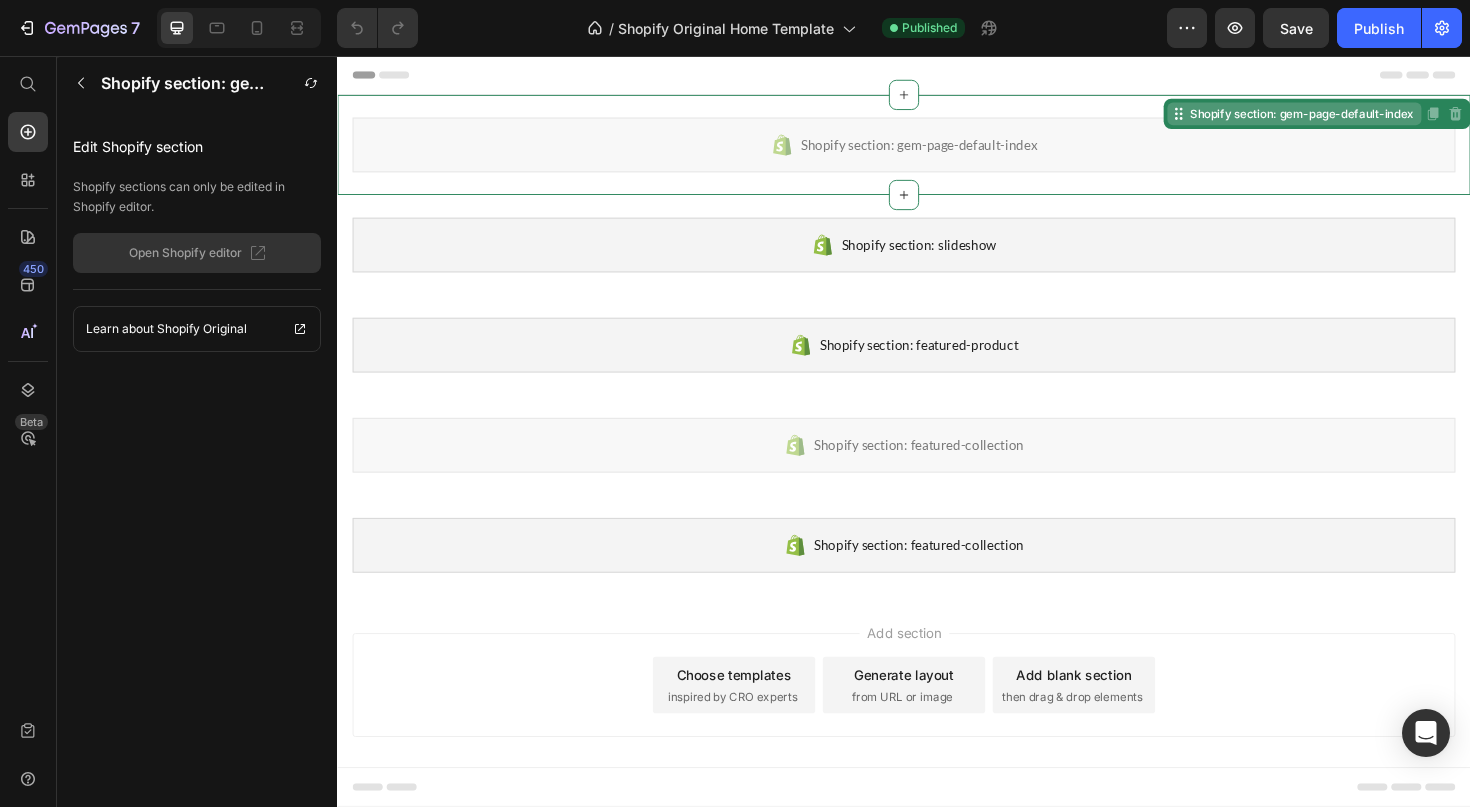 click on "Shopify section: gem-page-default-index" at bounding box center (1358, 117) 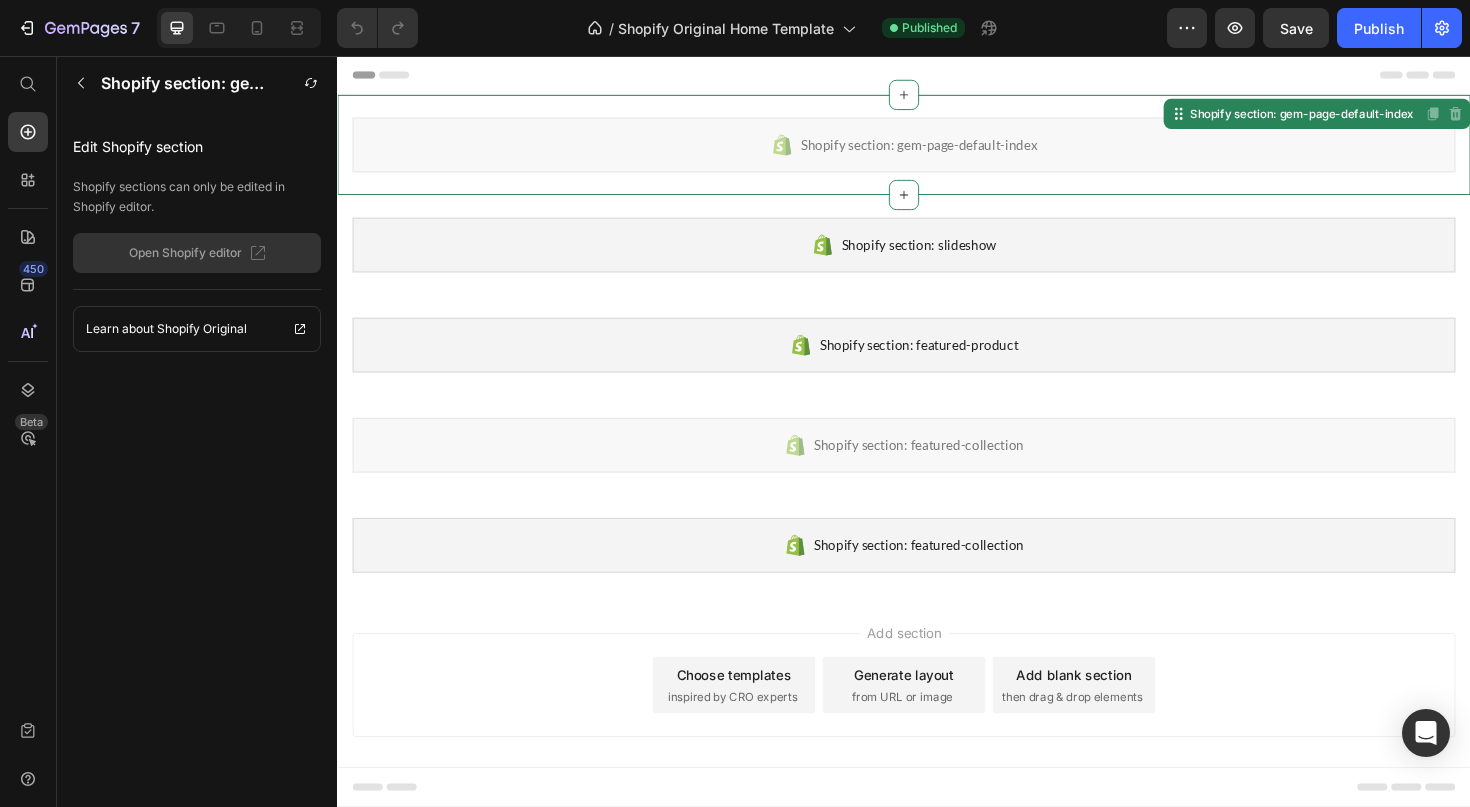 click on "Shopify section: gem-page-default-index" at bounding box center [953, 150] 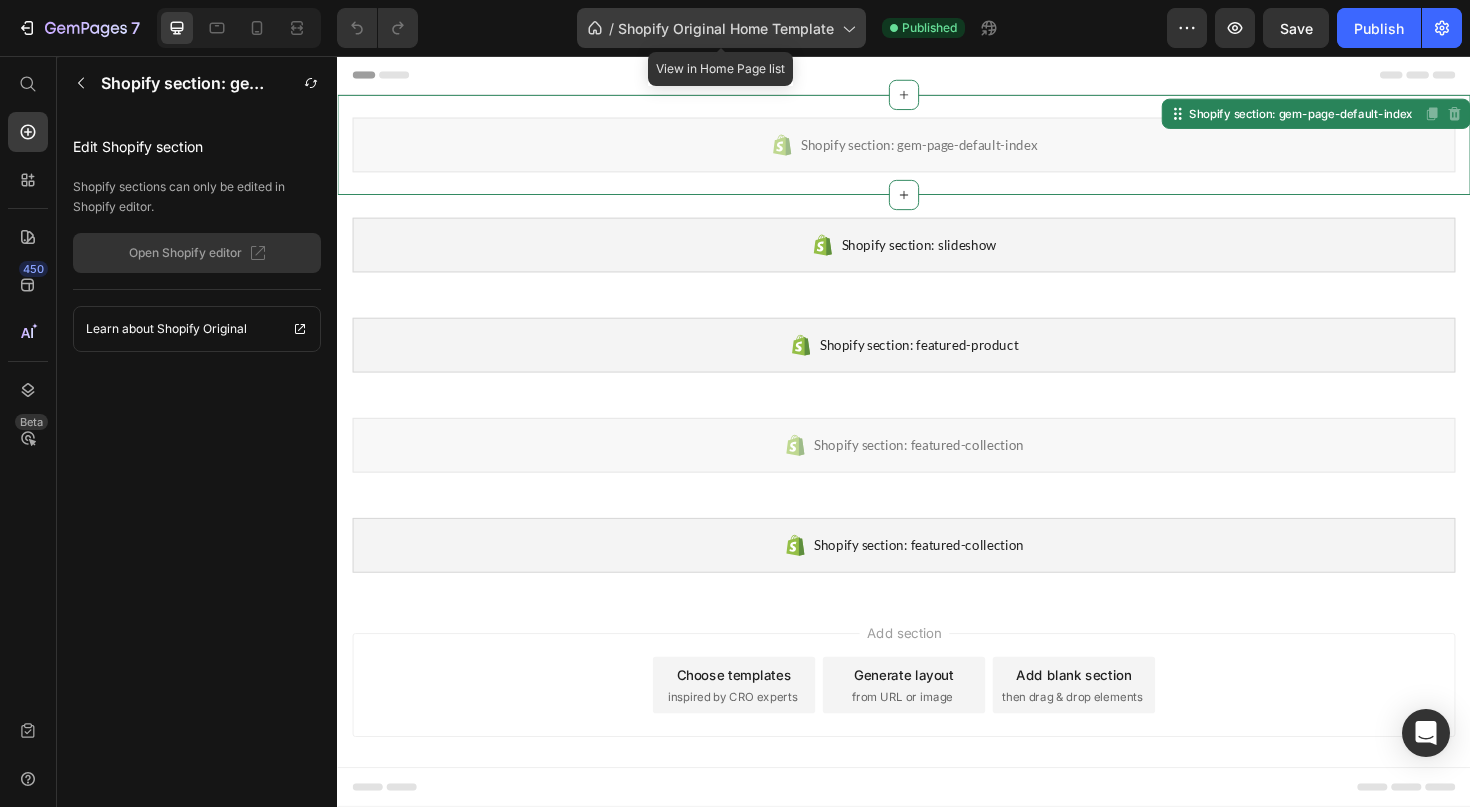 click on "/  Shopify Original Home Template" 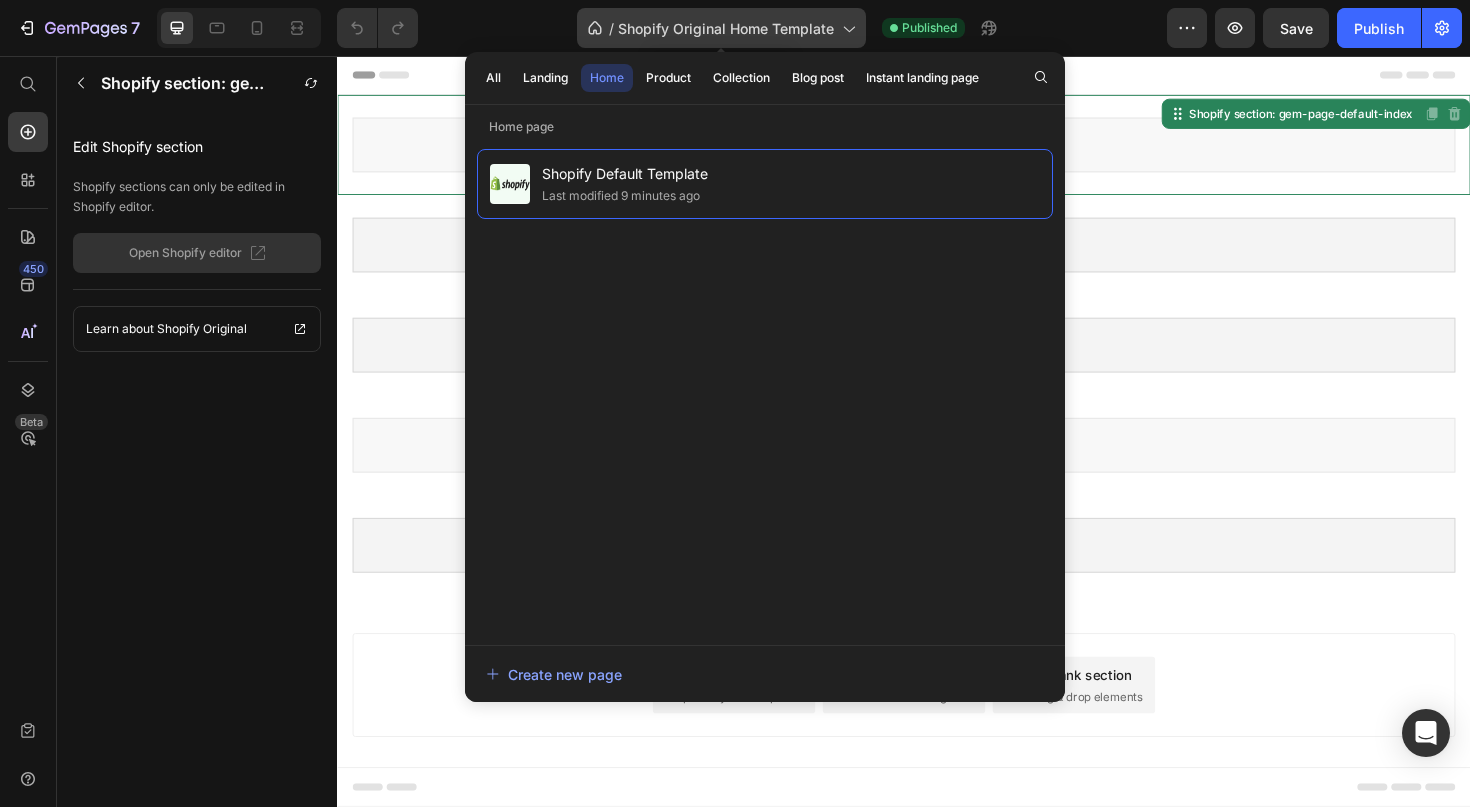 click on "/  Shopify Original Home Template" 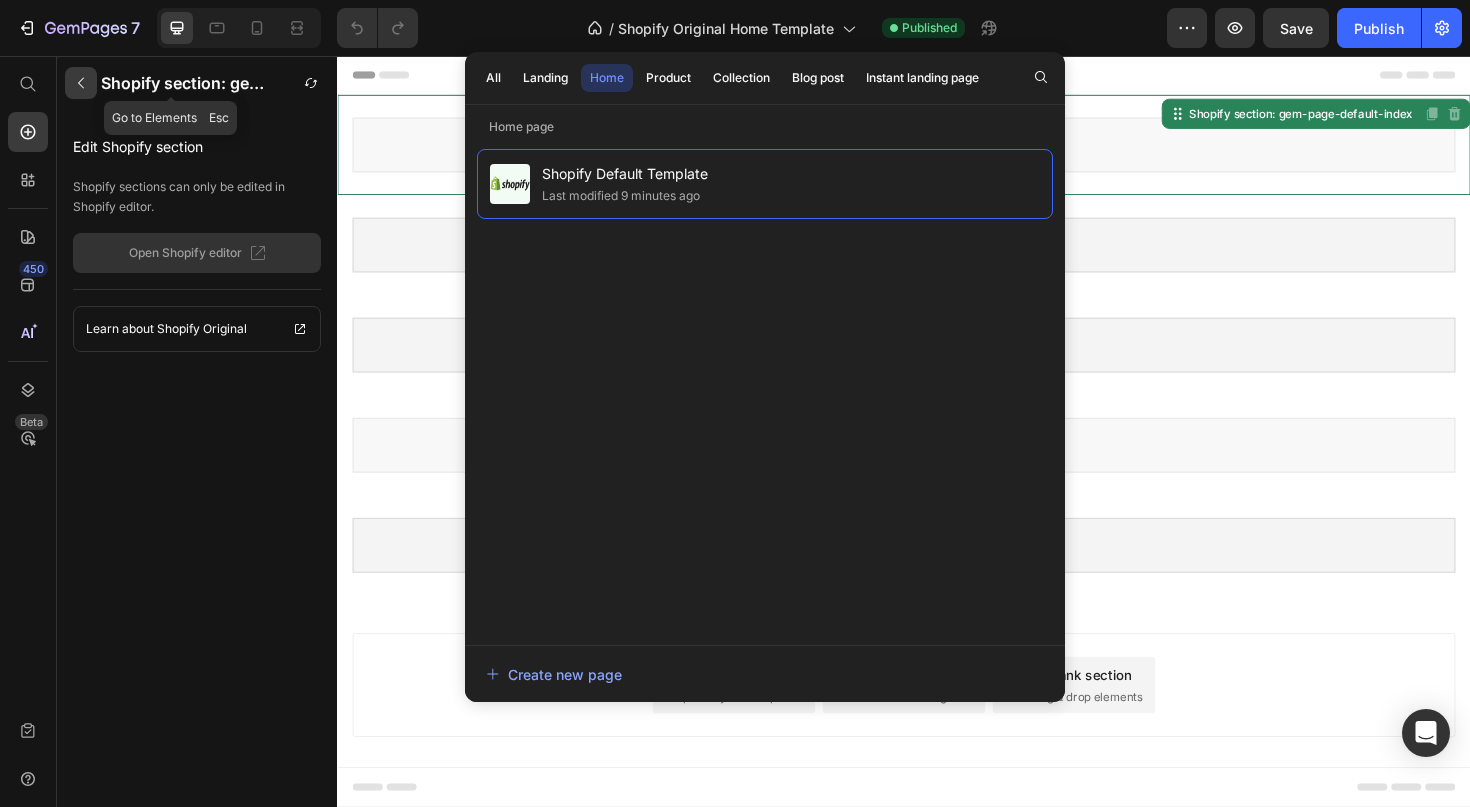 click 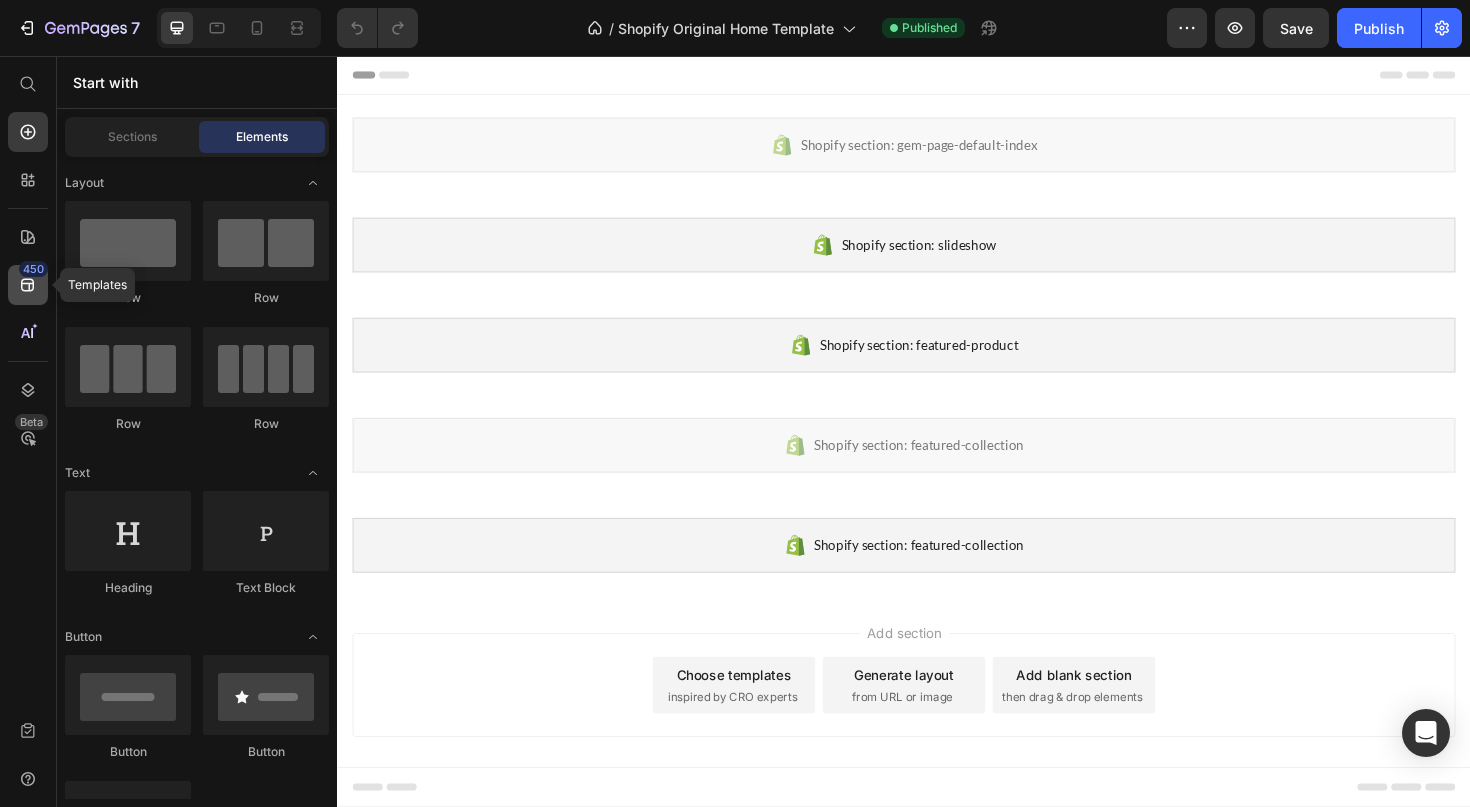 click 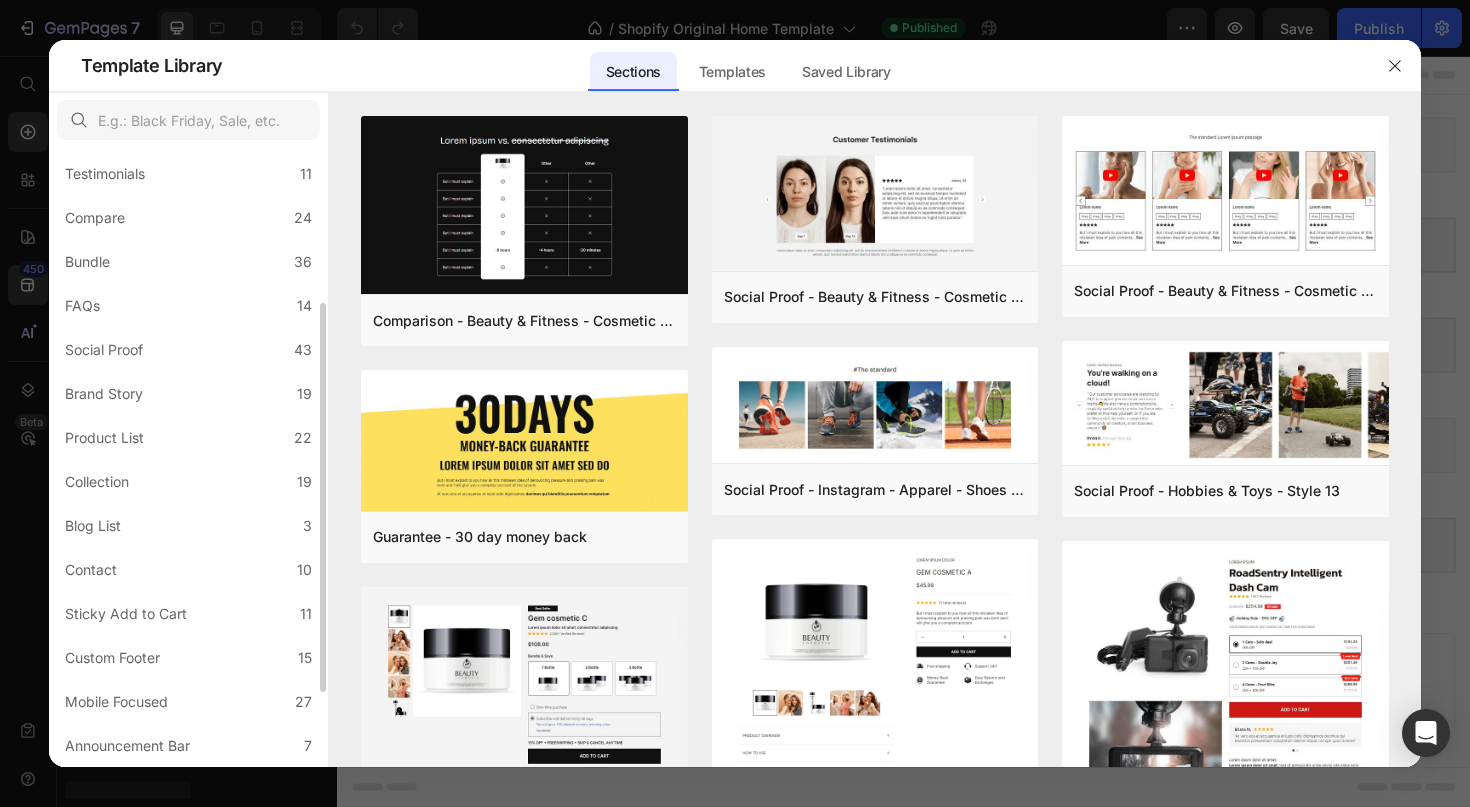 scroll, scrollTop: 0, scrollLeft: 0, axis: both 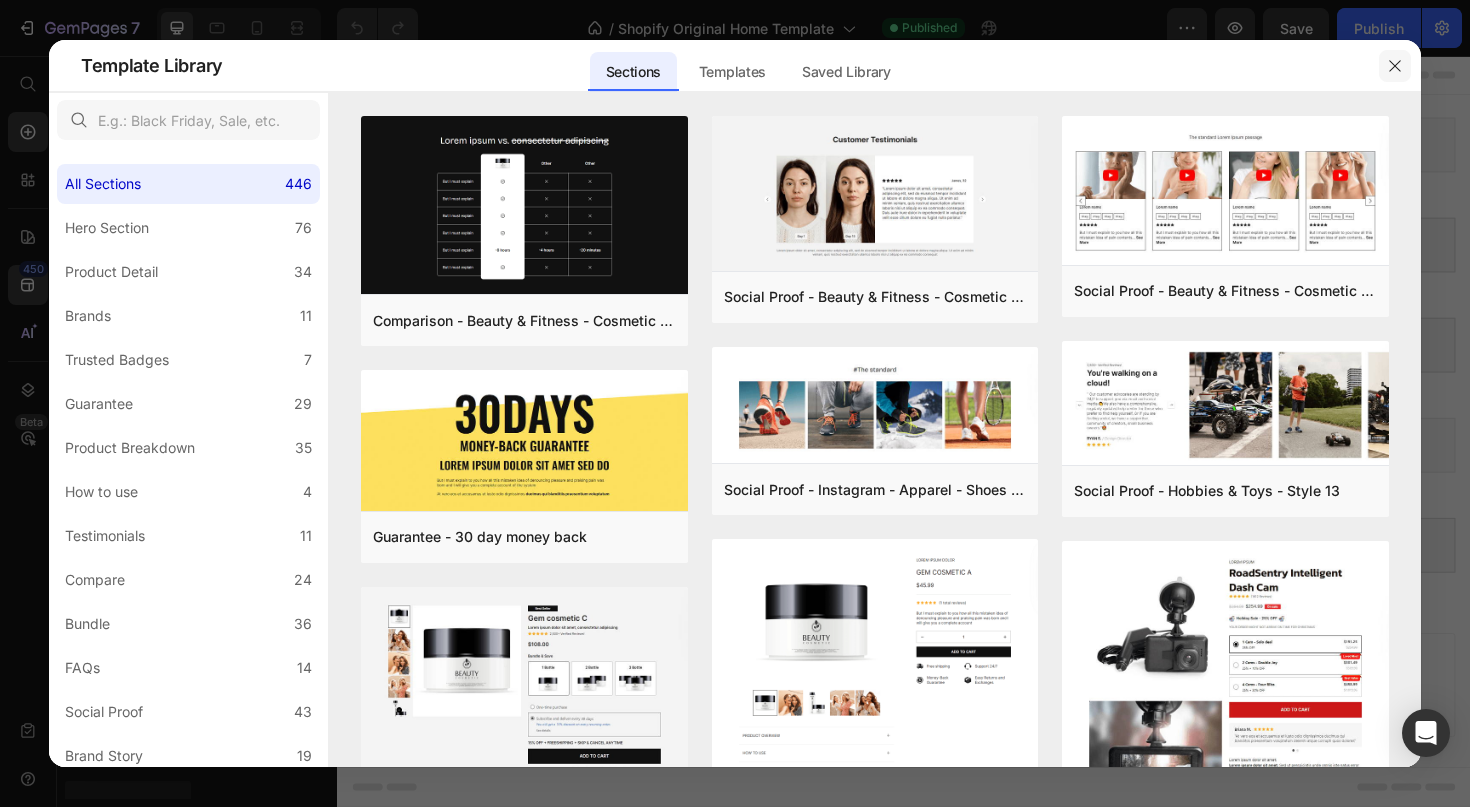 click 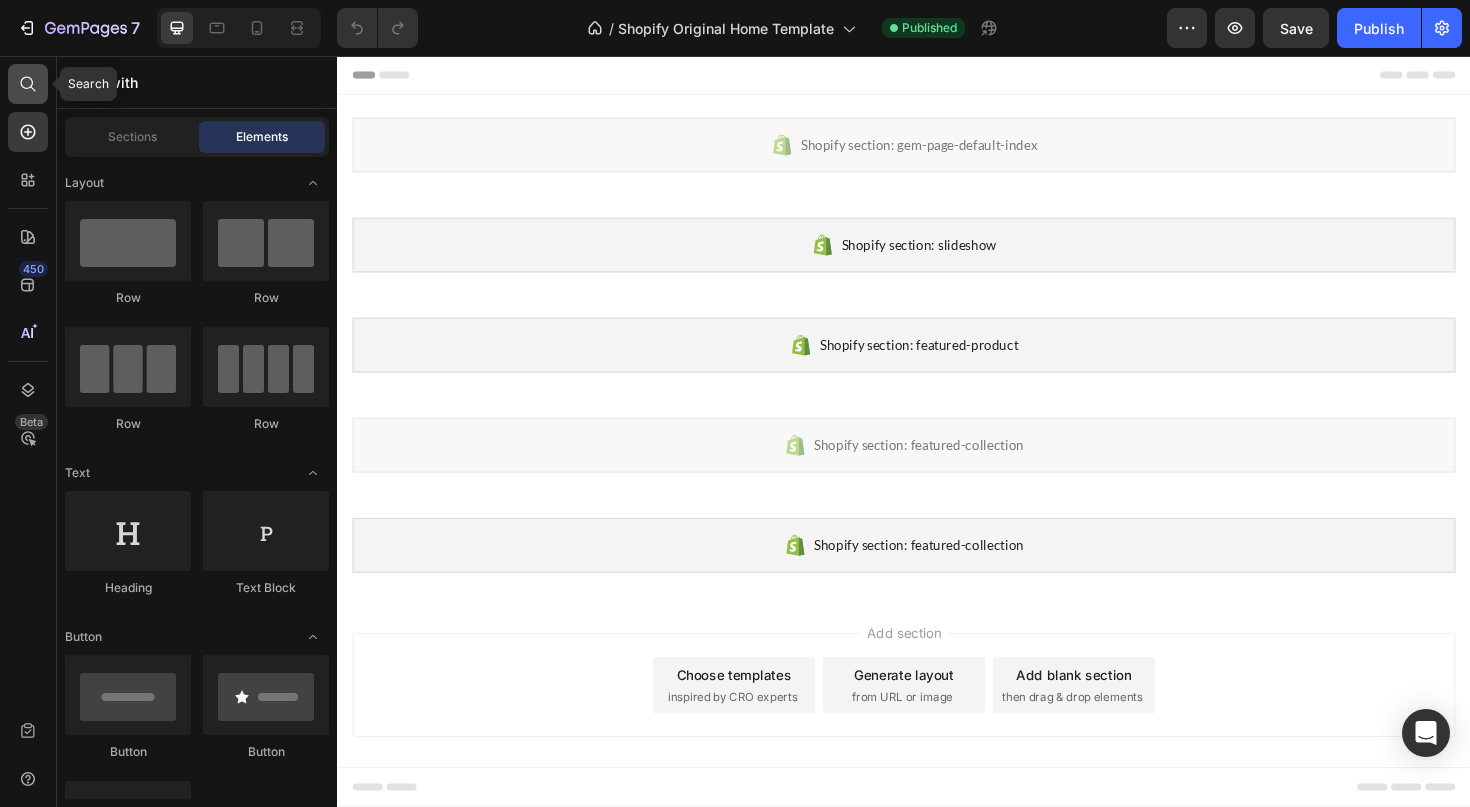 click 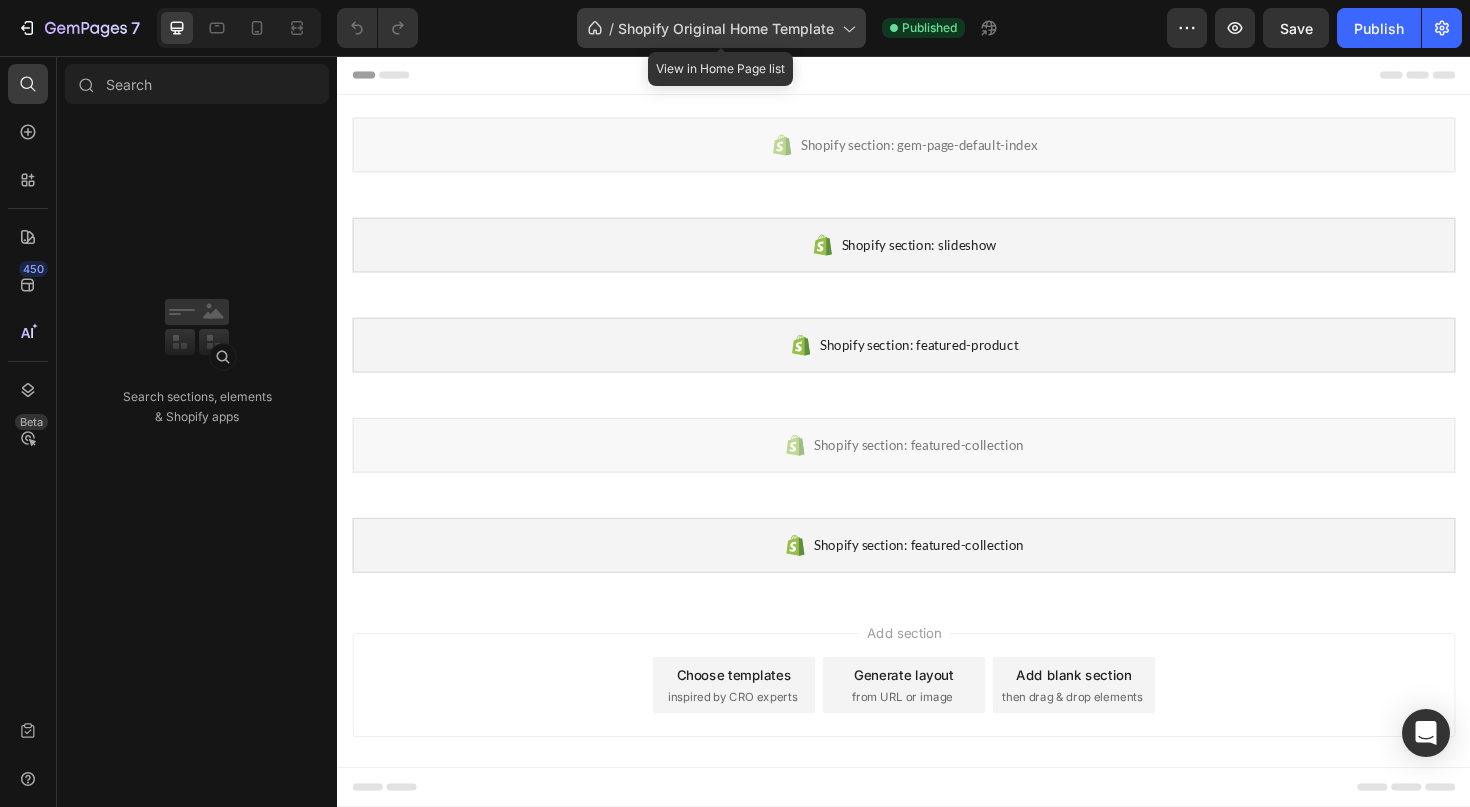 click 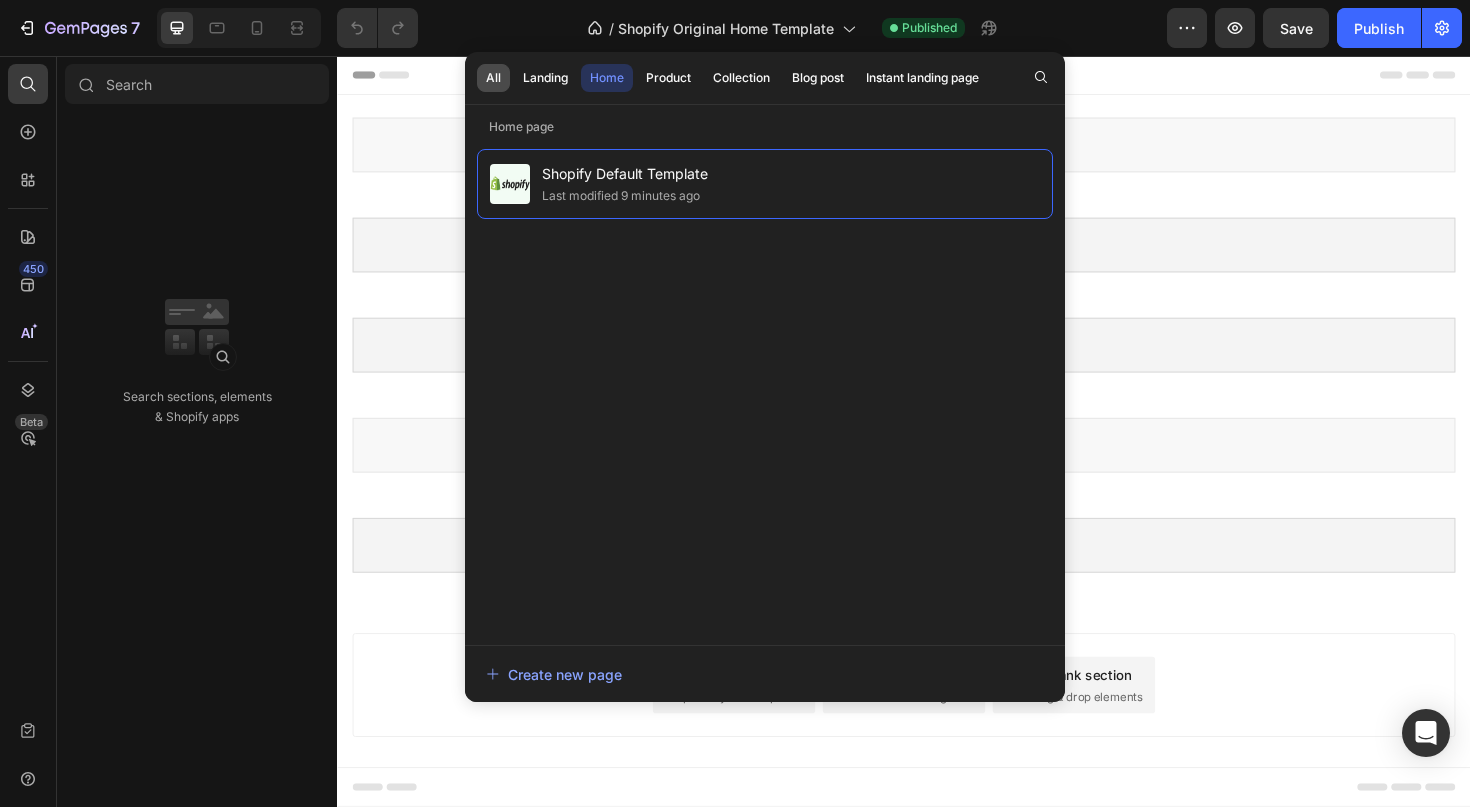 click on "All" at bounding box center [493, 78] 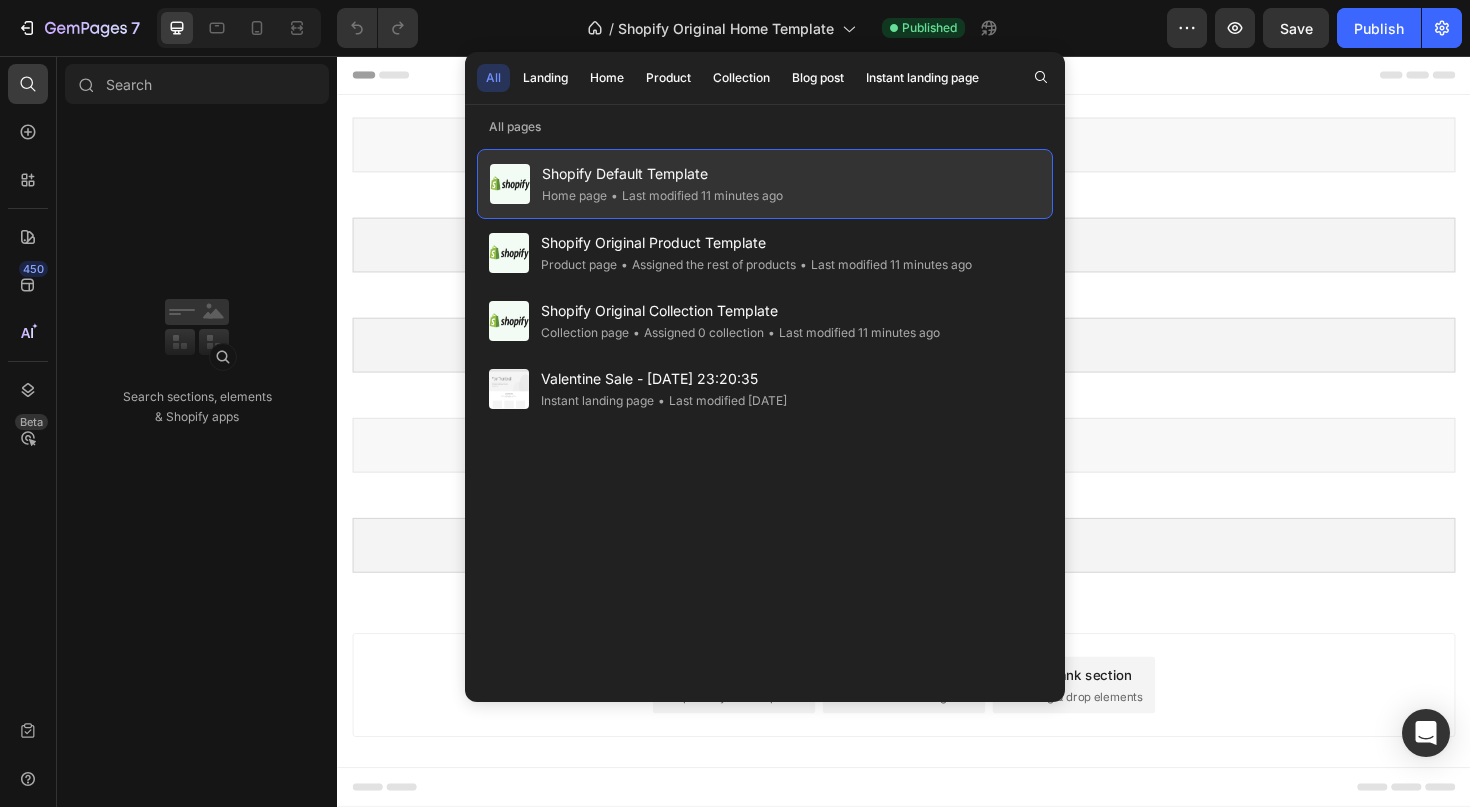 click on "• Last modified 11 minutes ago" 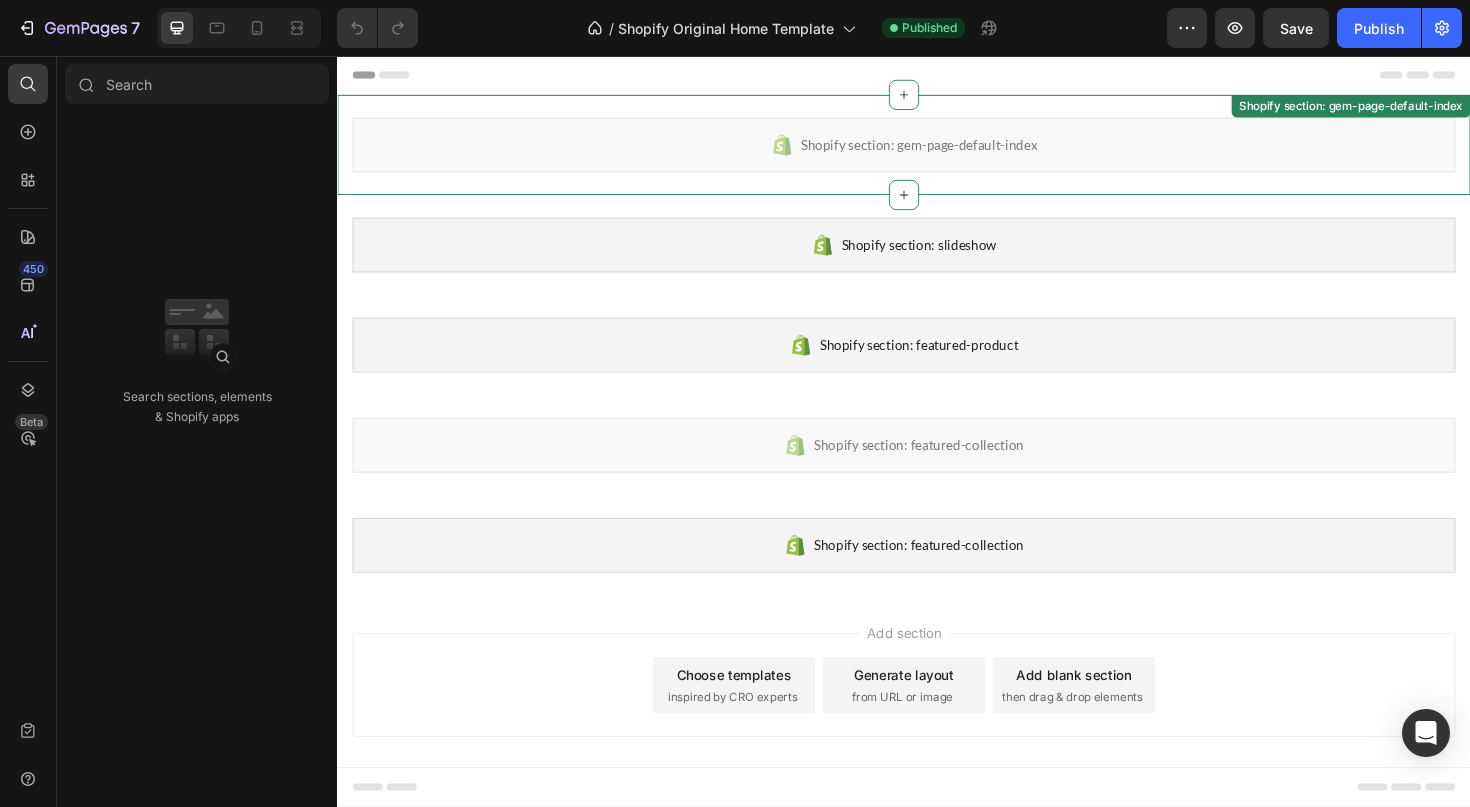 click on "Shopify section: gem-page-default-index" at bounding box center [953, 150] 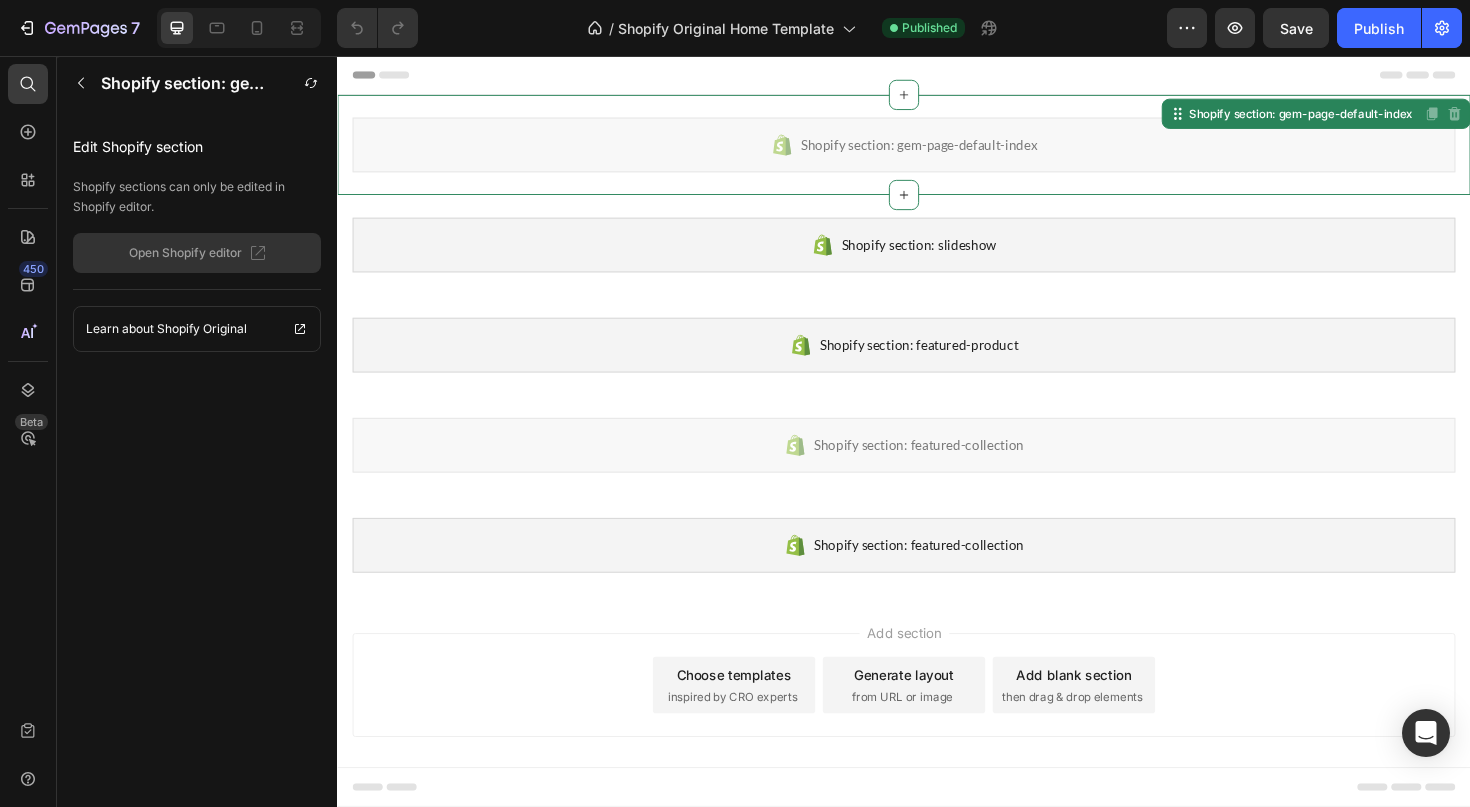 click on "Shopify section: gem-page-default-index" at bounding box center (953, 150) 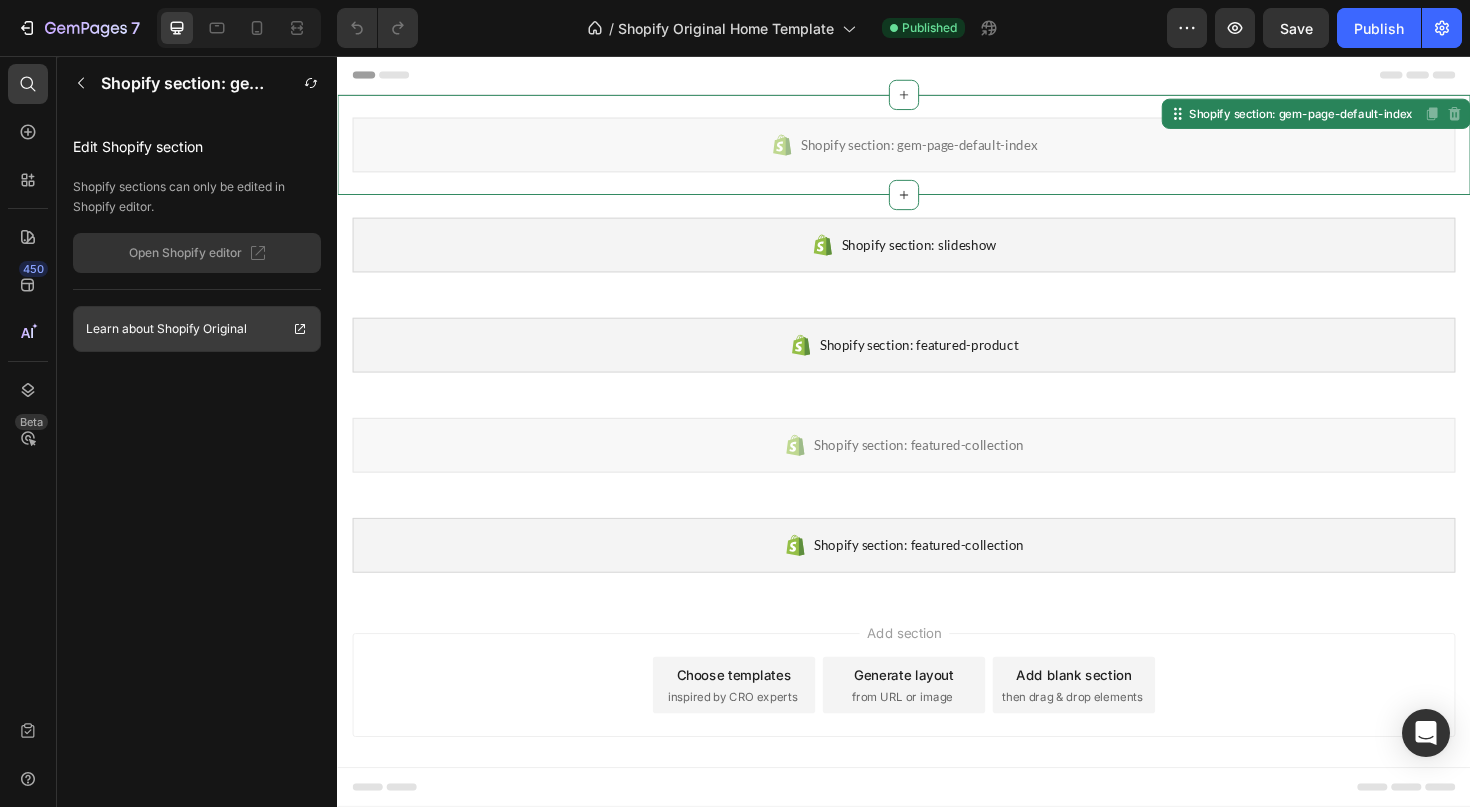 click on "Shopify Original" at bounding box center (202, 329) 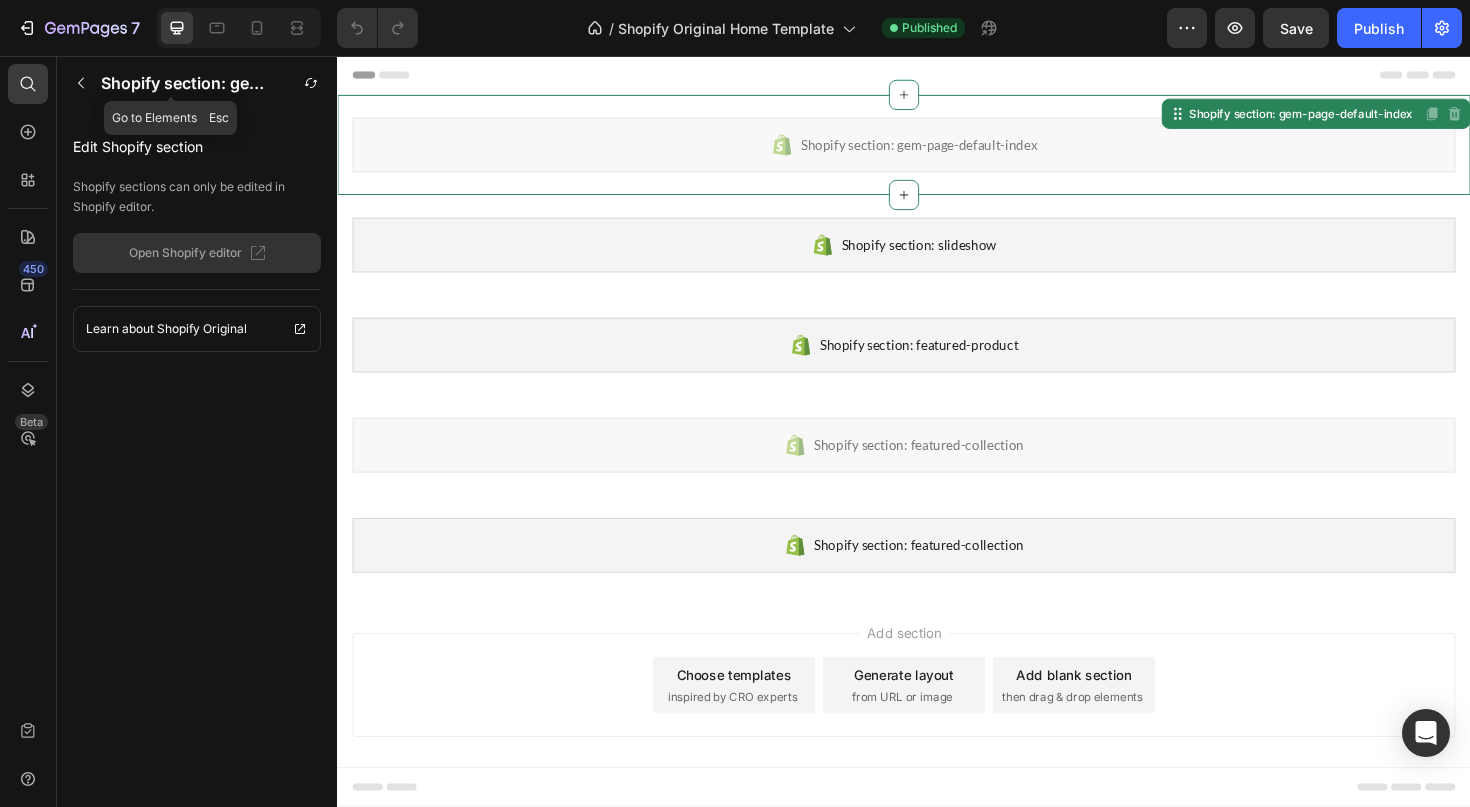 click on "Shopify section: gem-page-default-index" at bounding box center (189, 83) 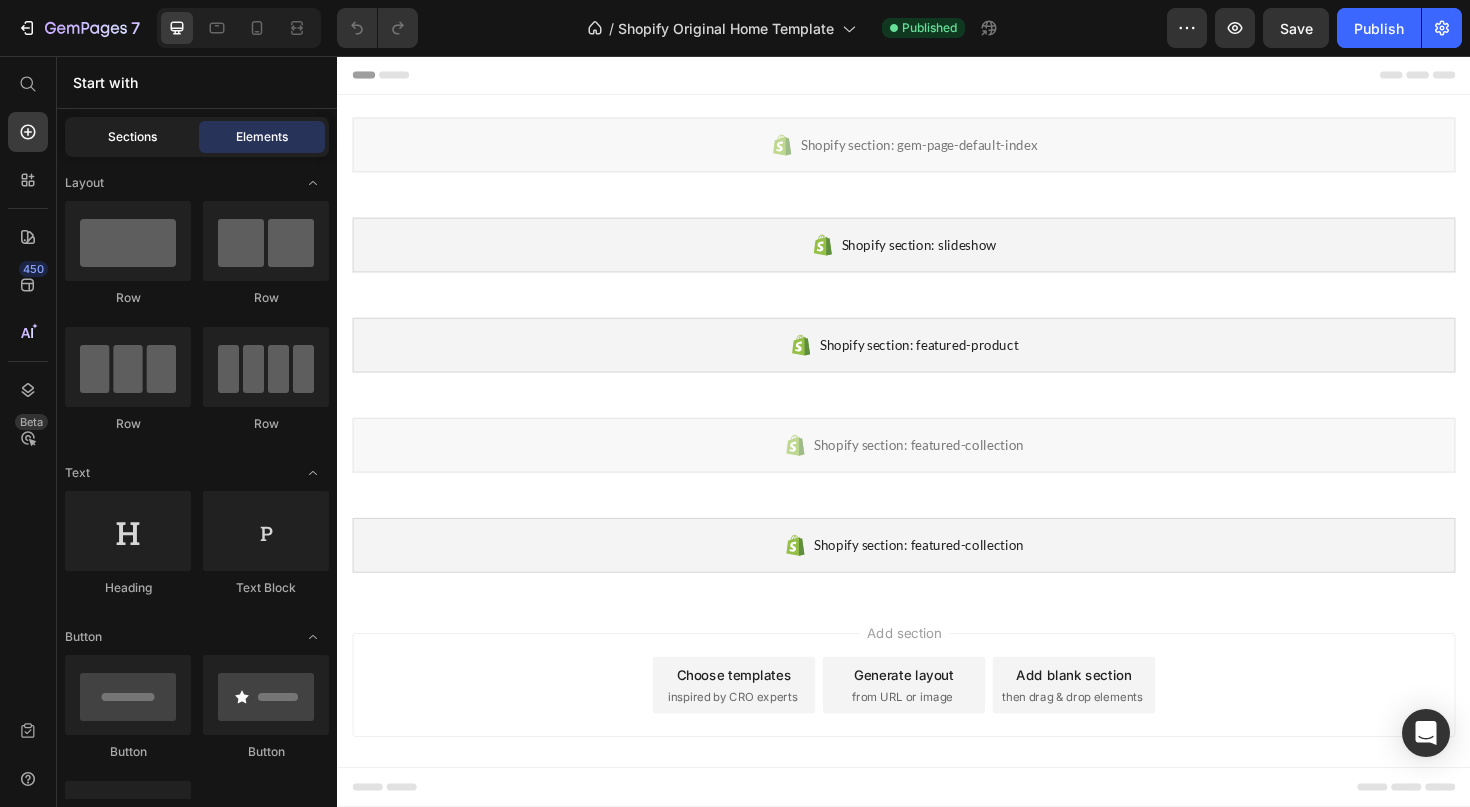 click on "Sections" at bounding box center [132, 137] 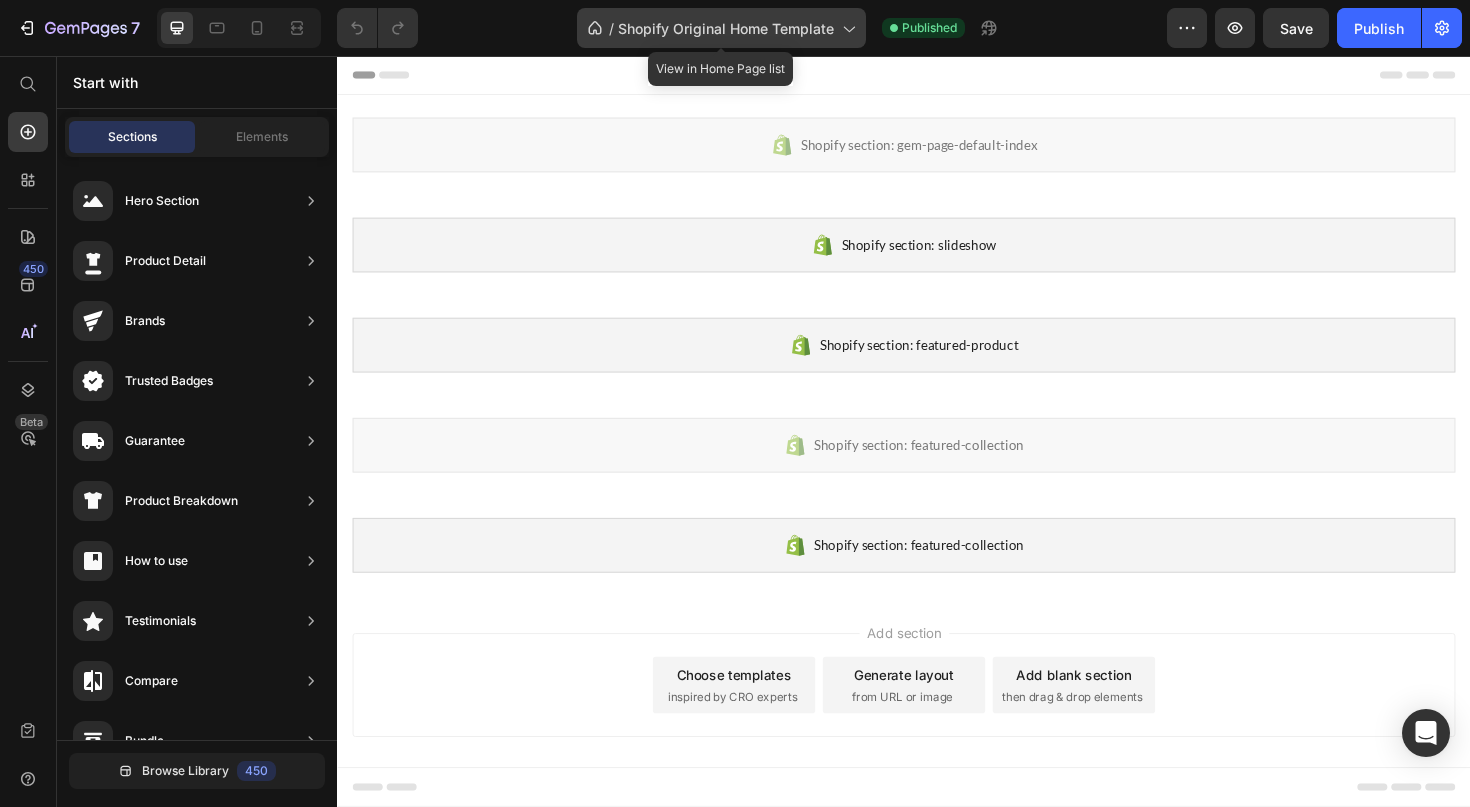 click 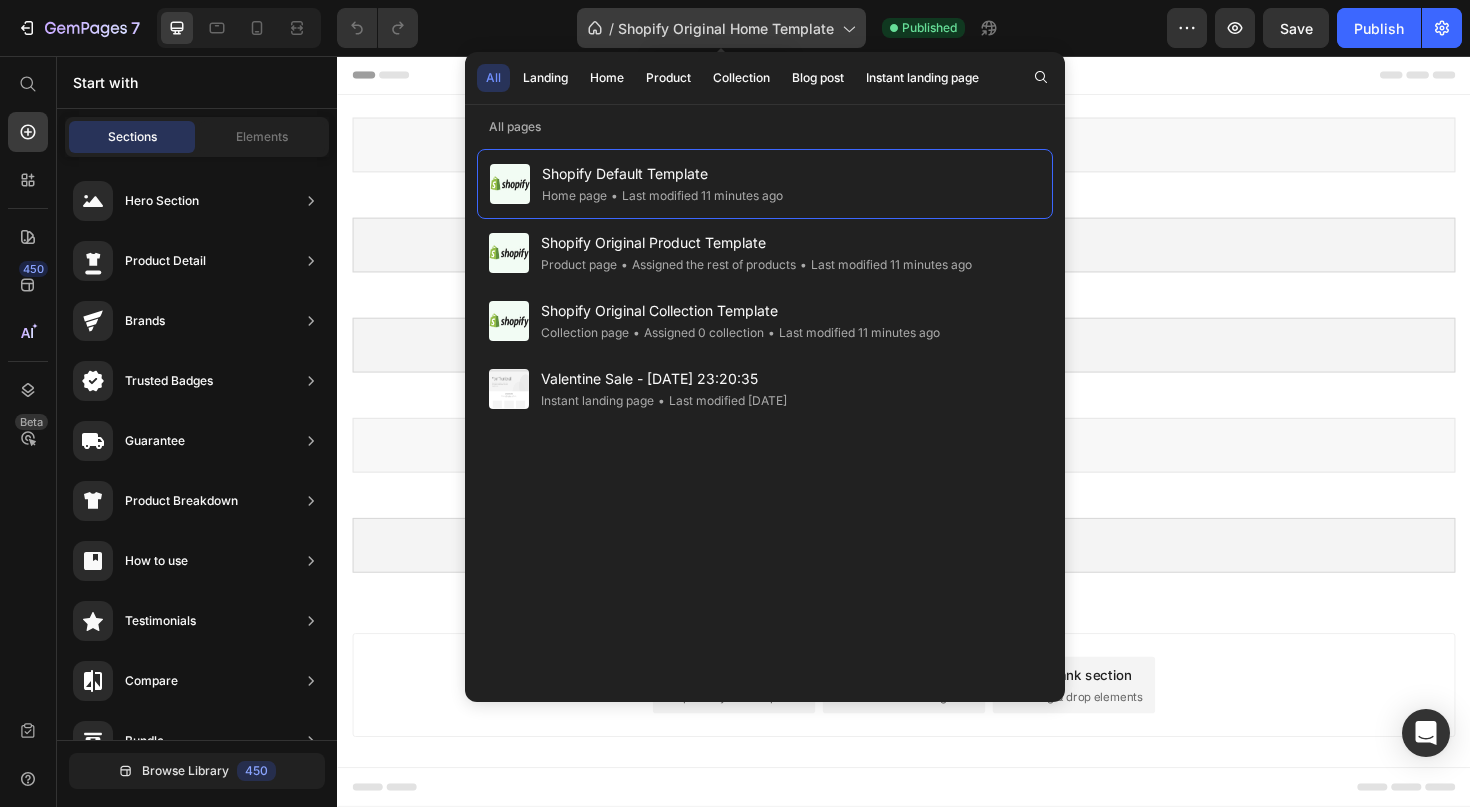 click 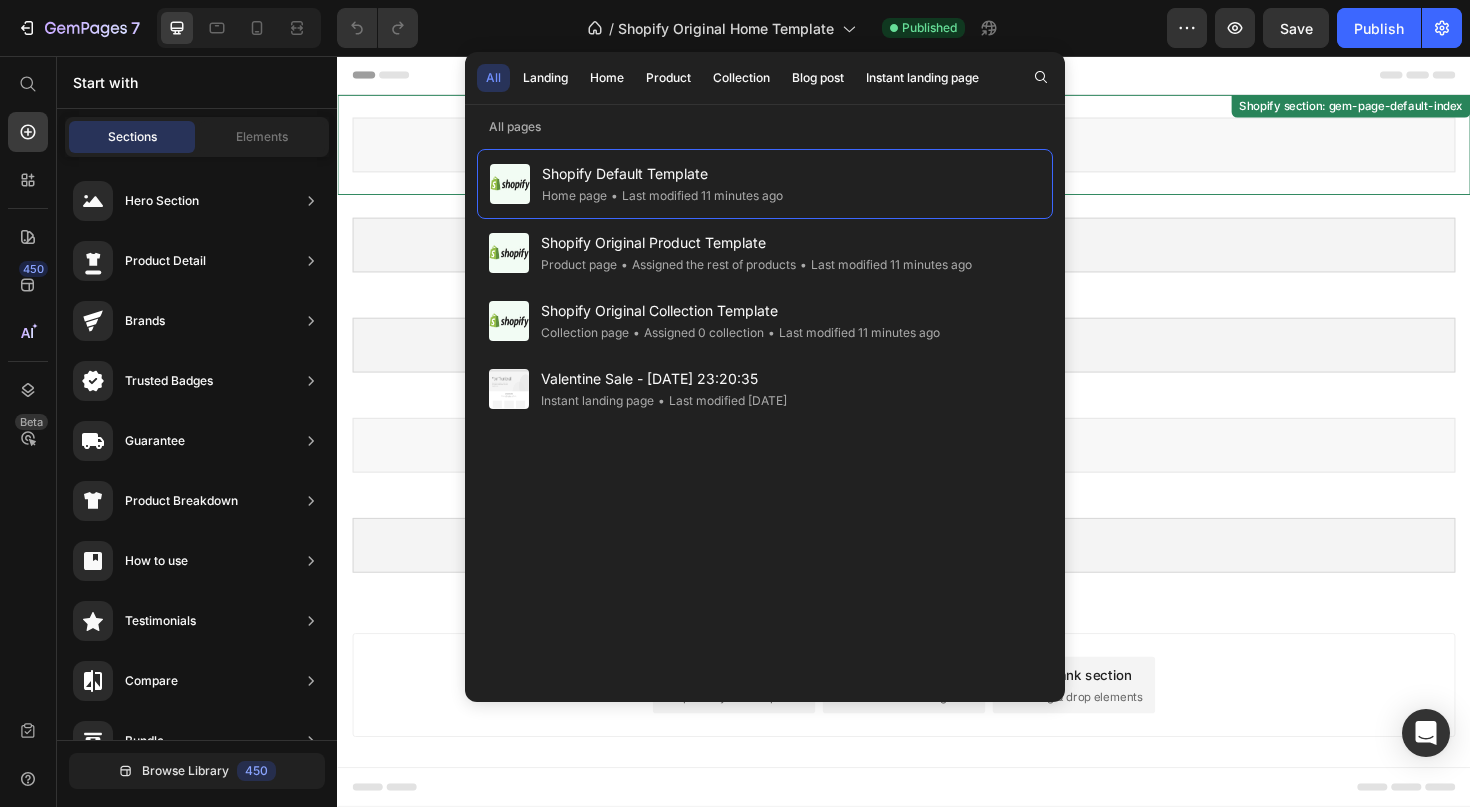 click on "Shopify section: gem-page-default-index" at bounding box center [937, 150] 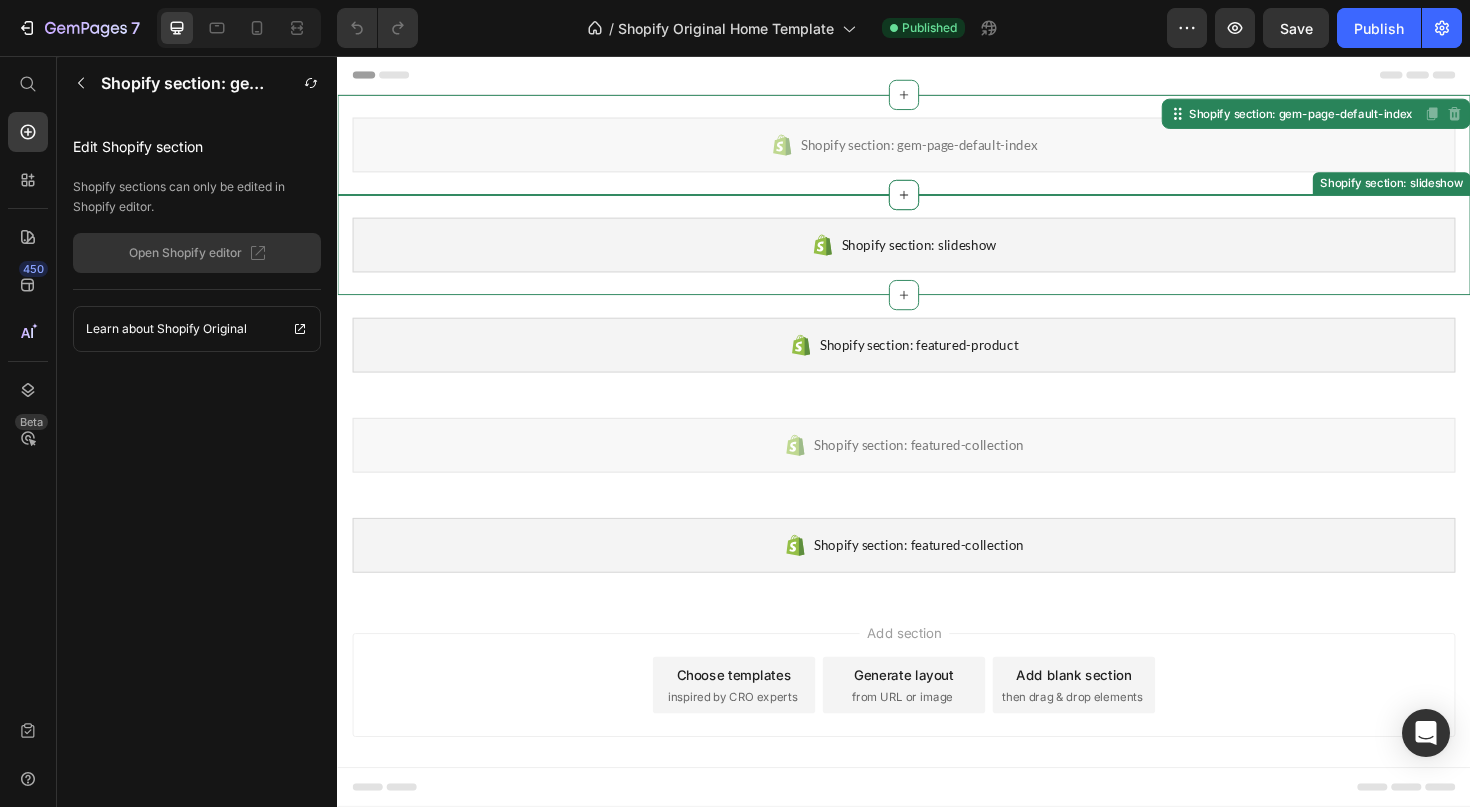click on "Shopify section: slideshow" at bounding box center [937, 256] 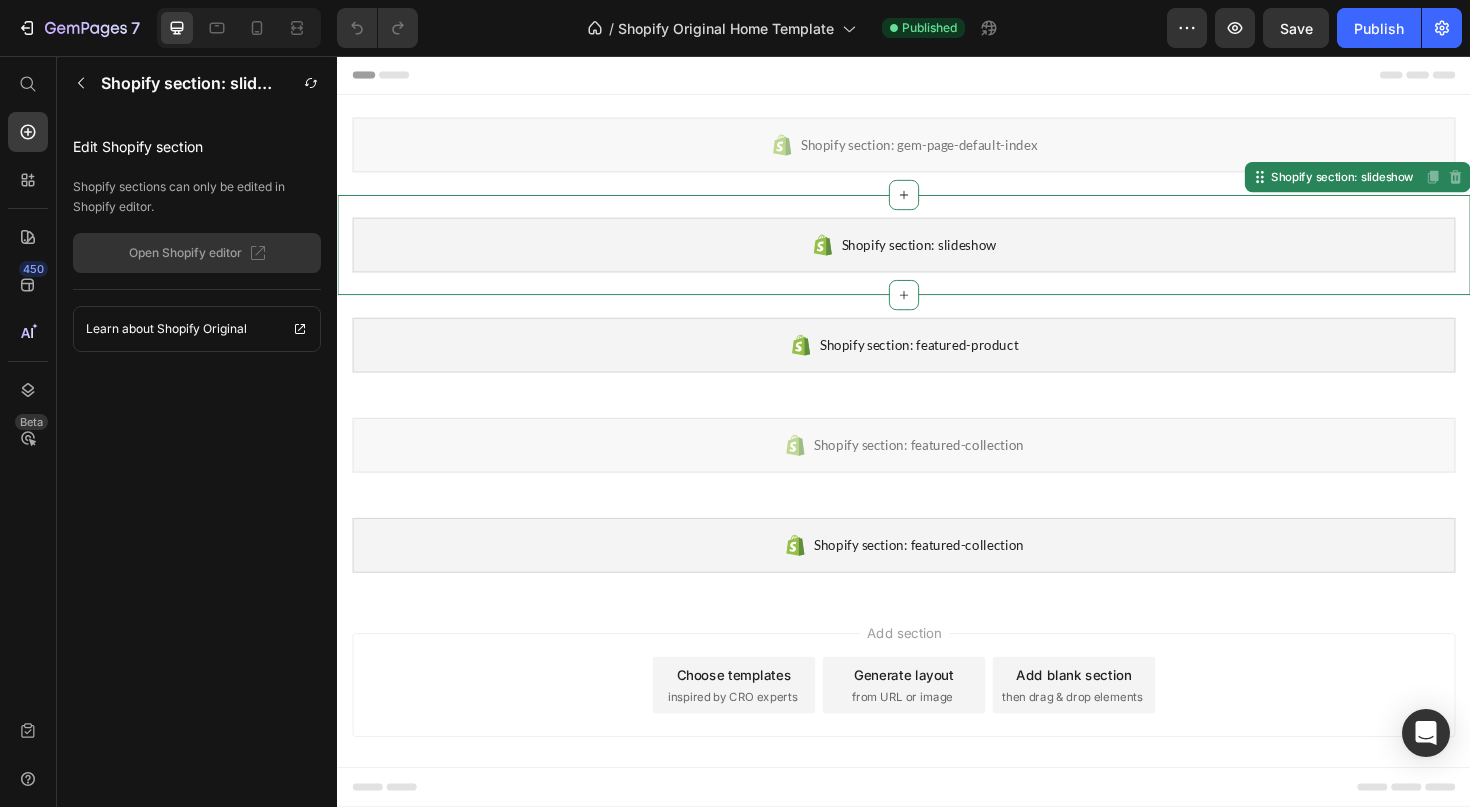 click on "Shopify section: slideshow" at bounding box center (937, 256) 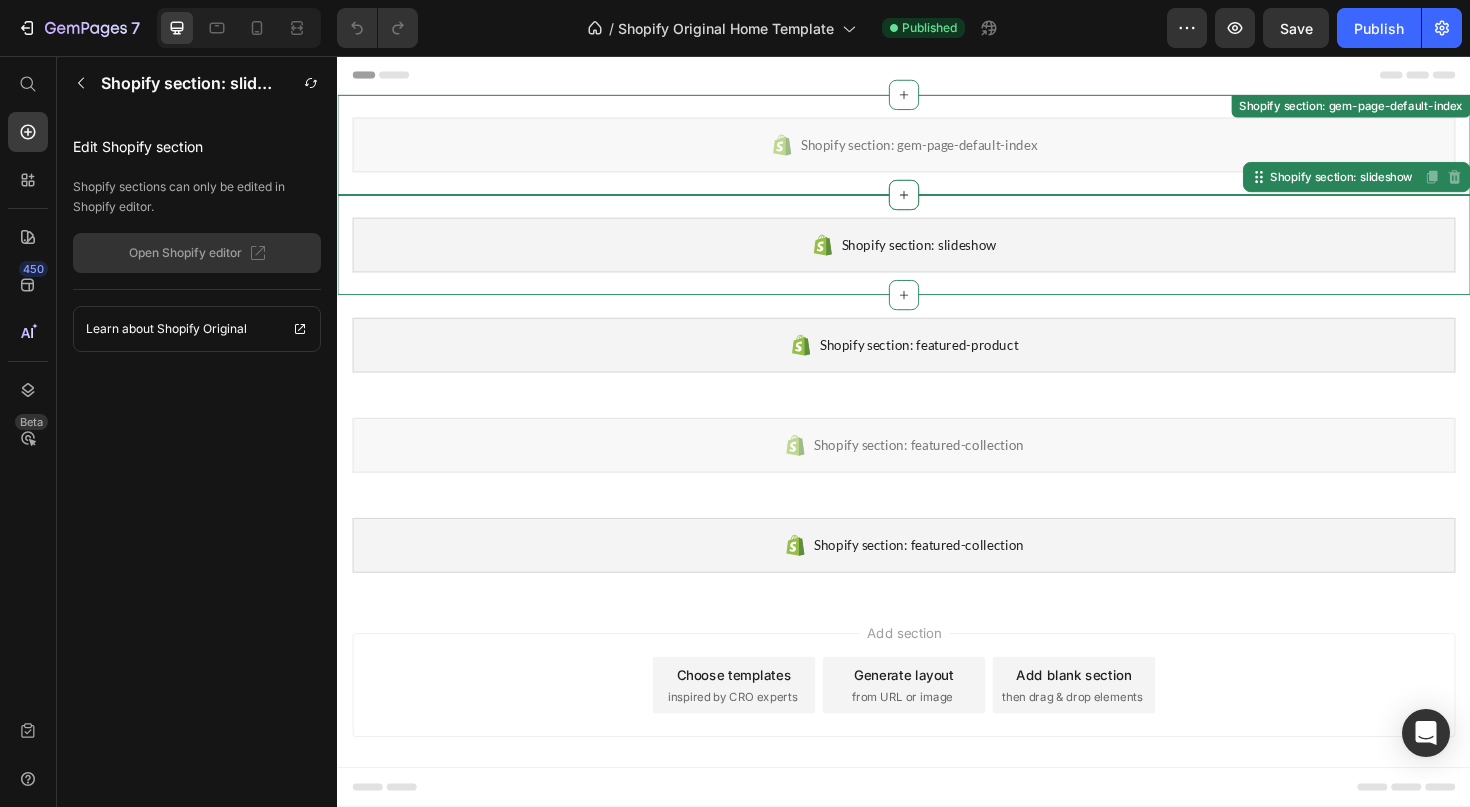 click on "Shopify section: gem-page-default-index" at bounding box center (937, 150) 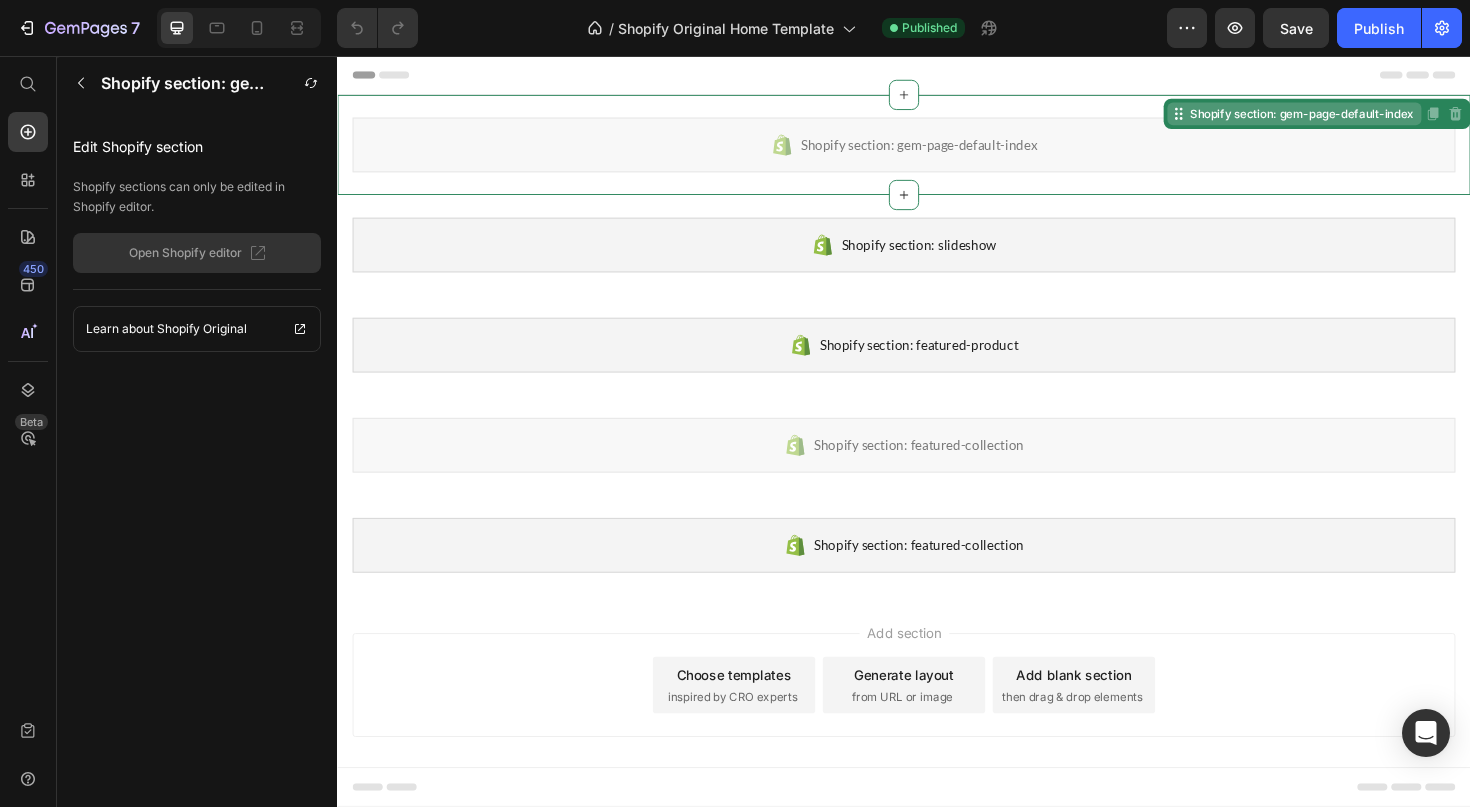 click on "Shopify section: gem-page-default-index" at bounding box center (1358, 117) 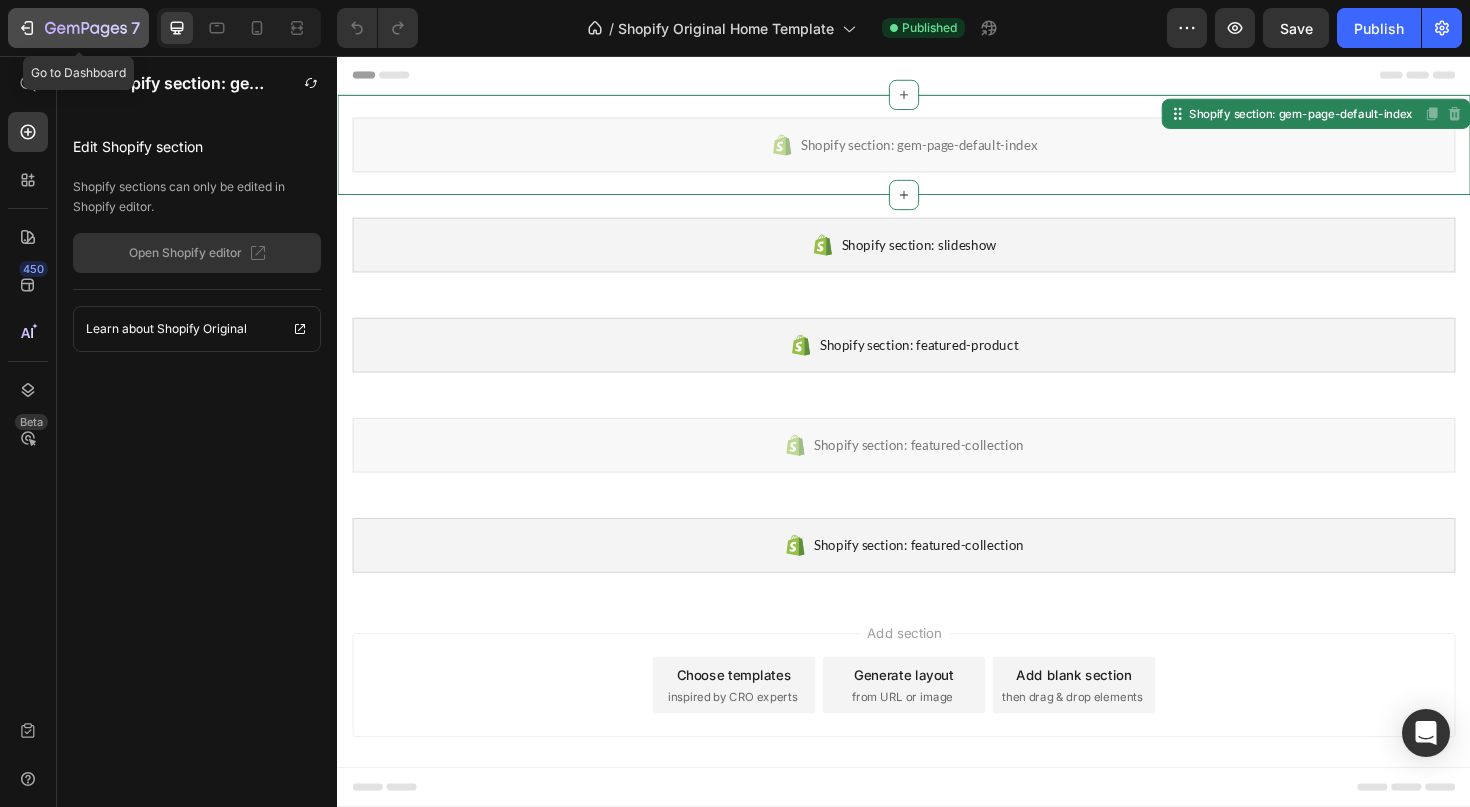 click 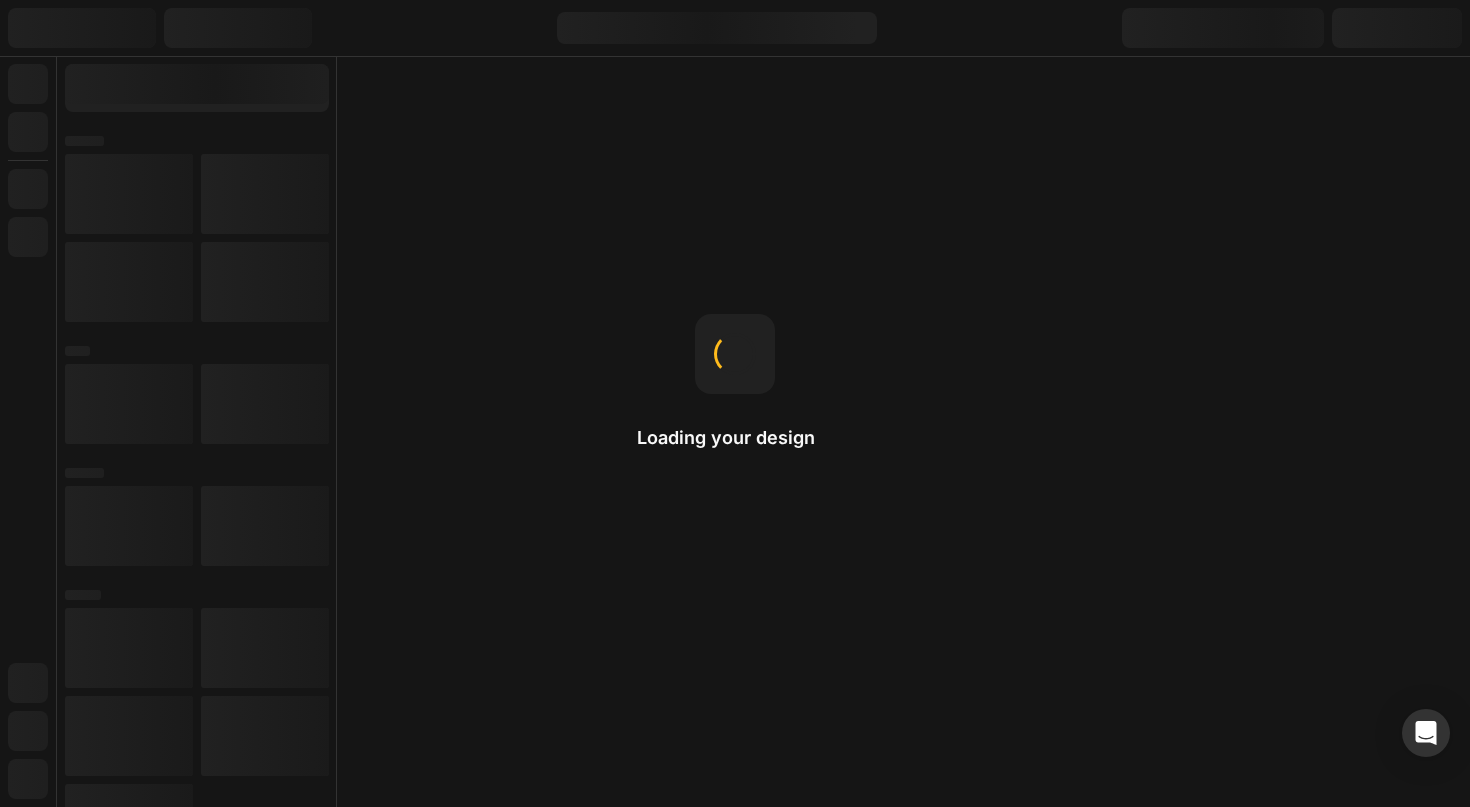 scroll, scrollTop: 0, scrollLeft: 0, axis: both 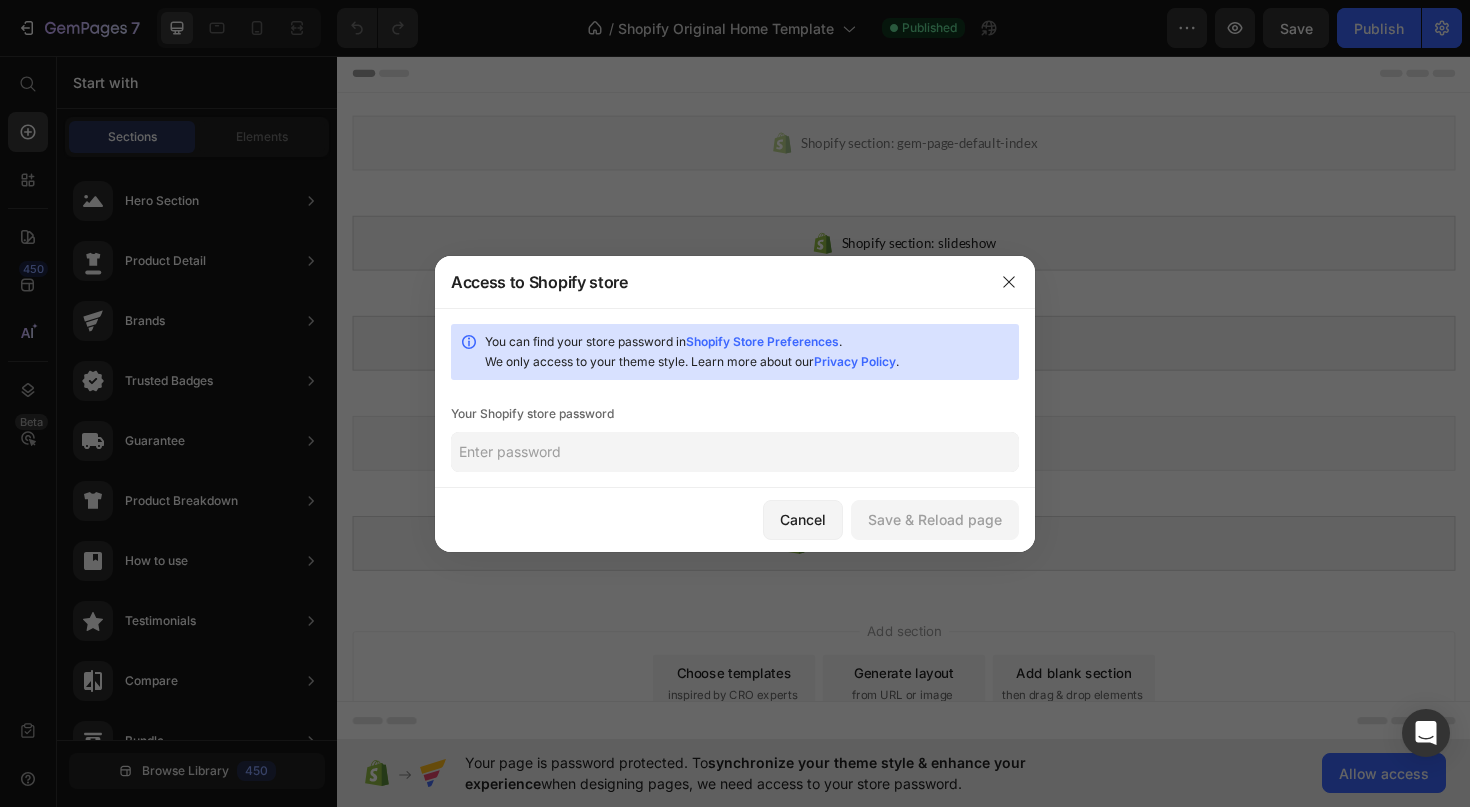 click 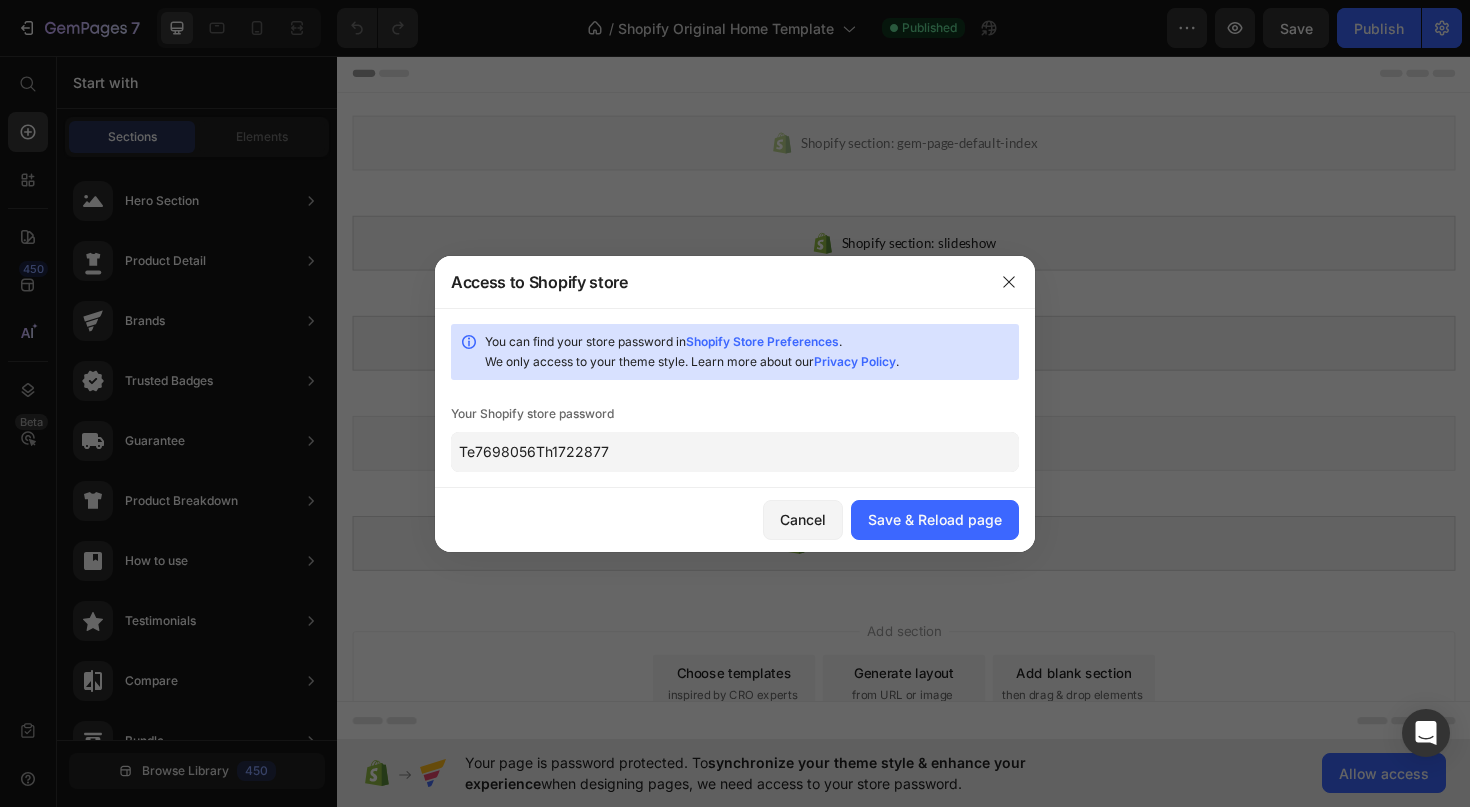 type on "Te7698056Th1722877" 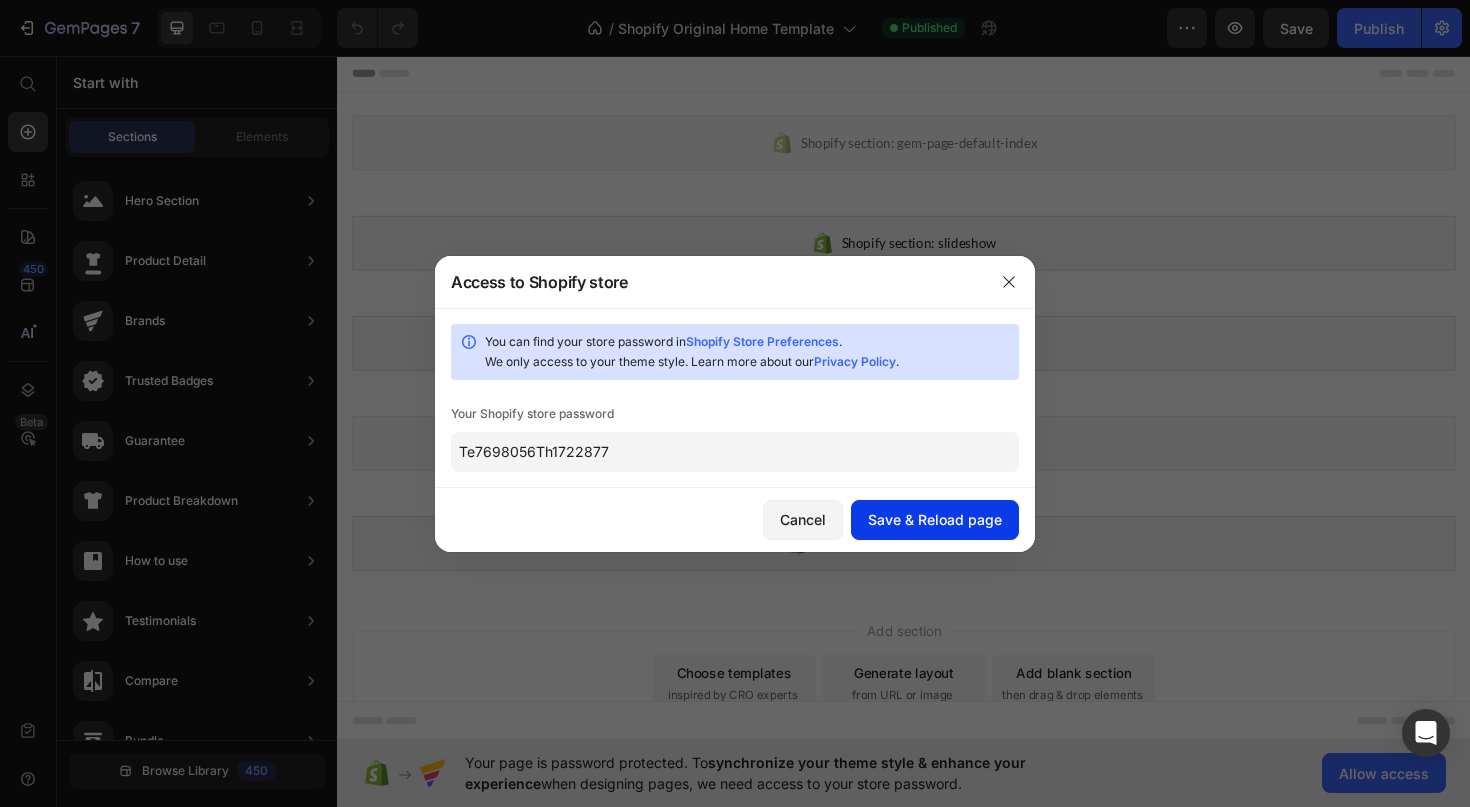 click on "Save & Reload page" at bounding box center (935, 519) 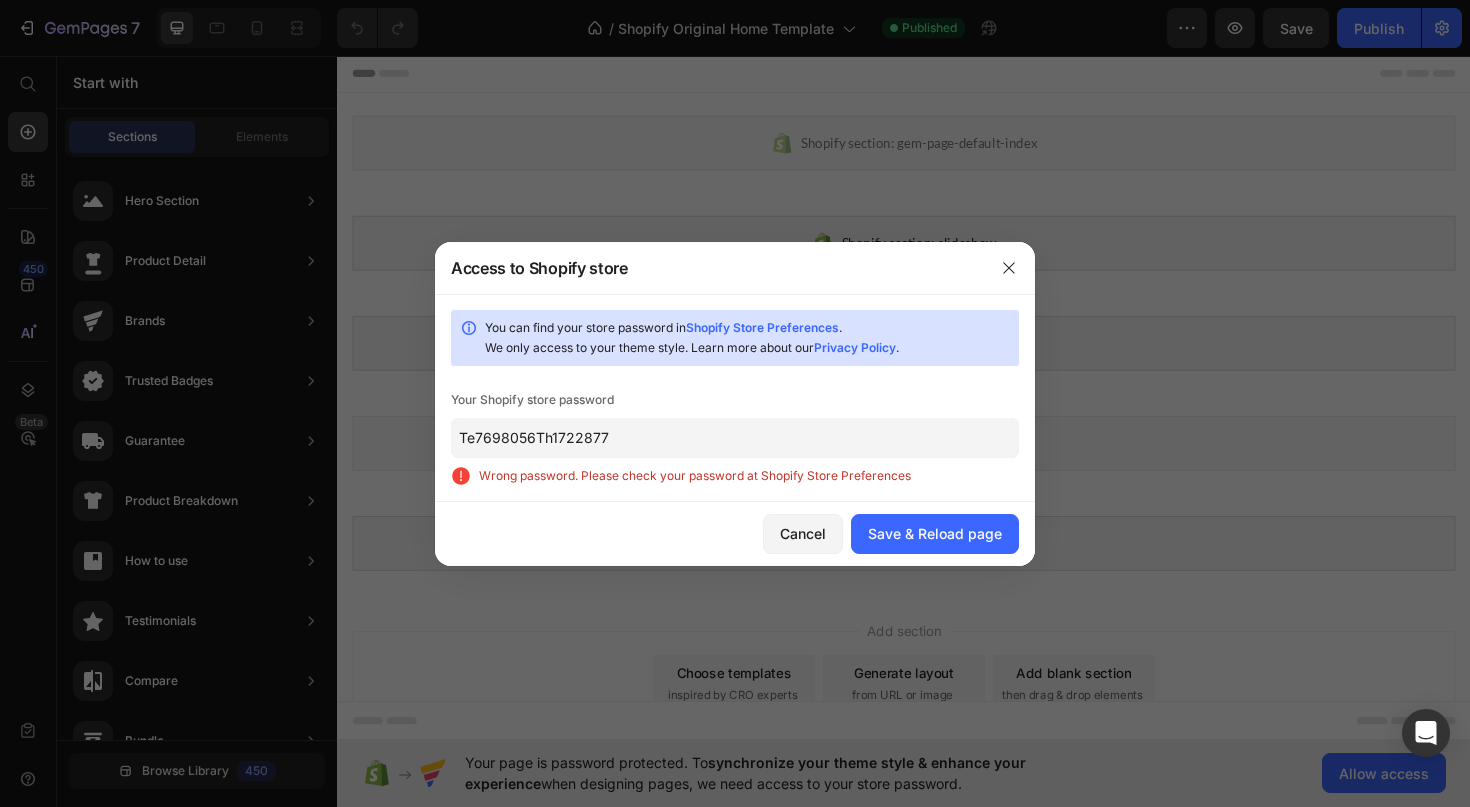 drag, startPoint x: 634, startPoint y: 436, endPoint x: 381, endPoint y: 450, distance: 253.38705 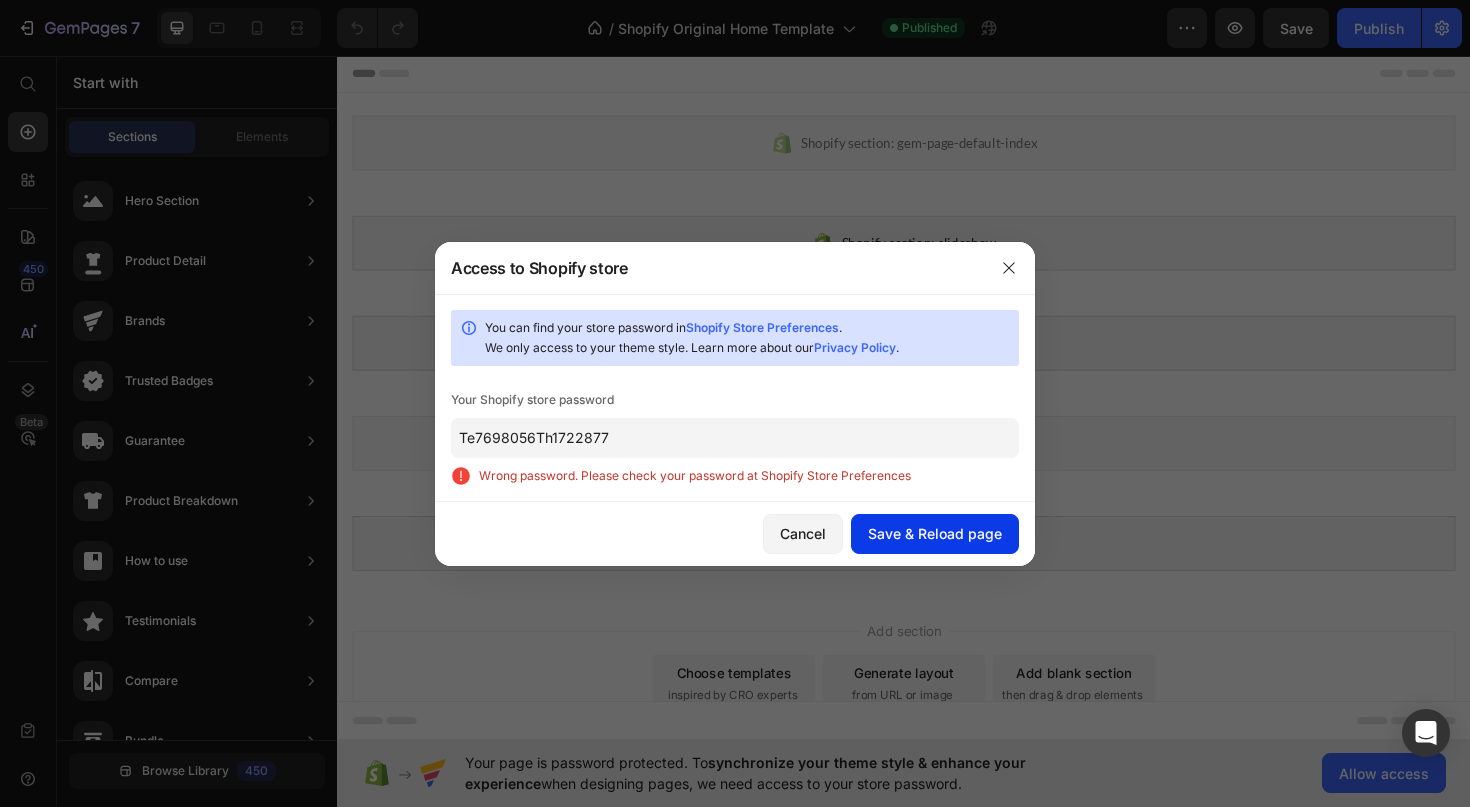 click on "Save & Reload page" at bounding box center (935, 533) 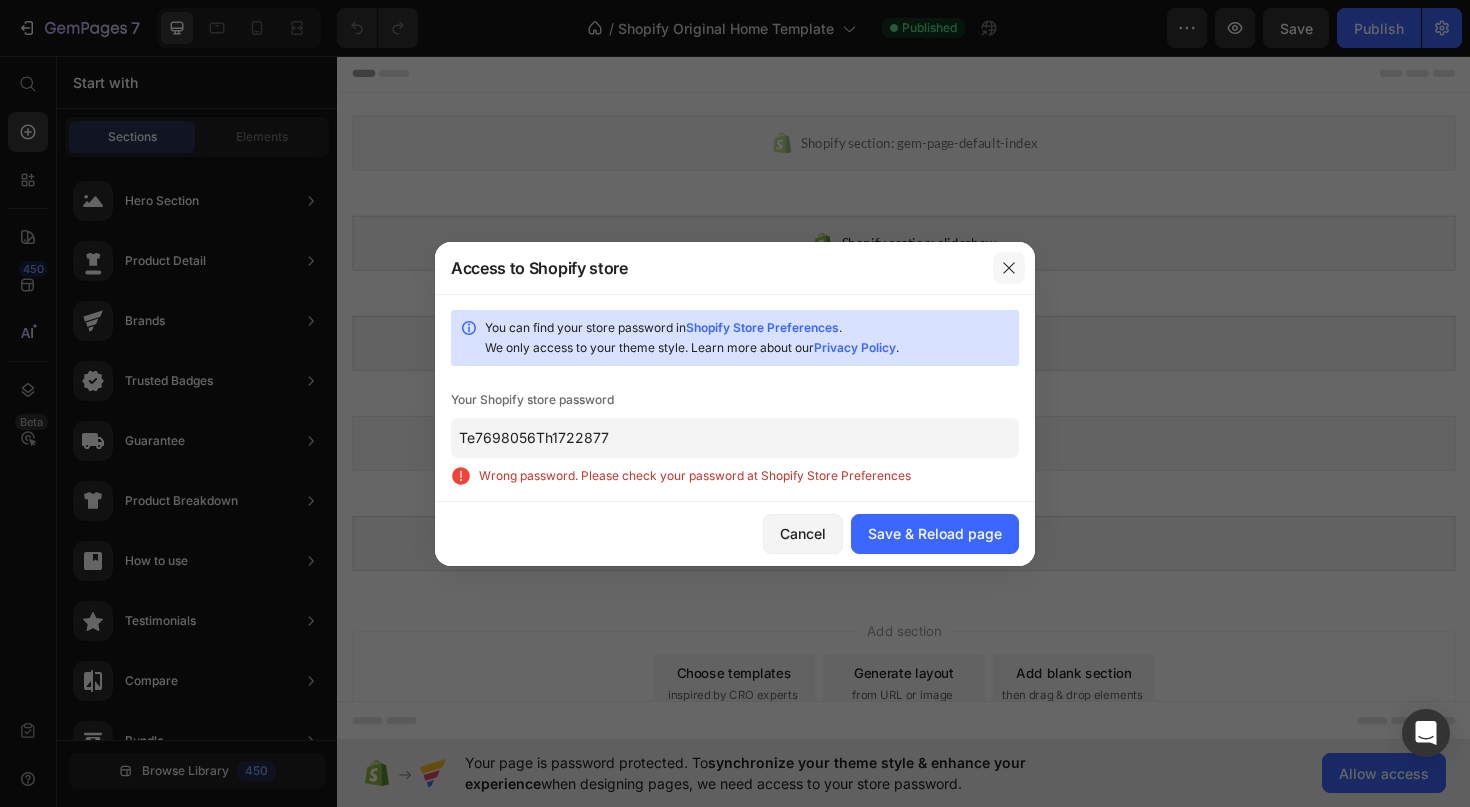 click 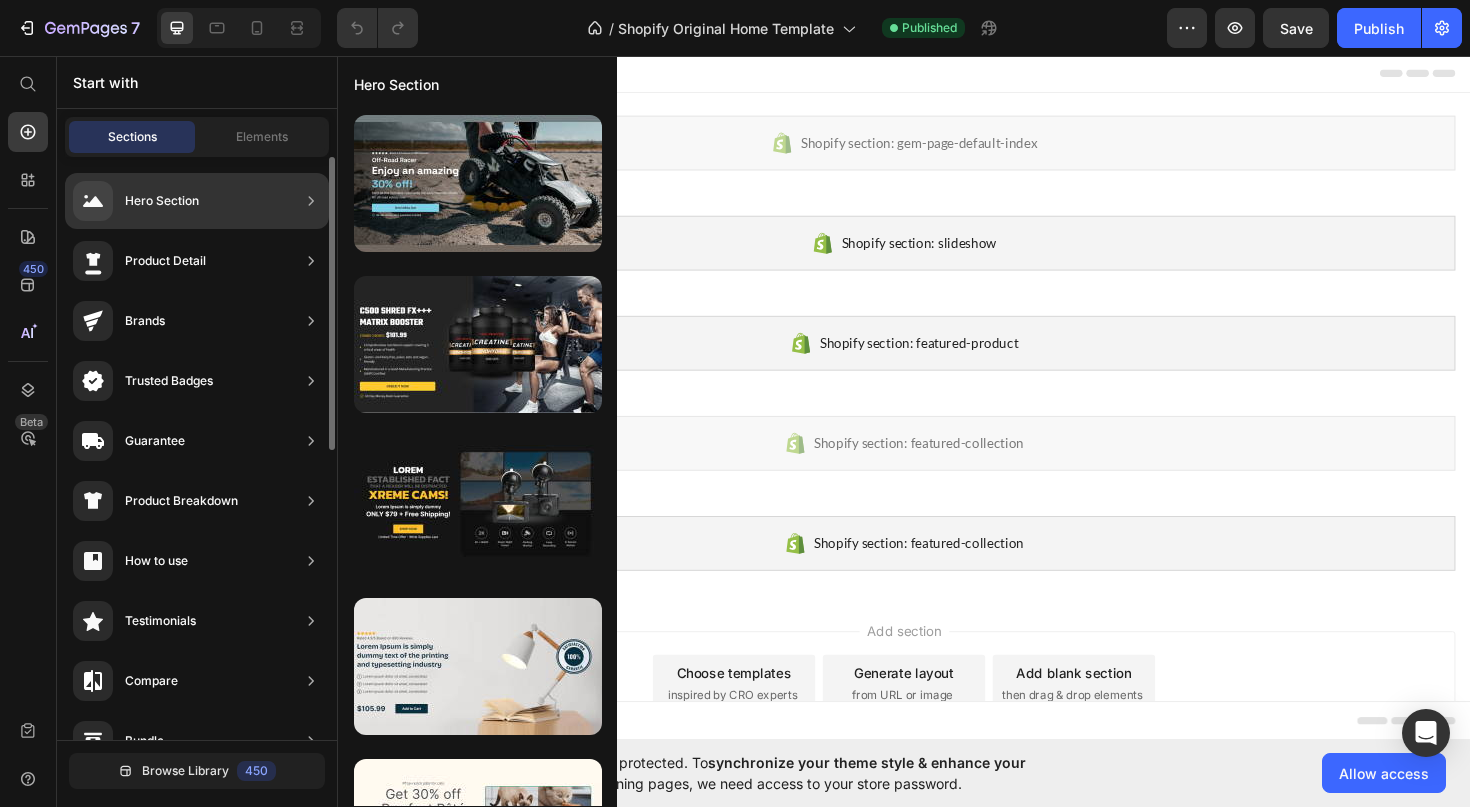 click on "Hero Section" 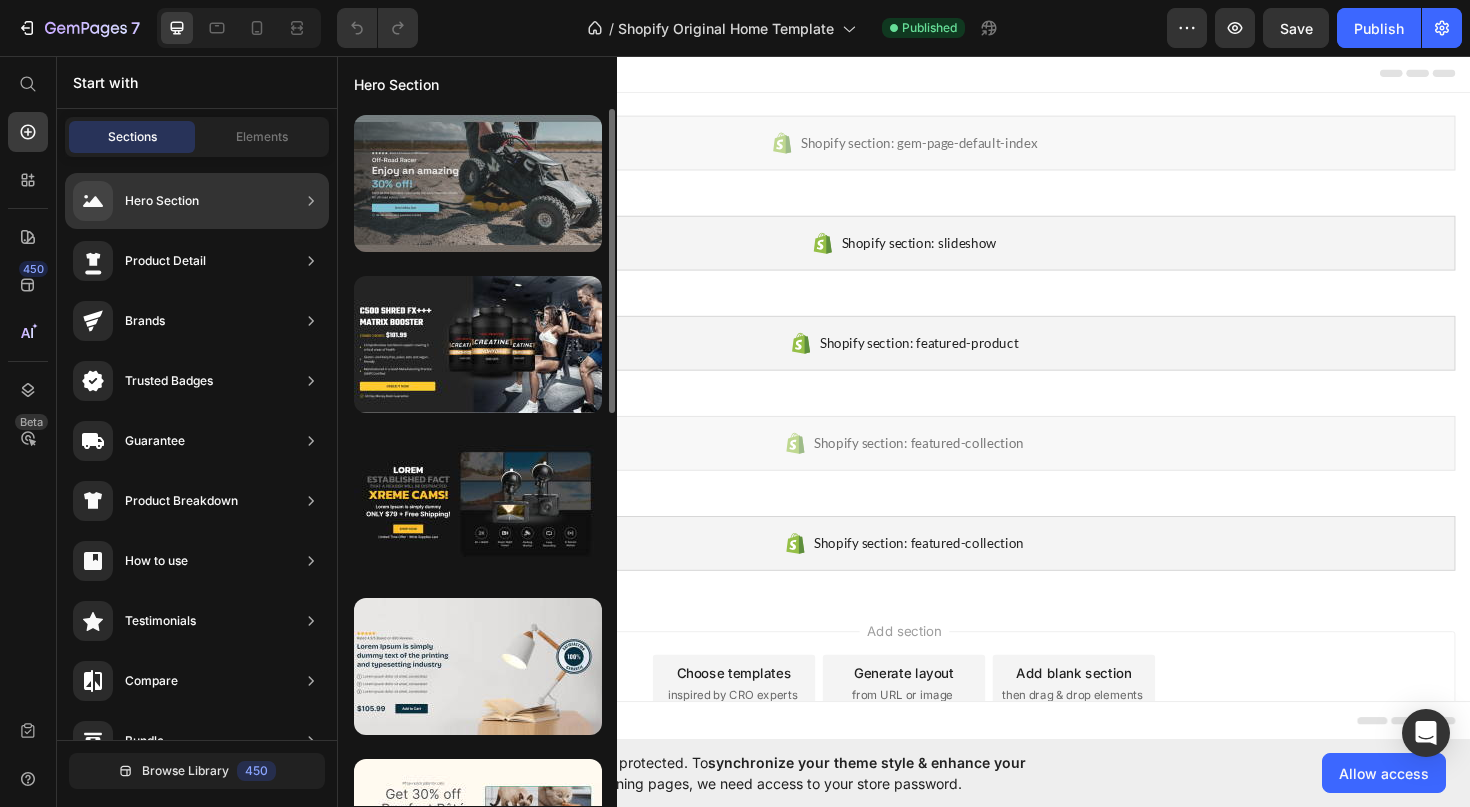 click at bounding box center [478, 183] 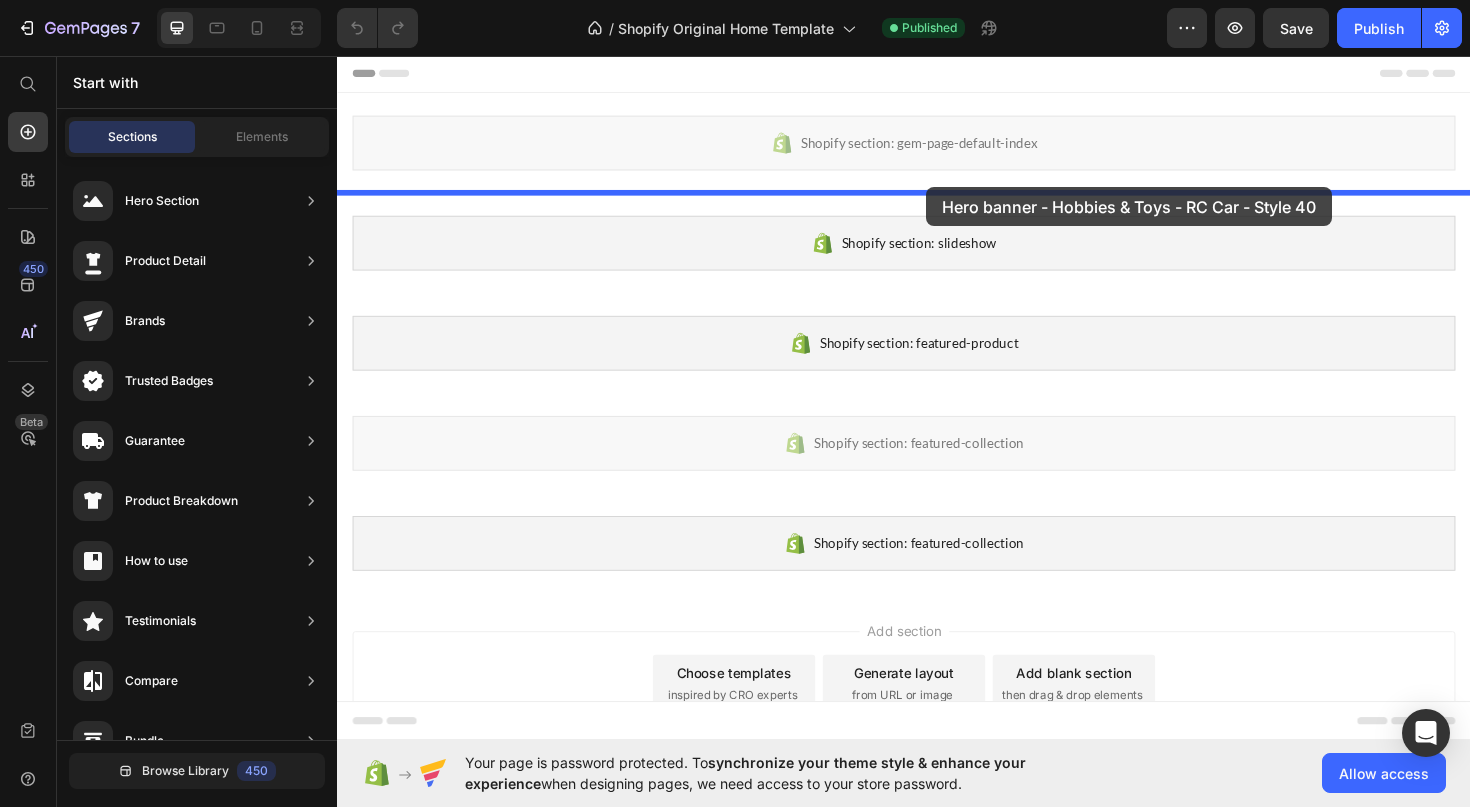 drag, startPoint x: 824, startPoint y: 237, endPoint x: 926, endPoint y: 187, distance: 113.59577 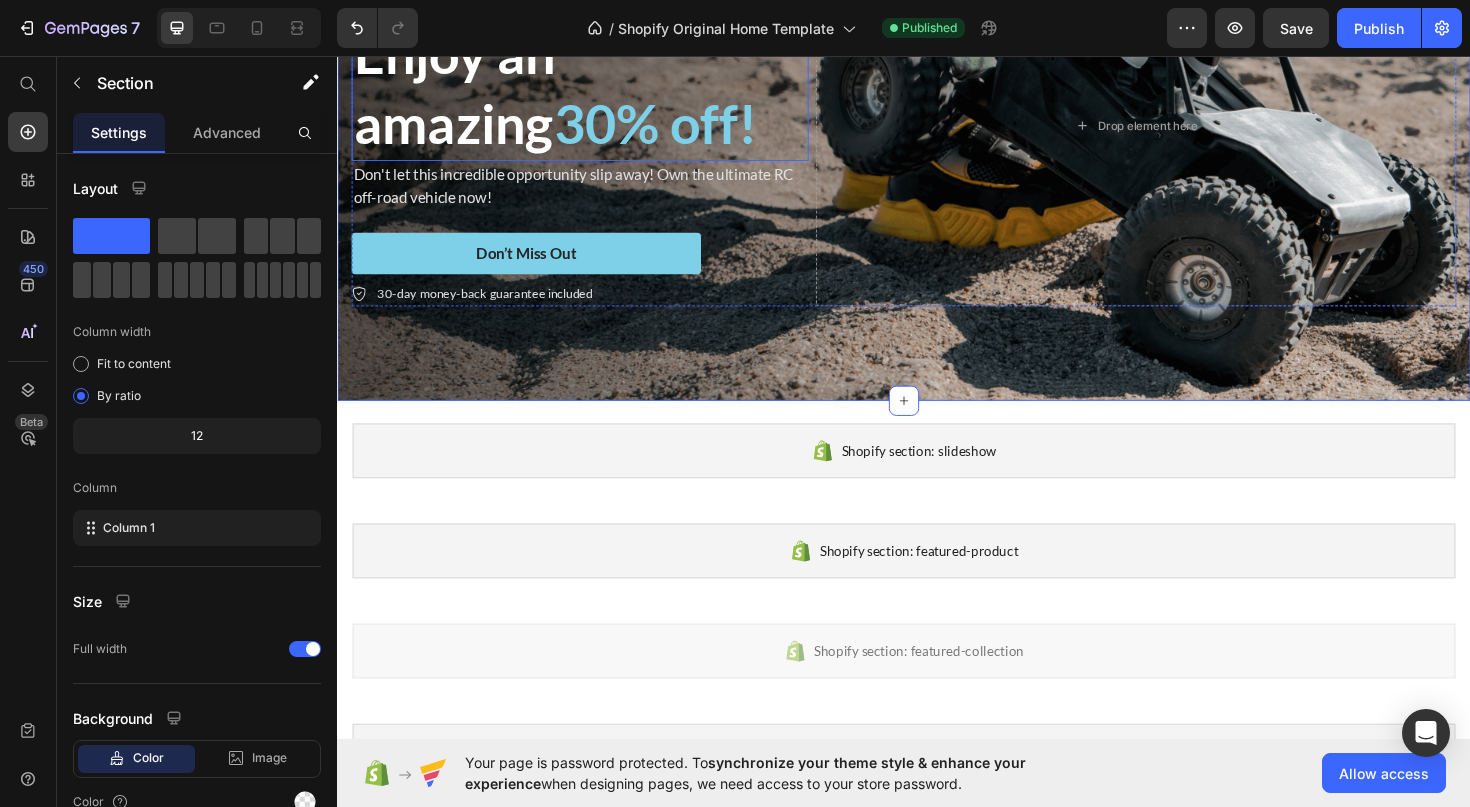 scroll, scrollTop: 365, scrollLeft: 0, axis: vertical 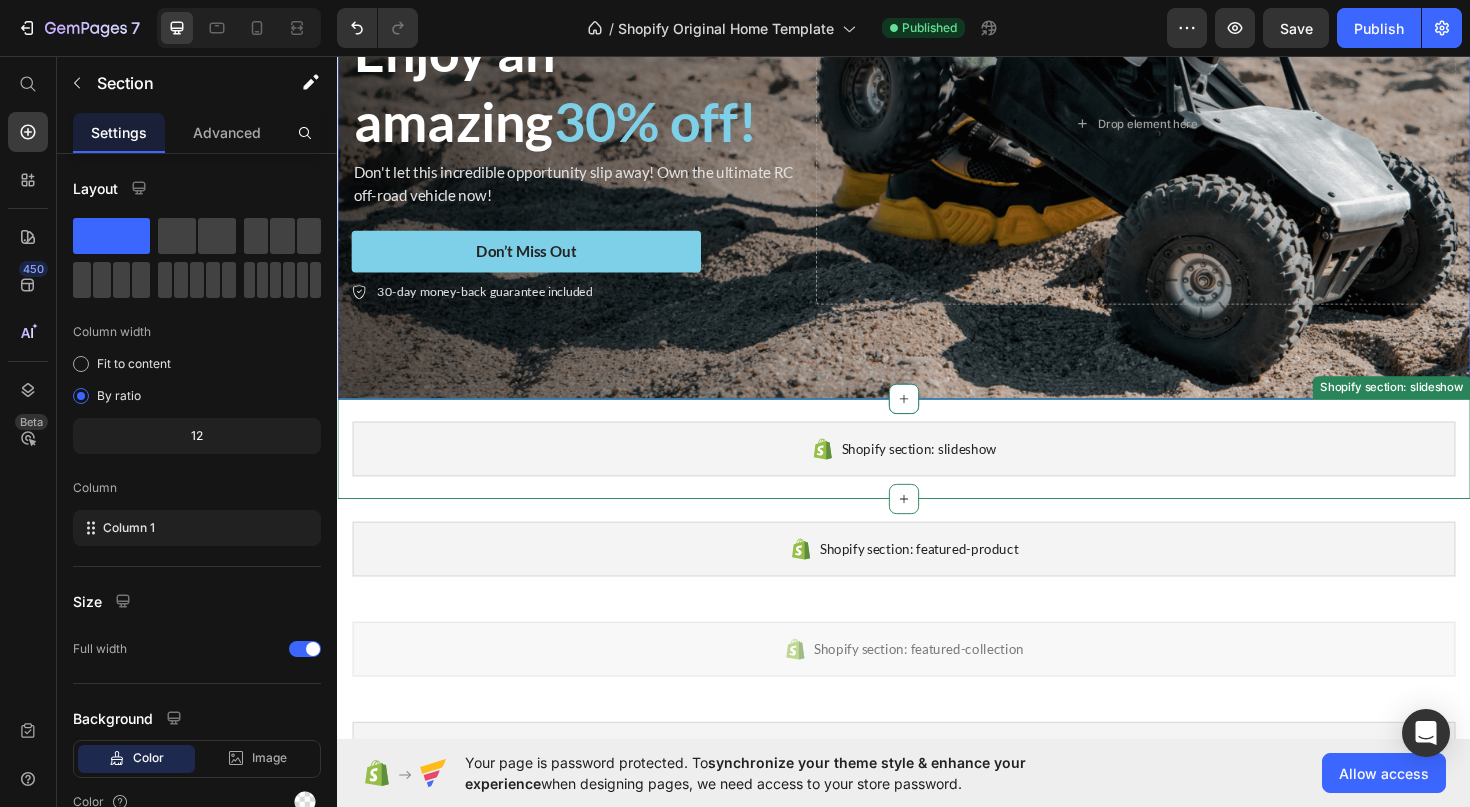click on "Shopify section: slideshow" at bounding box center [953, 472] 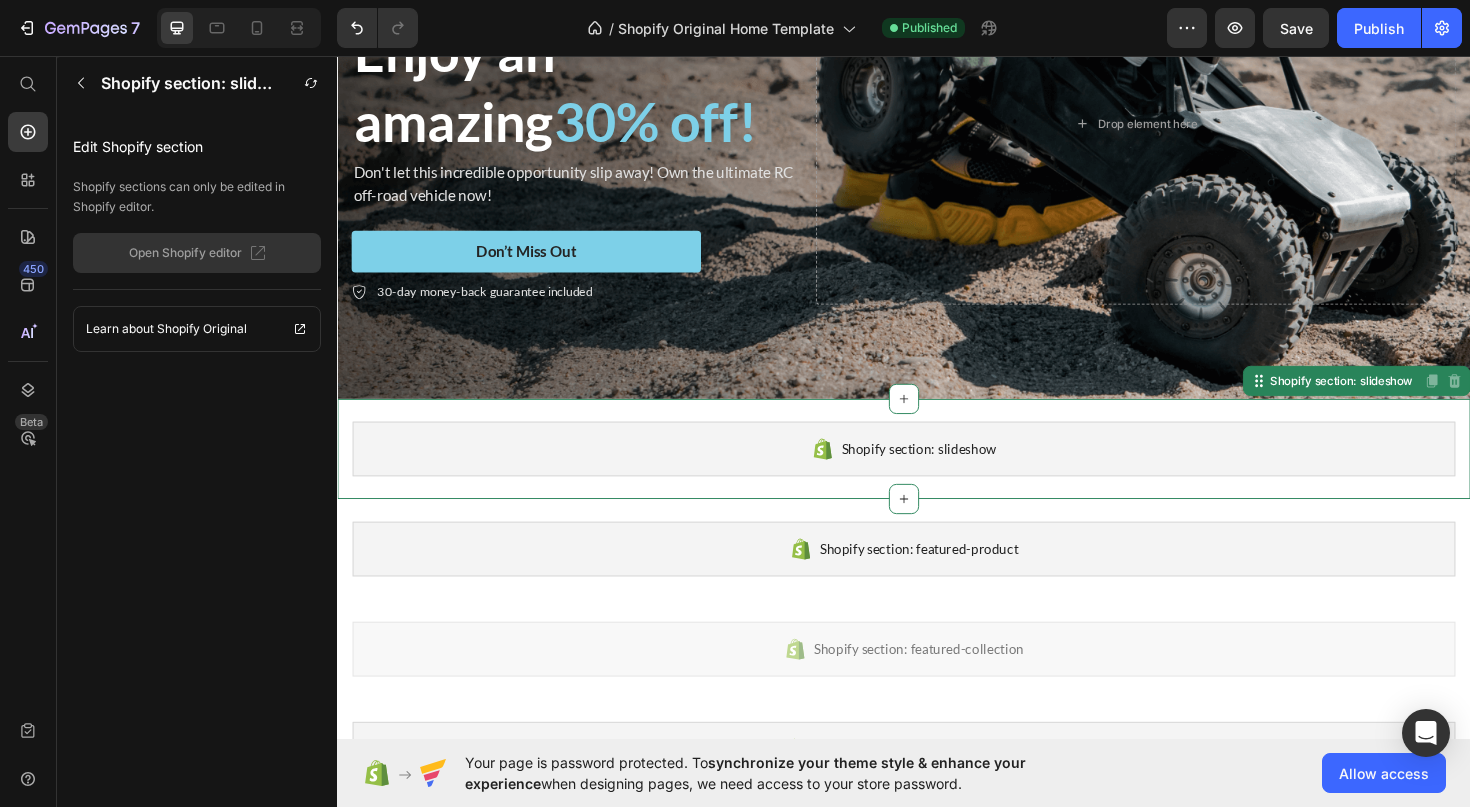 click on "Shopify section: slideshow" at bounding box center [953, 472] 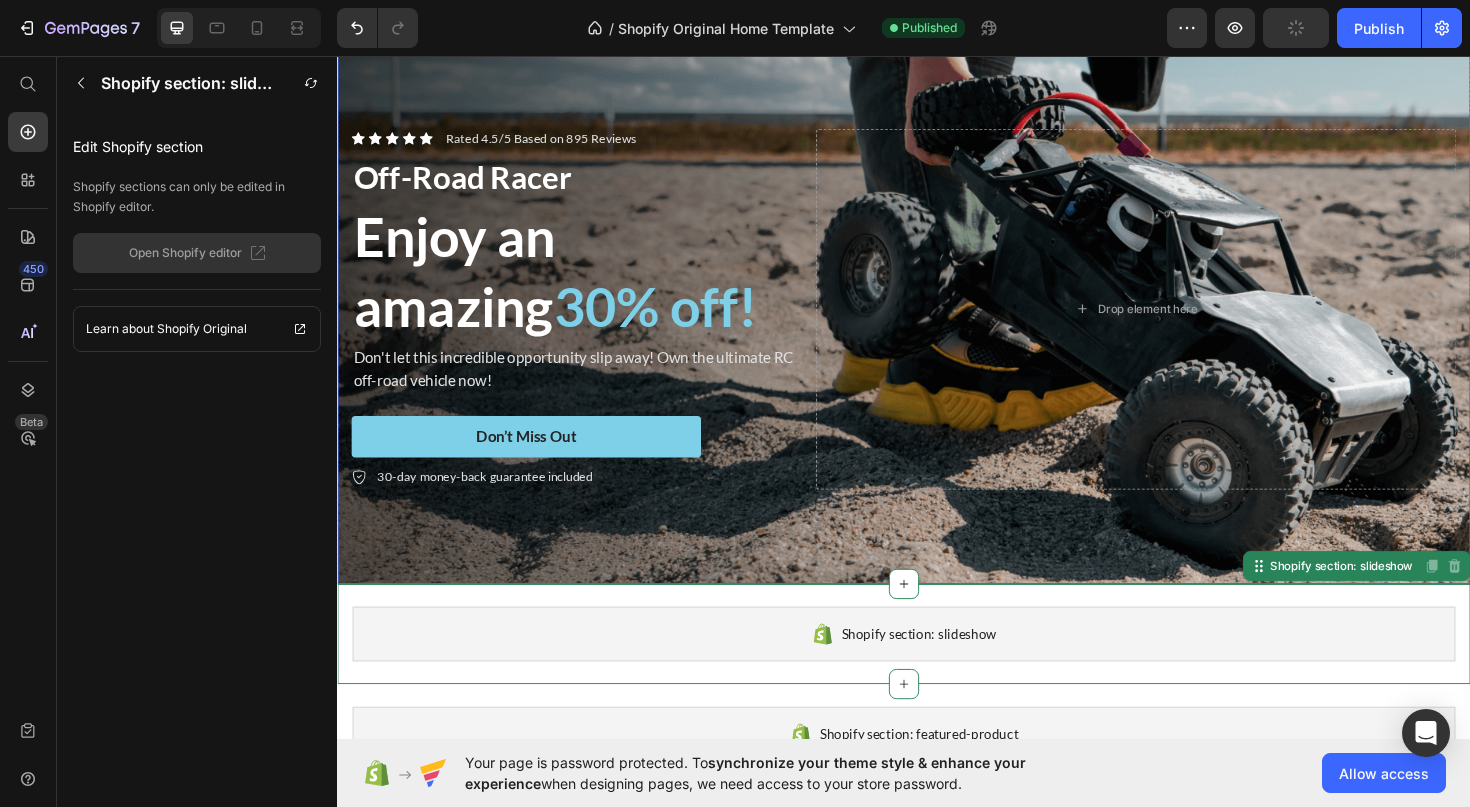 scroll, scrollTop: 0, scrollLeft: 0, axis: both 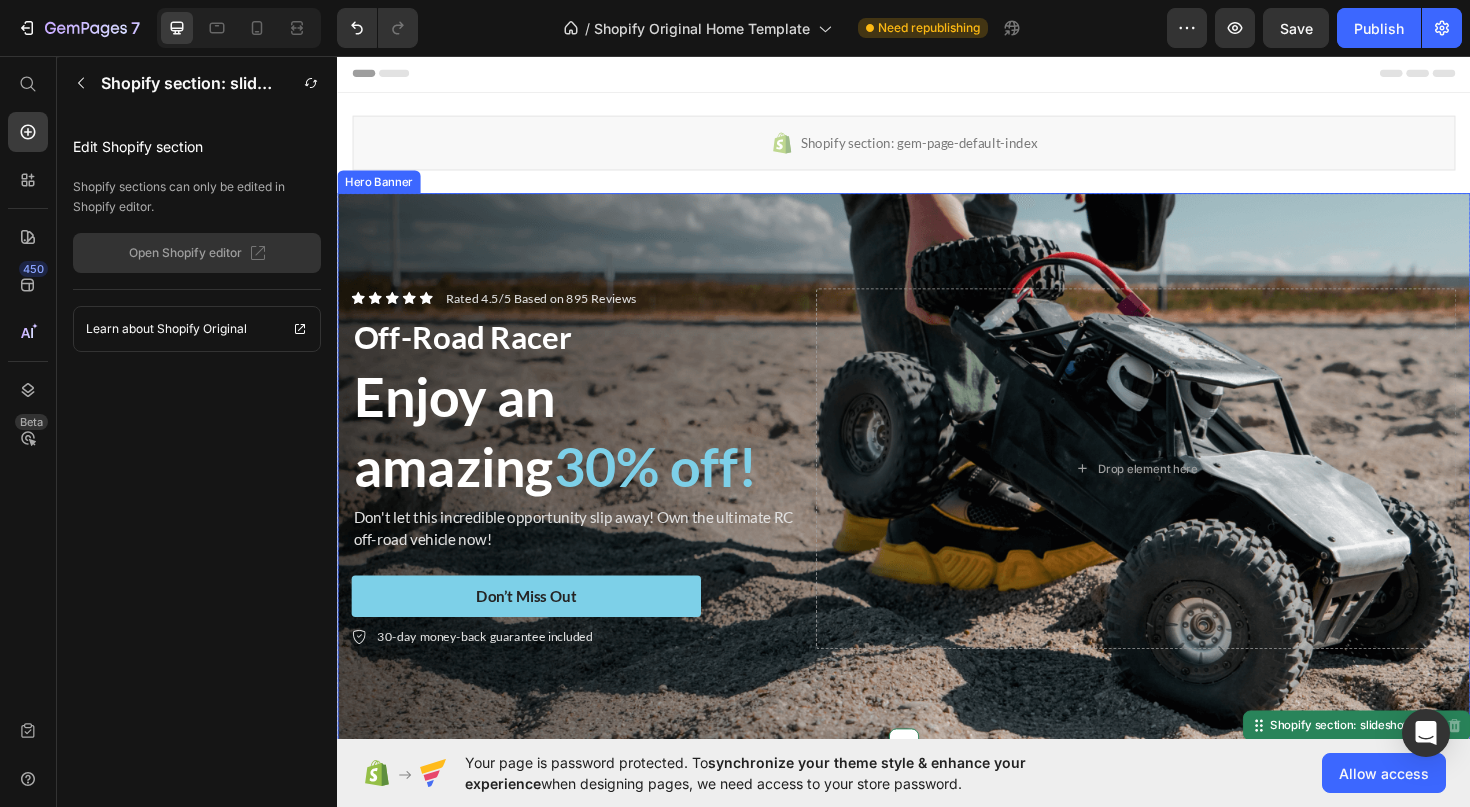 click at bounding box center [937, 492] 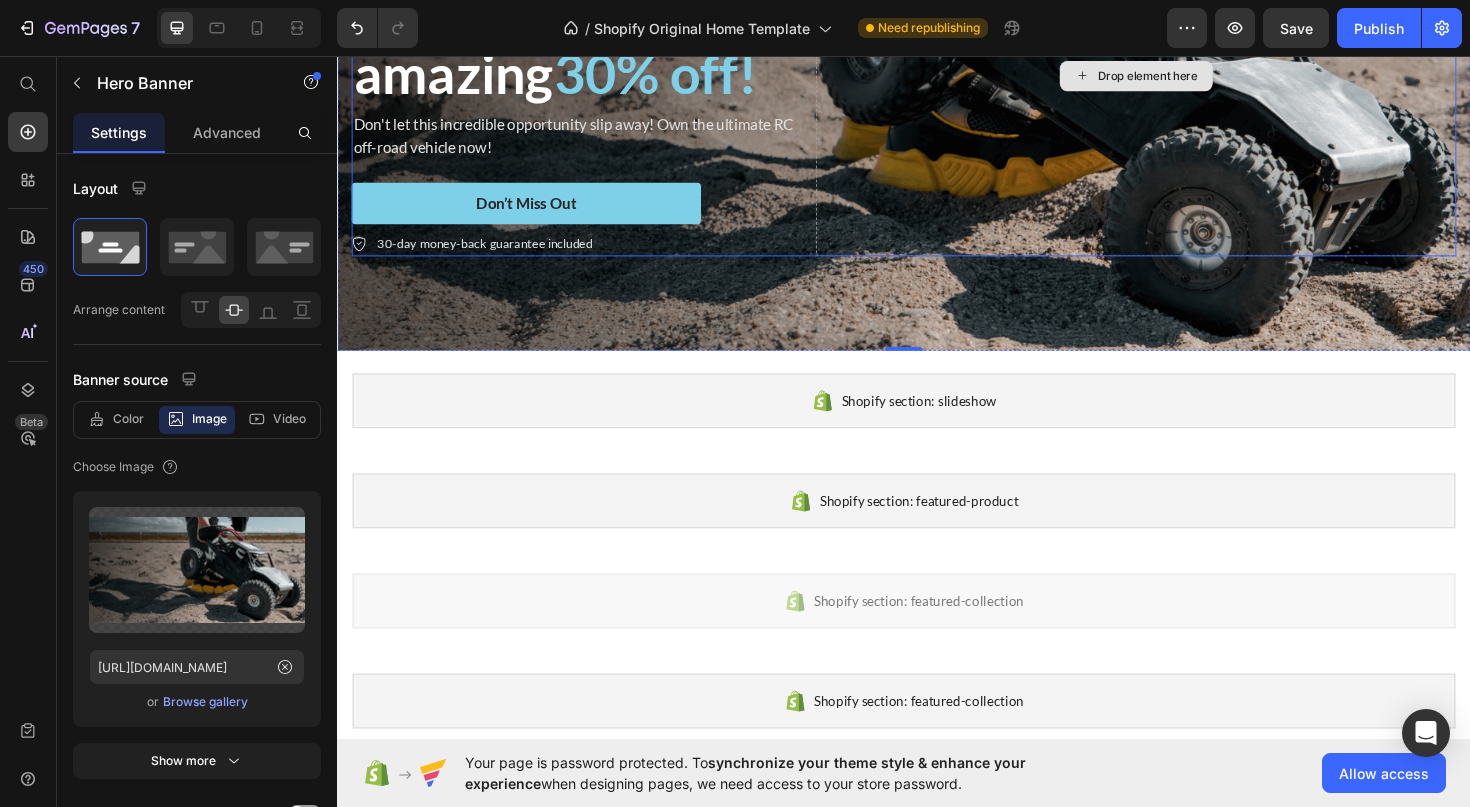 scroll, scrollTop: 421, scrollLeft: 0, axis: vertical 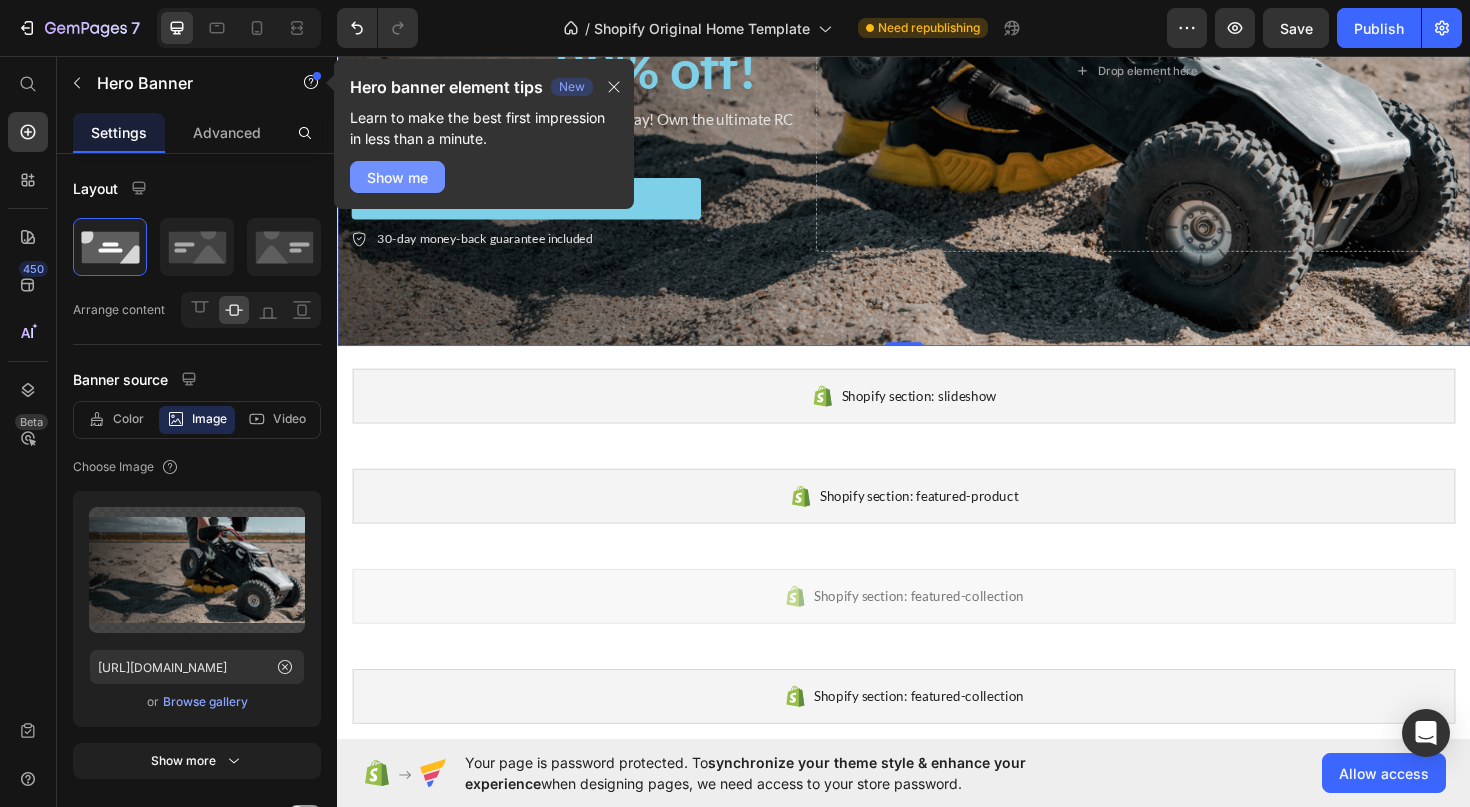 click on "Show me" at bounding box center (397, 177) 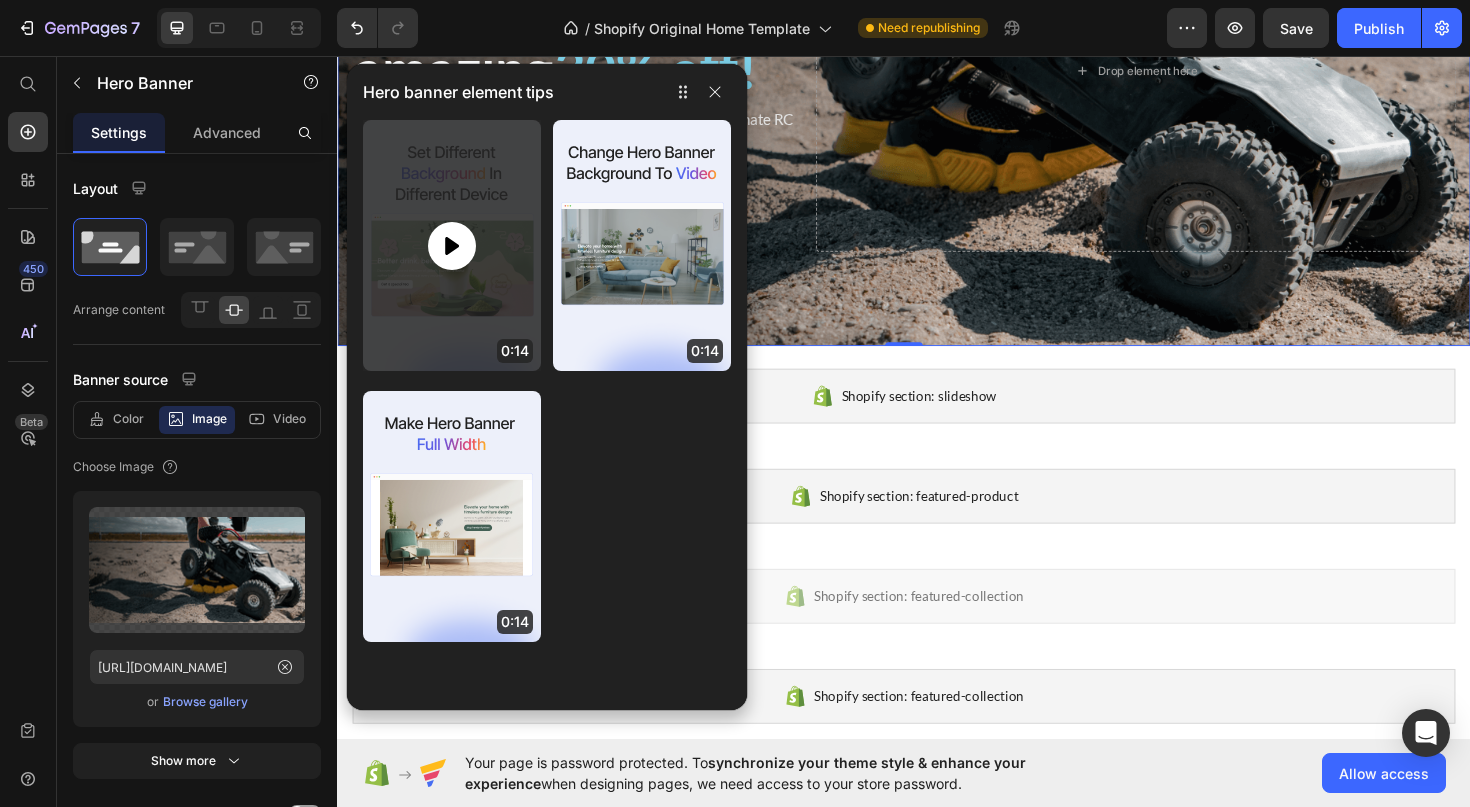 click 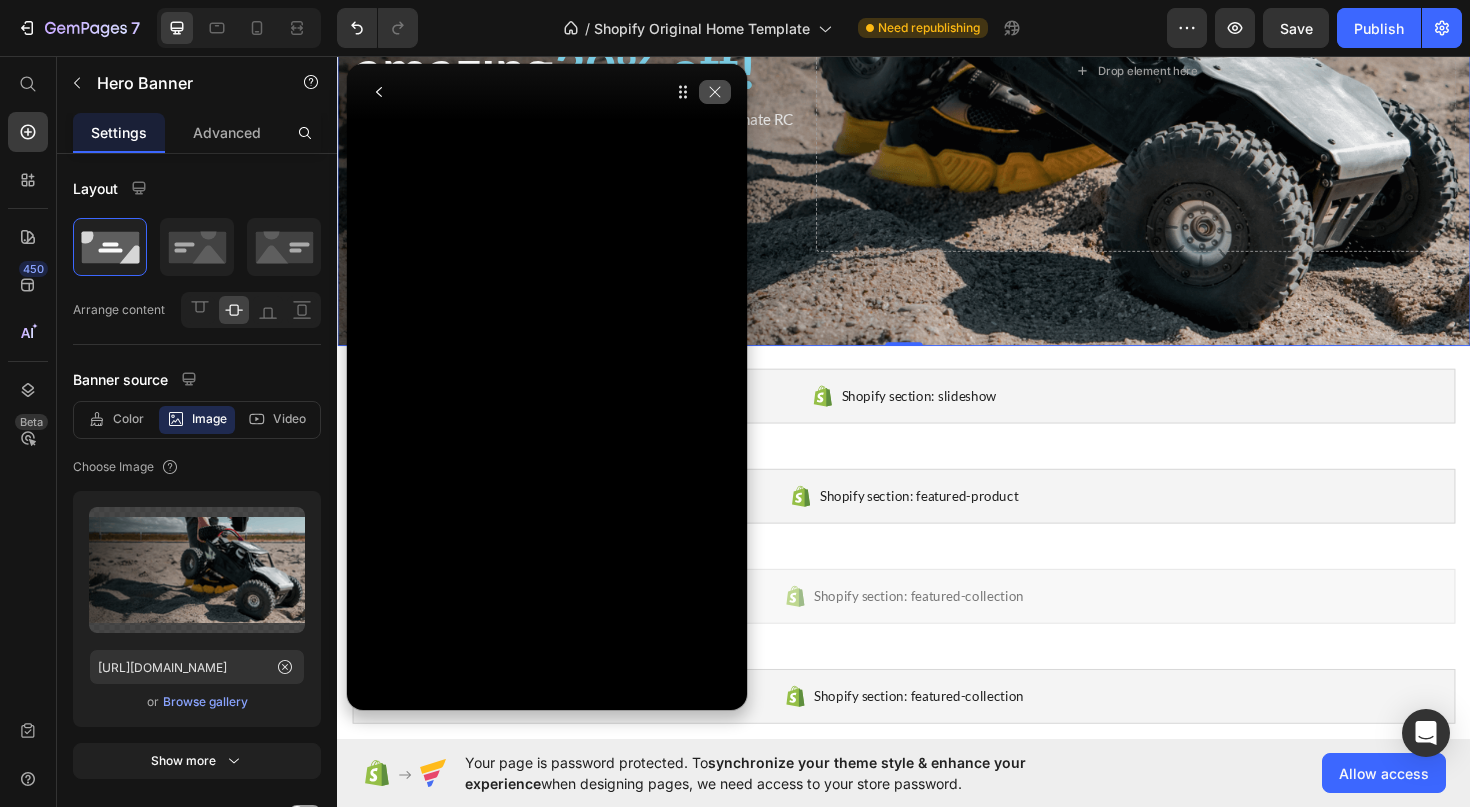 click 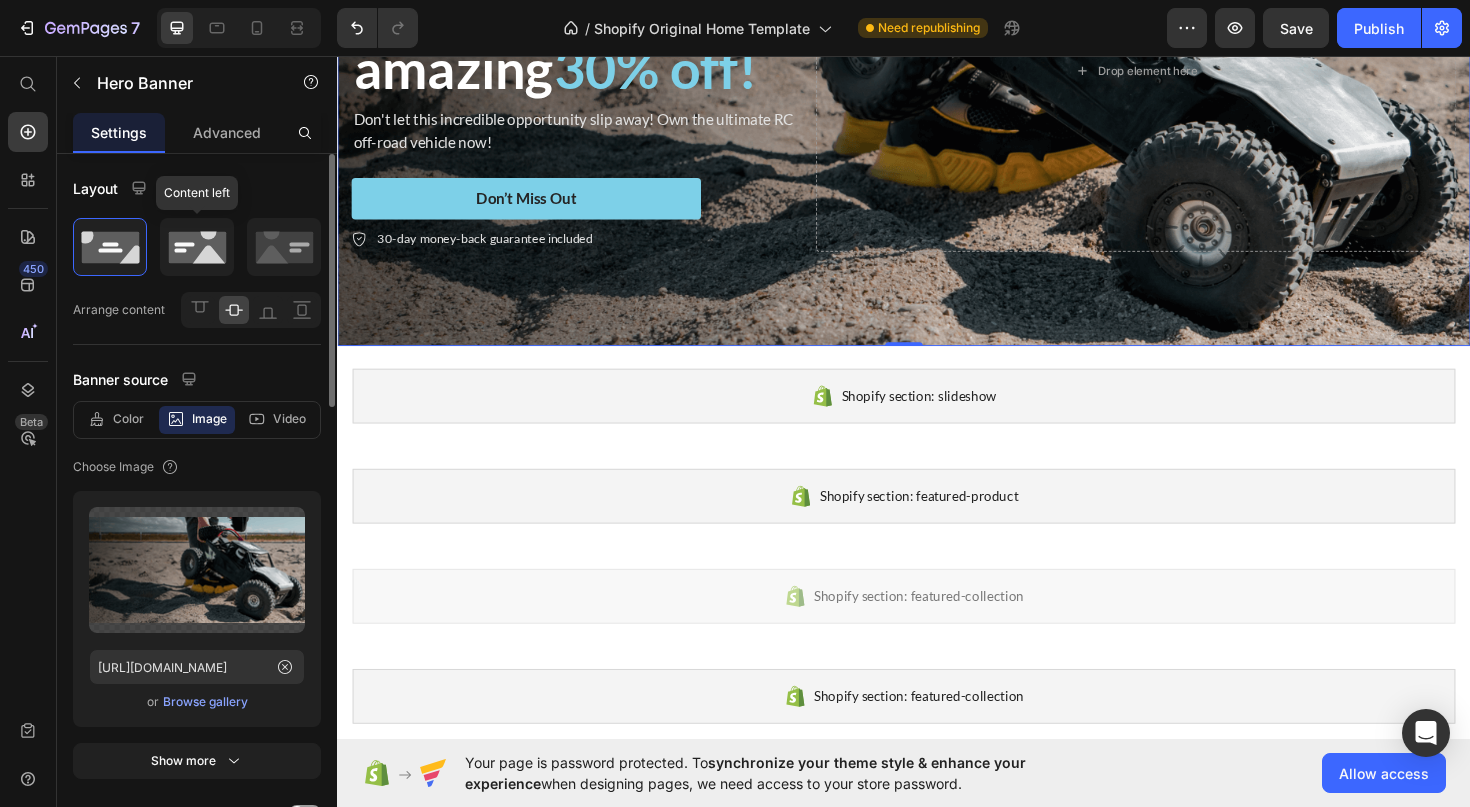 click 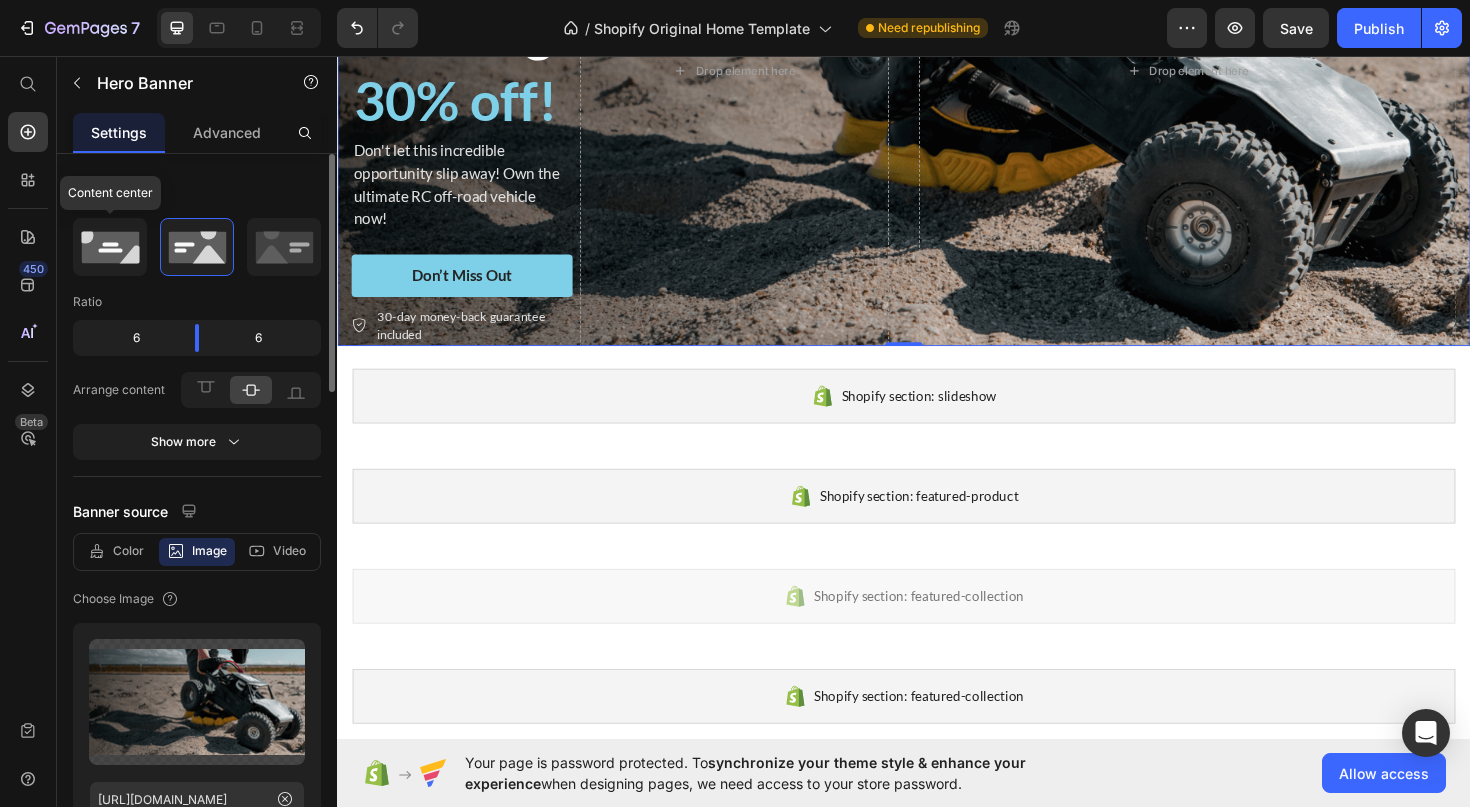 click 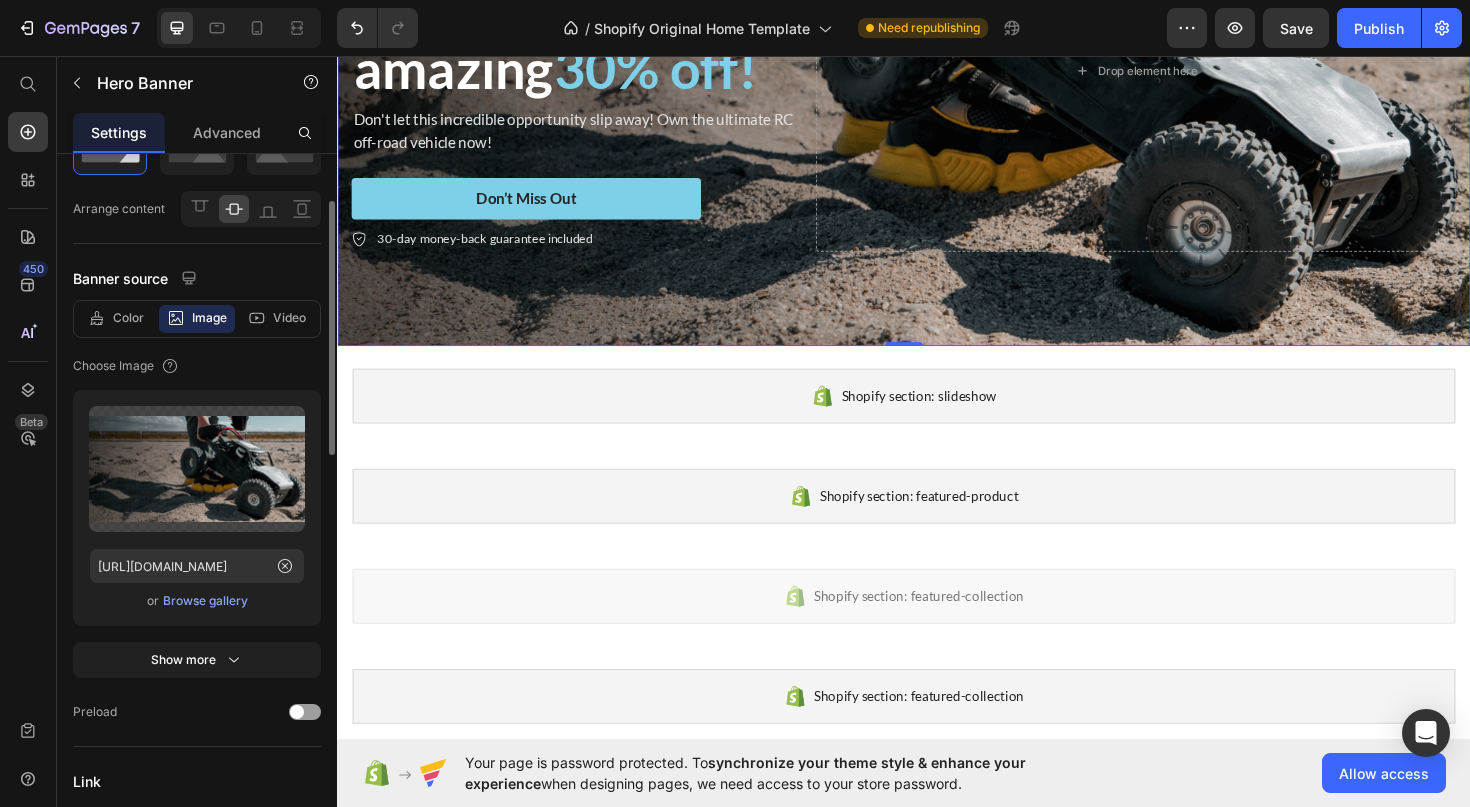 scroll, scrollTop: 112, scrollLeft: 0, axis: vertical 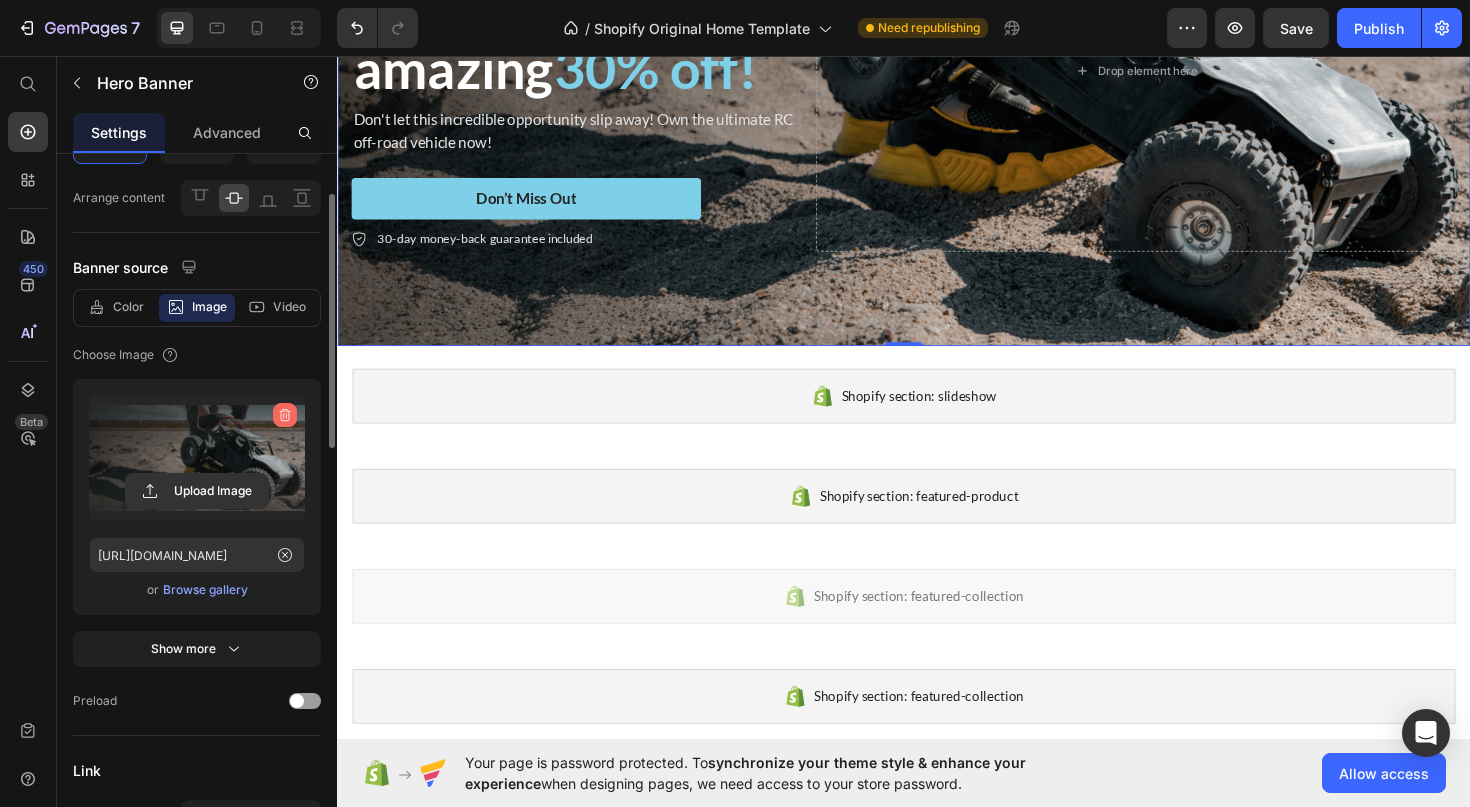 click 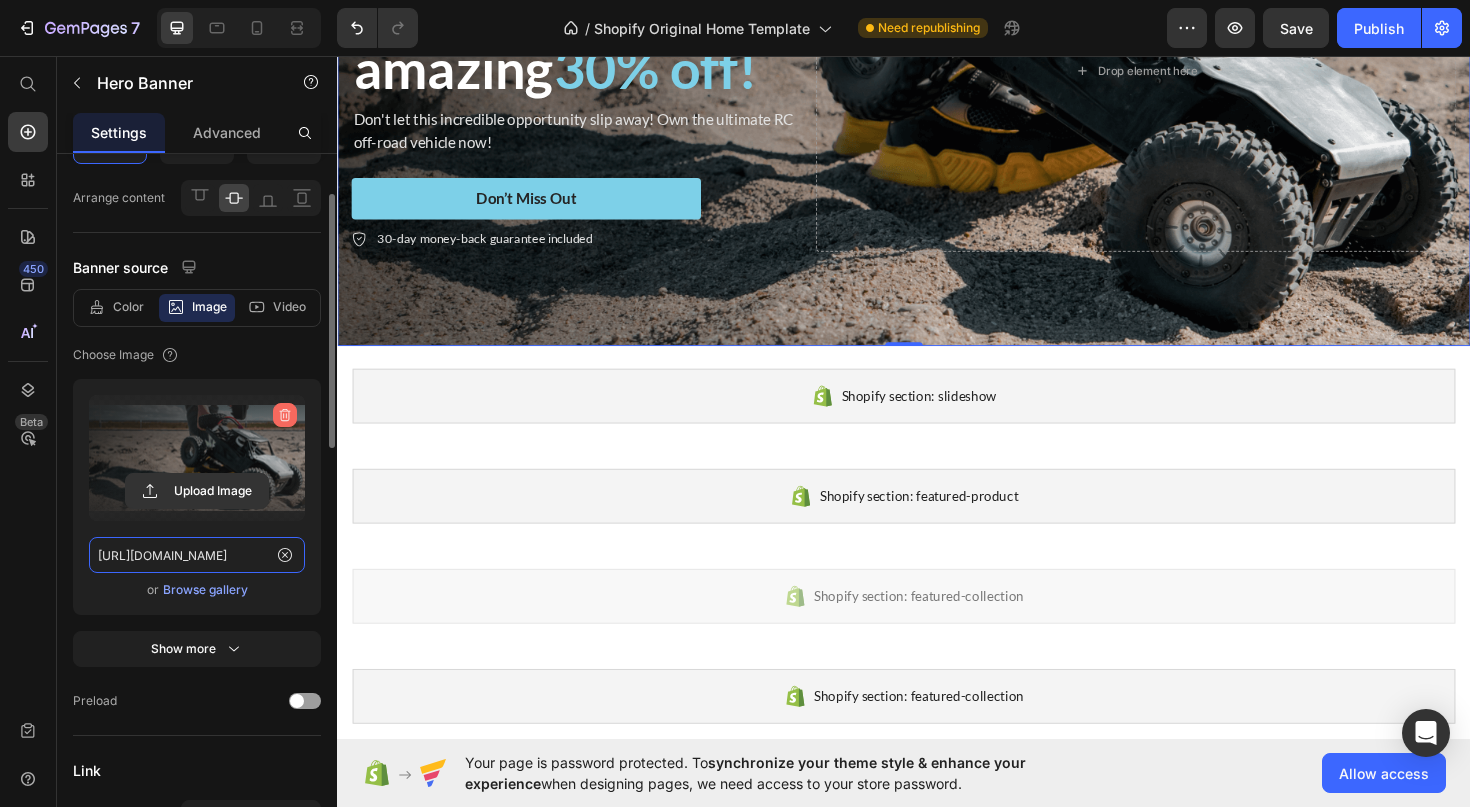 type 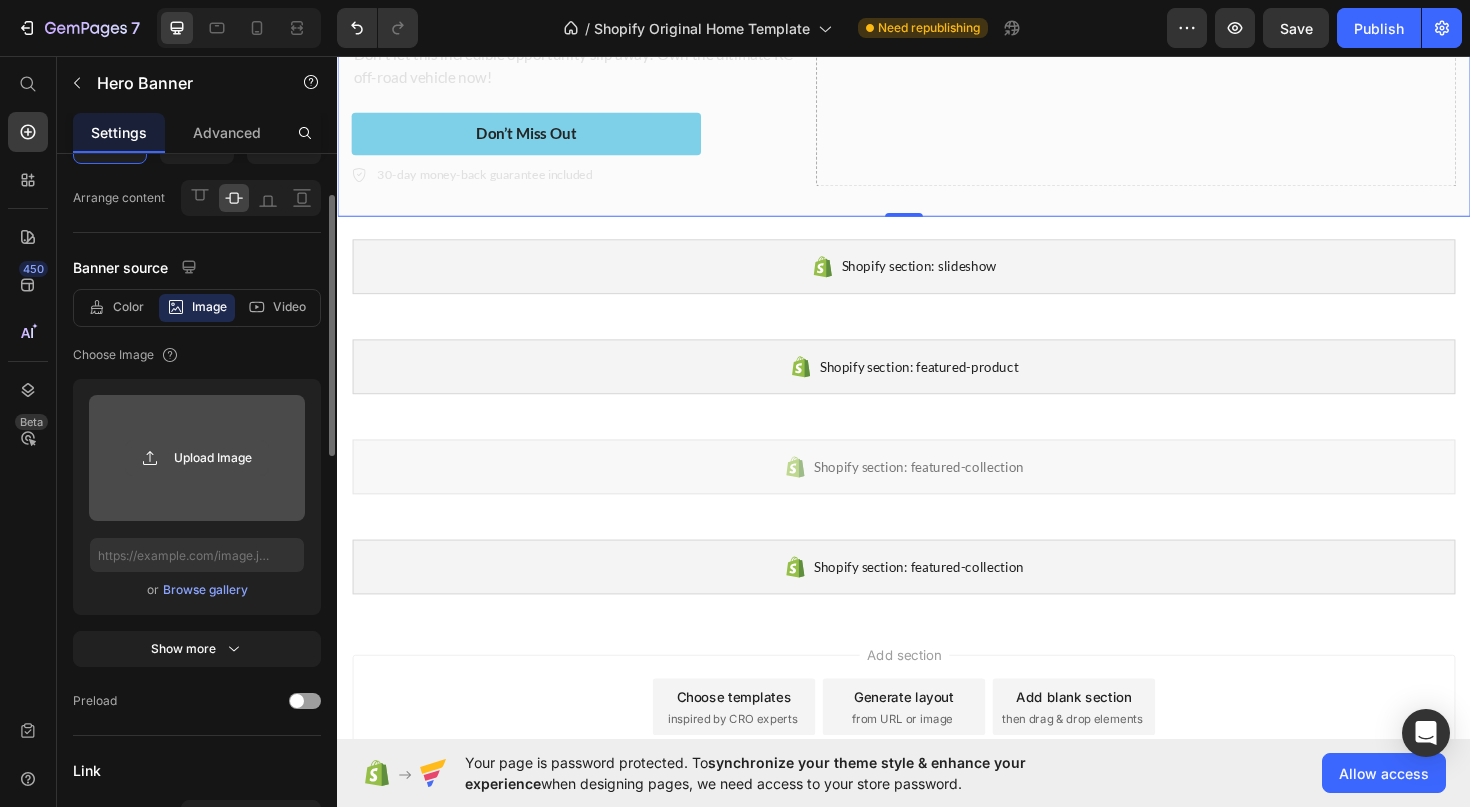 click 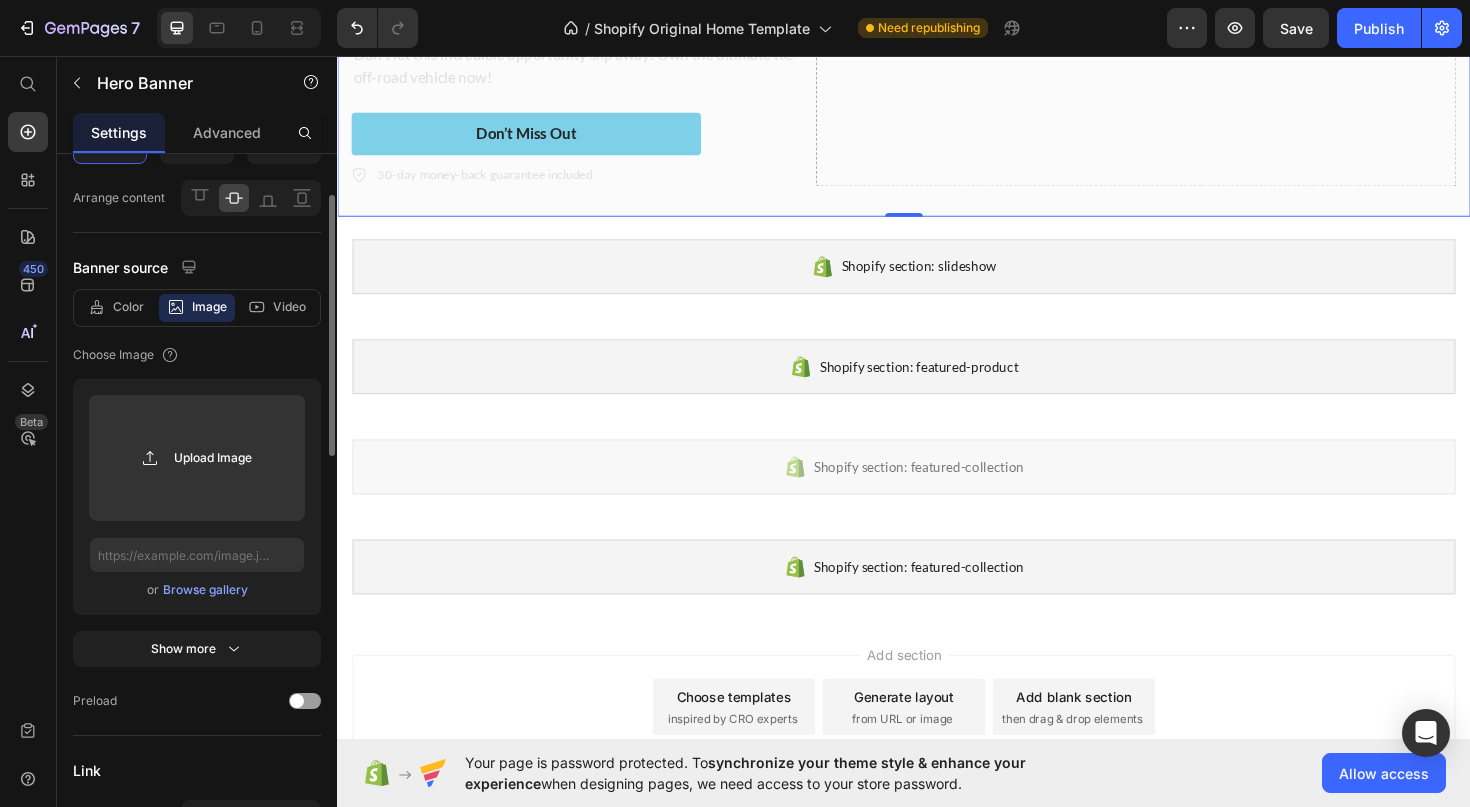 click on "Browse gallery" at bounding box center (205, 590) 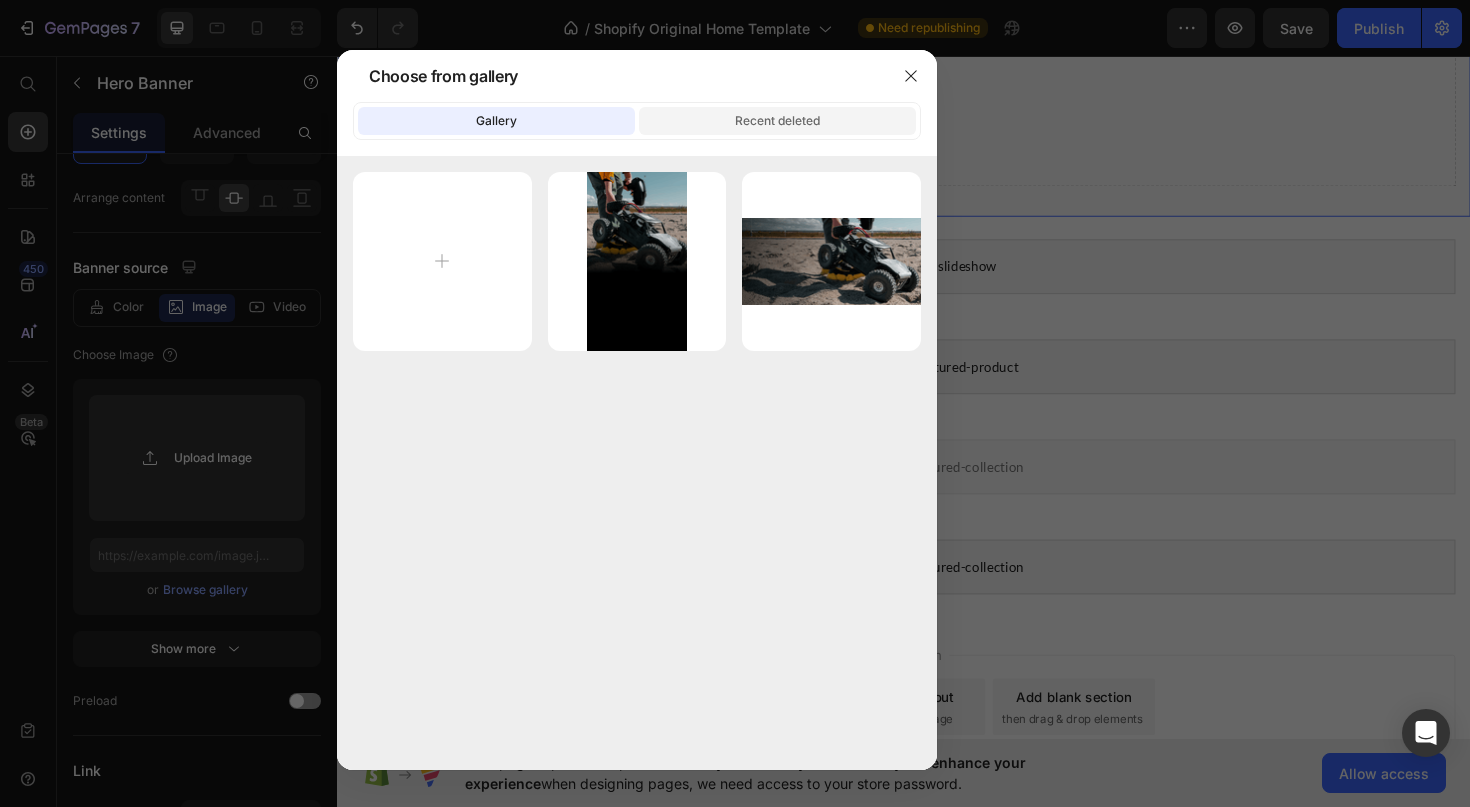 click on "Recent deleted" 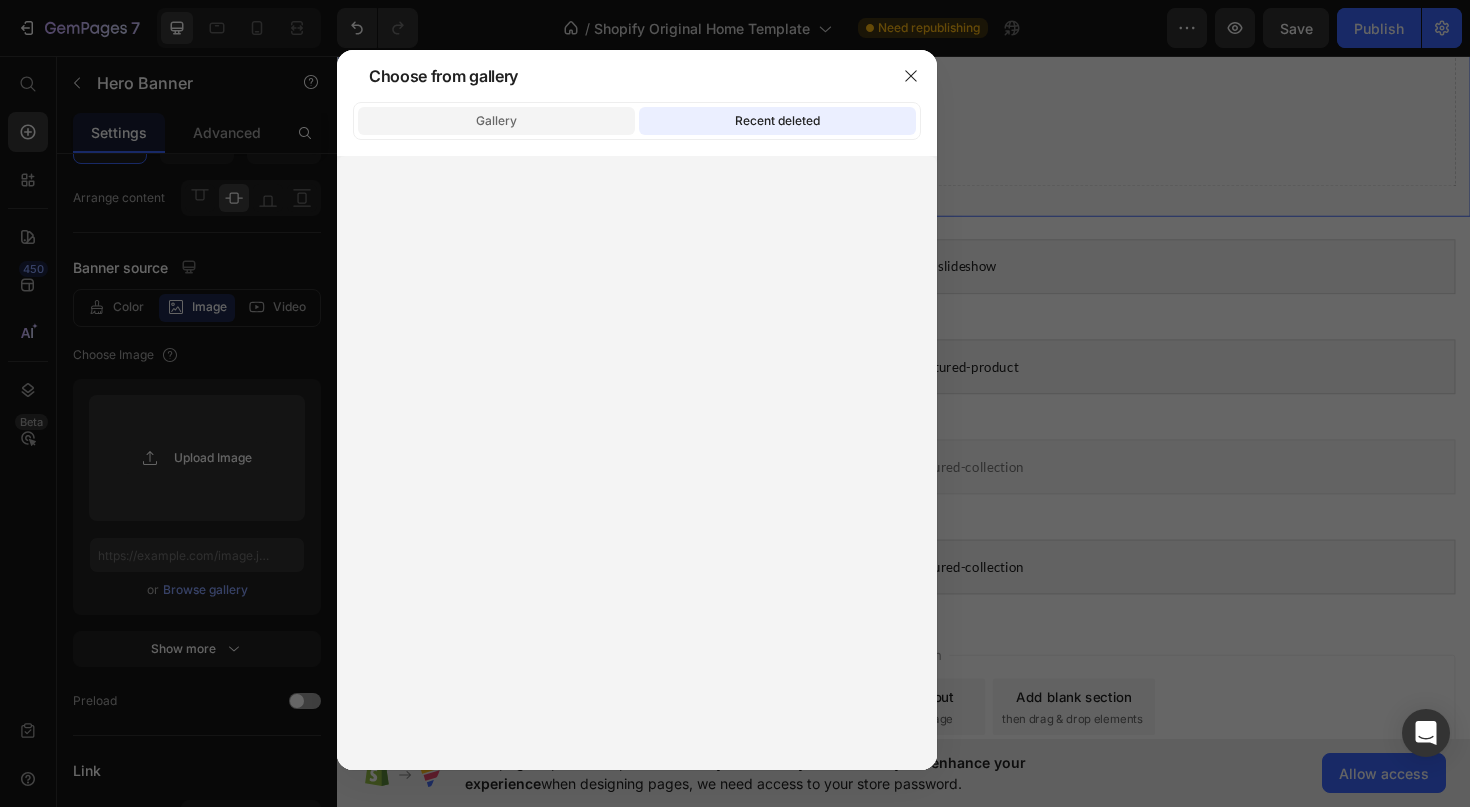 click on "Gallery" 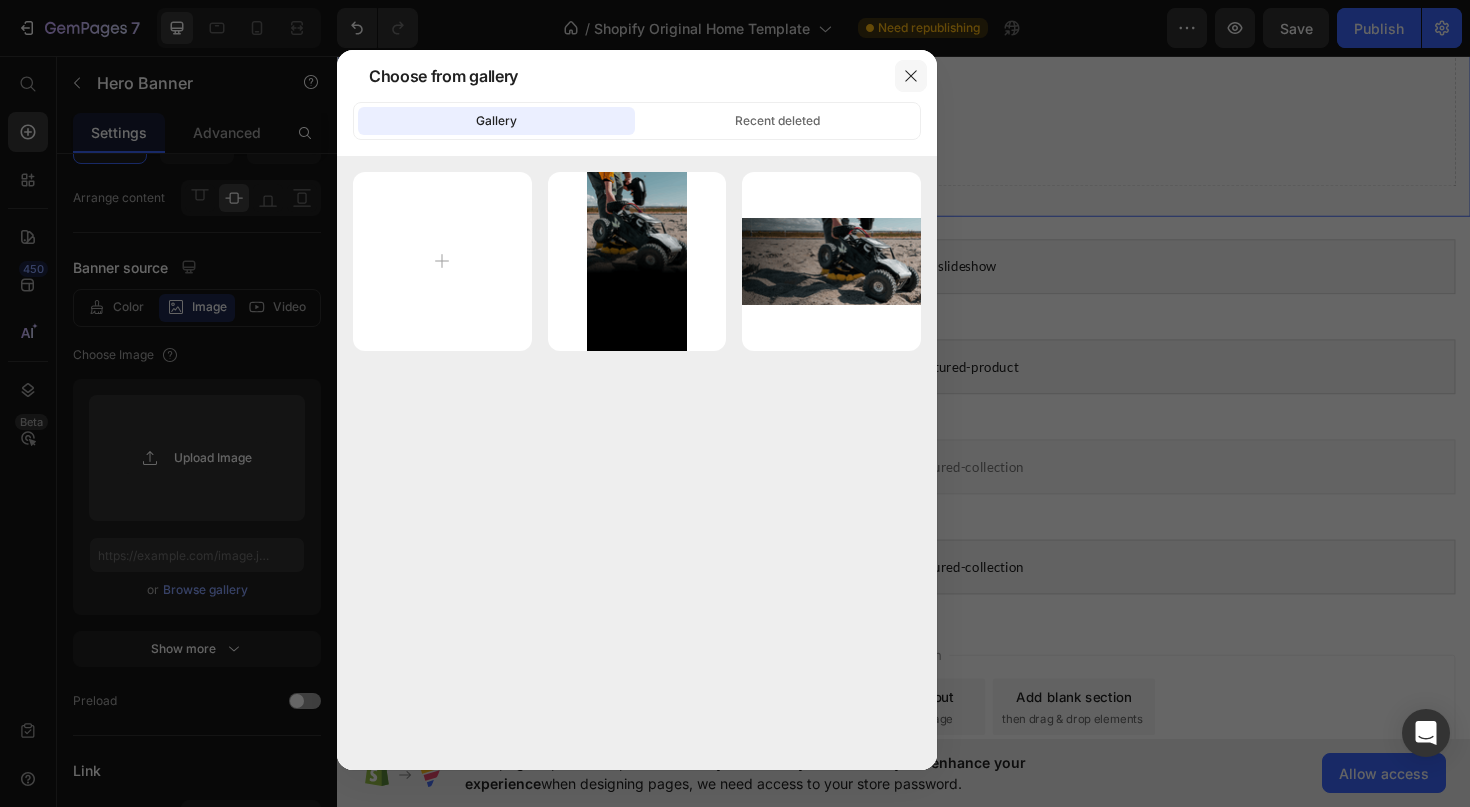 click 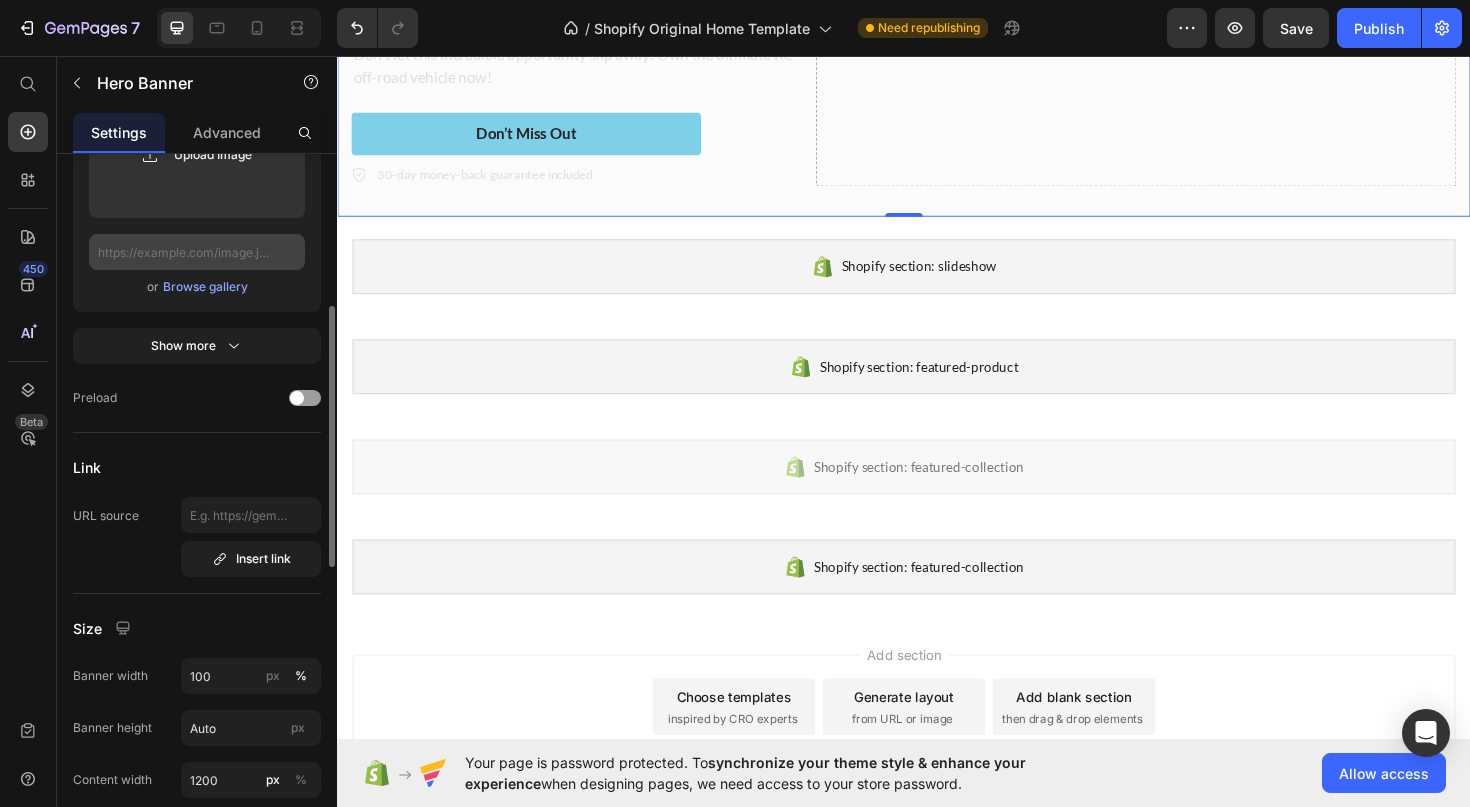 scroll, scrollTop: 0, scrollLeft: 0, axis: both 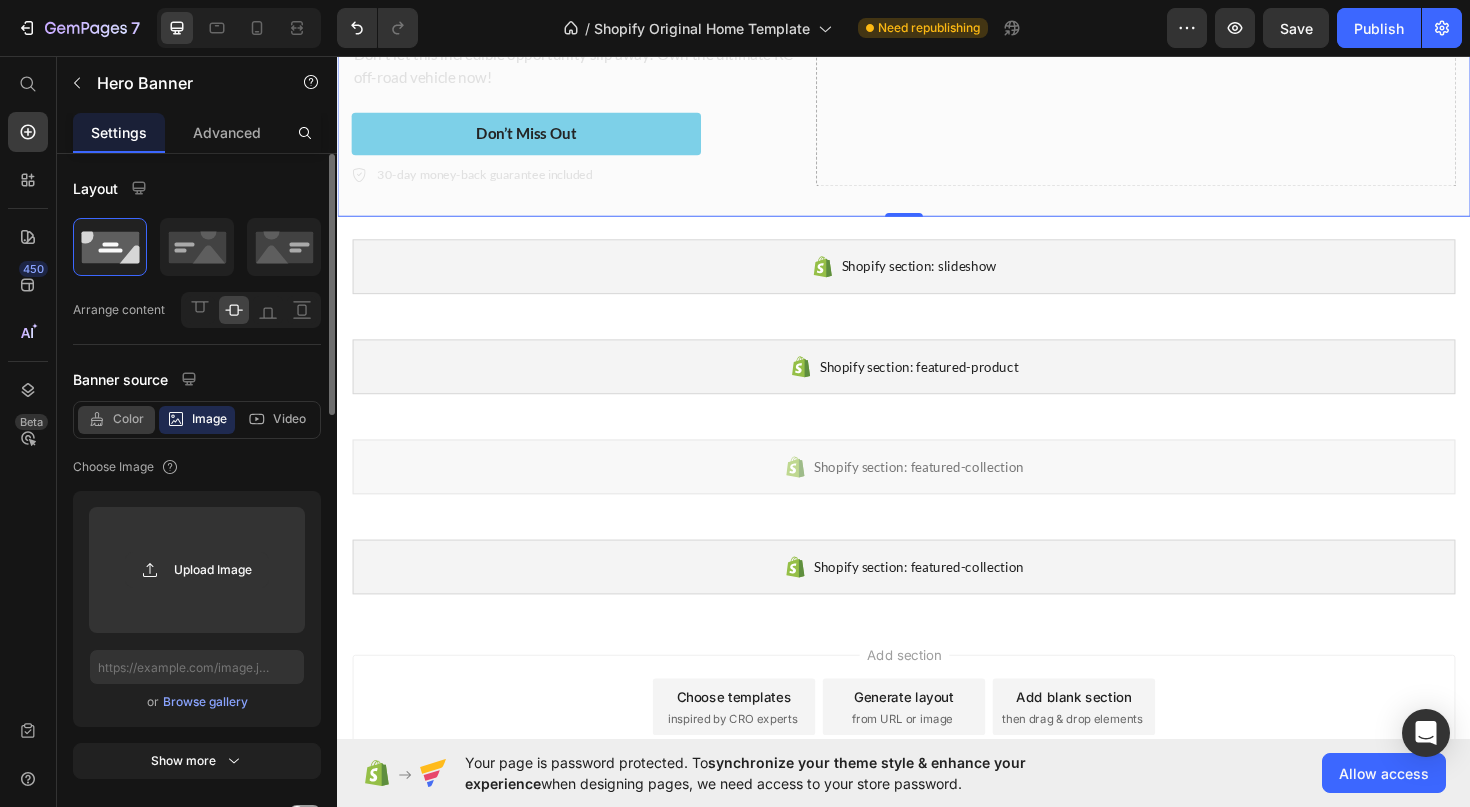 click on "Color" at bounding box center (128, 419) 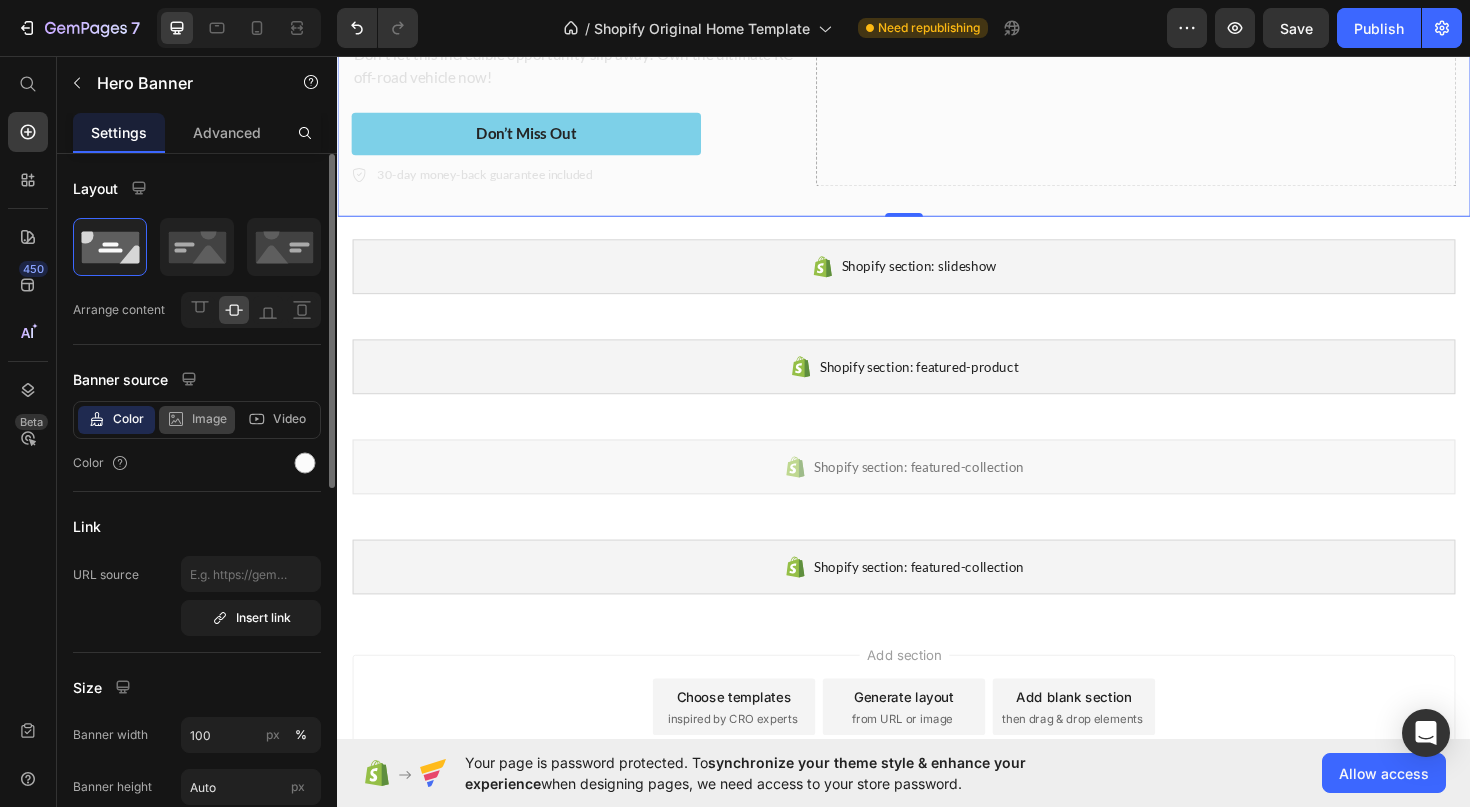 click on "Image" at bounding box center [209, 419] 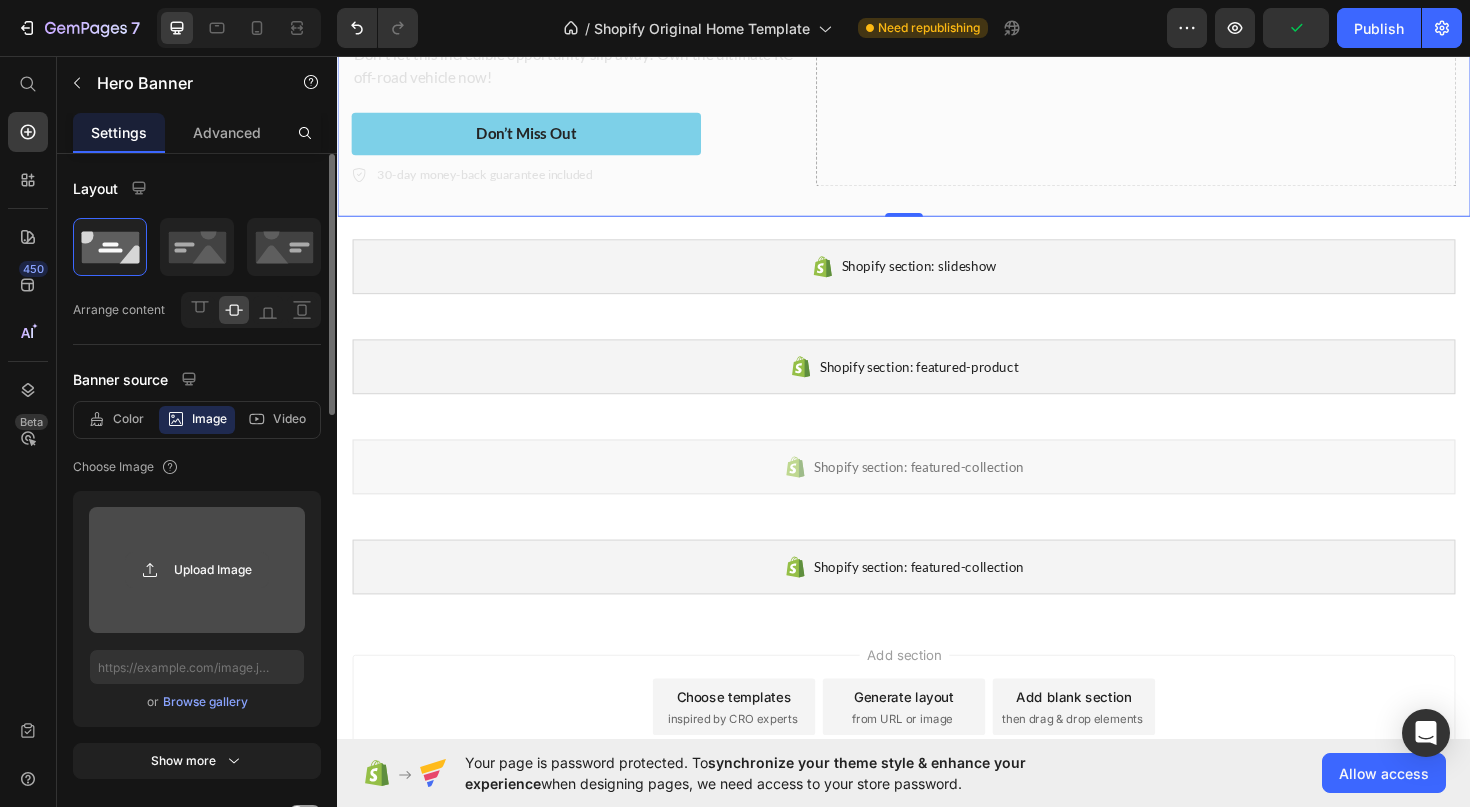 click 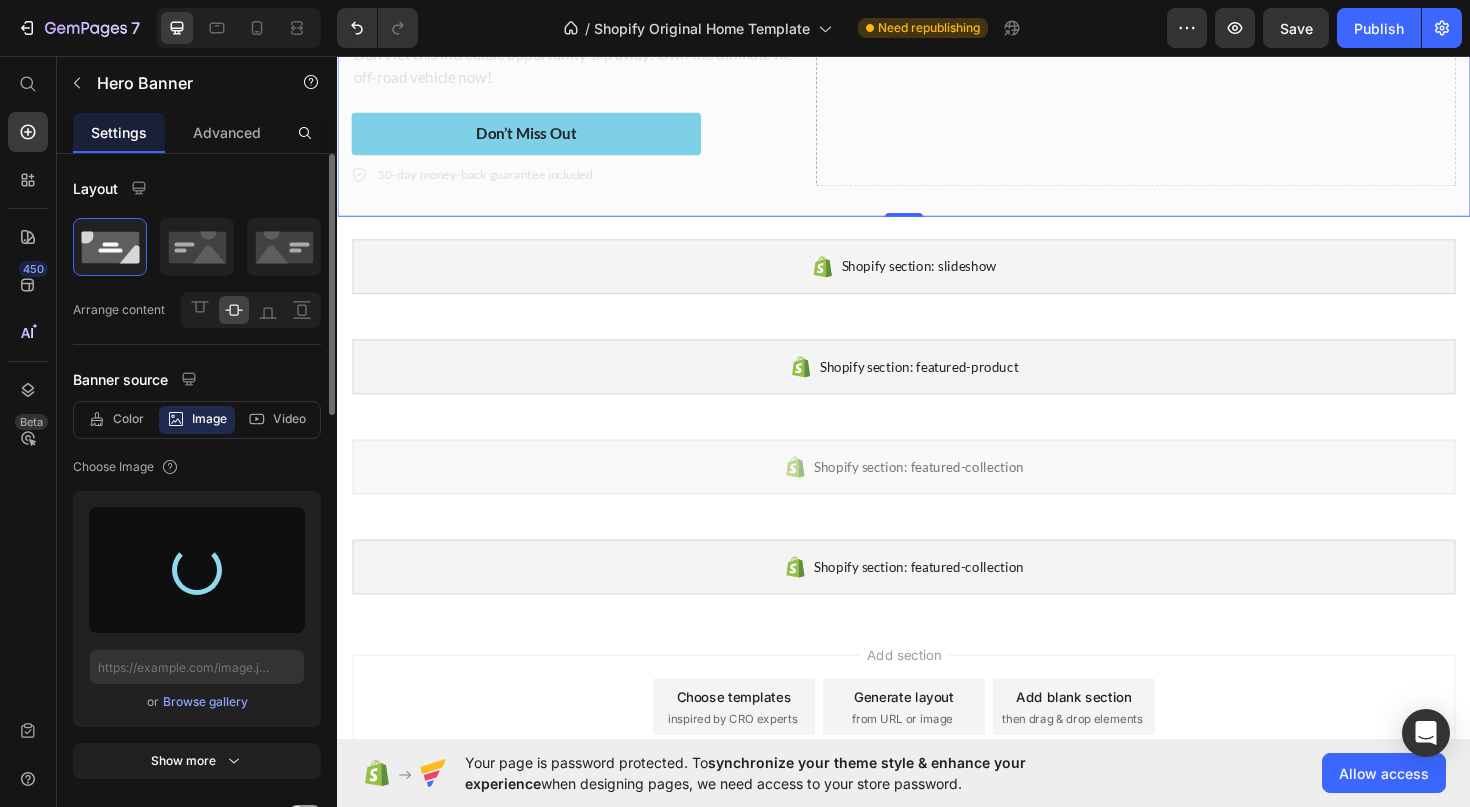 type on "[URL][DOMAIN_NAME]" 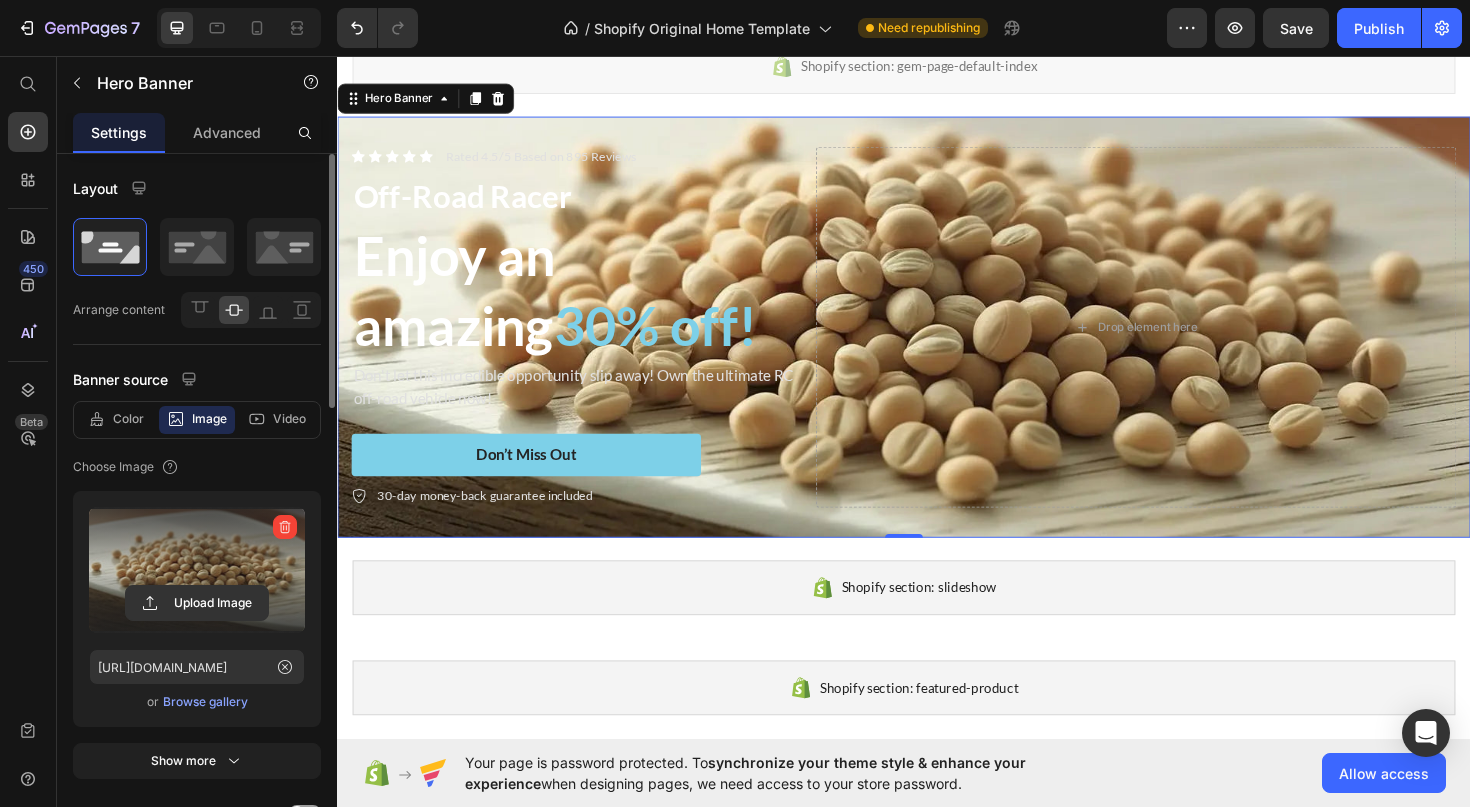 scroll, scrollTop: 0, scrollLeft: 0, axis: both 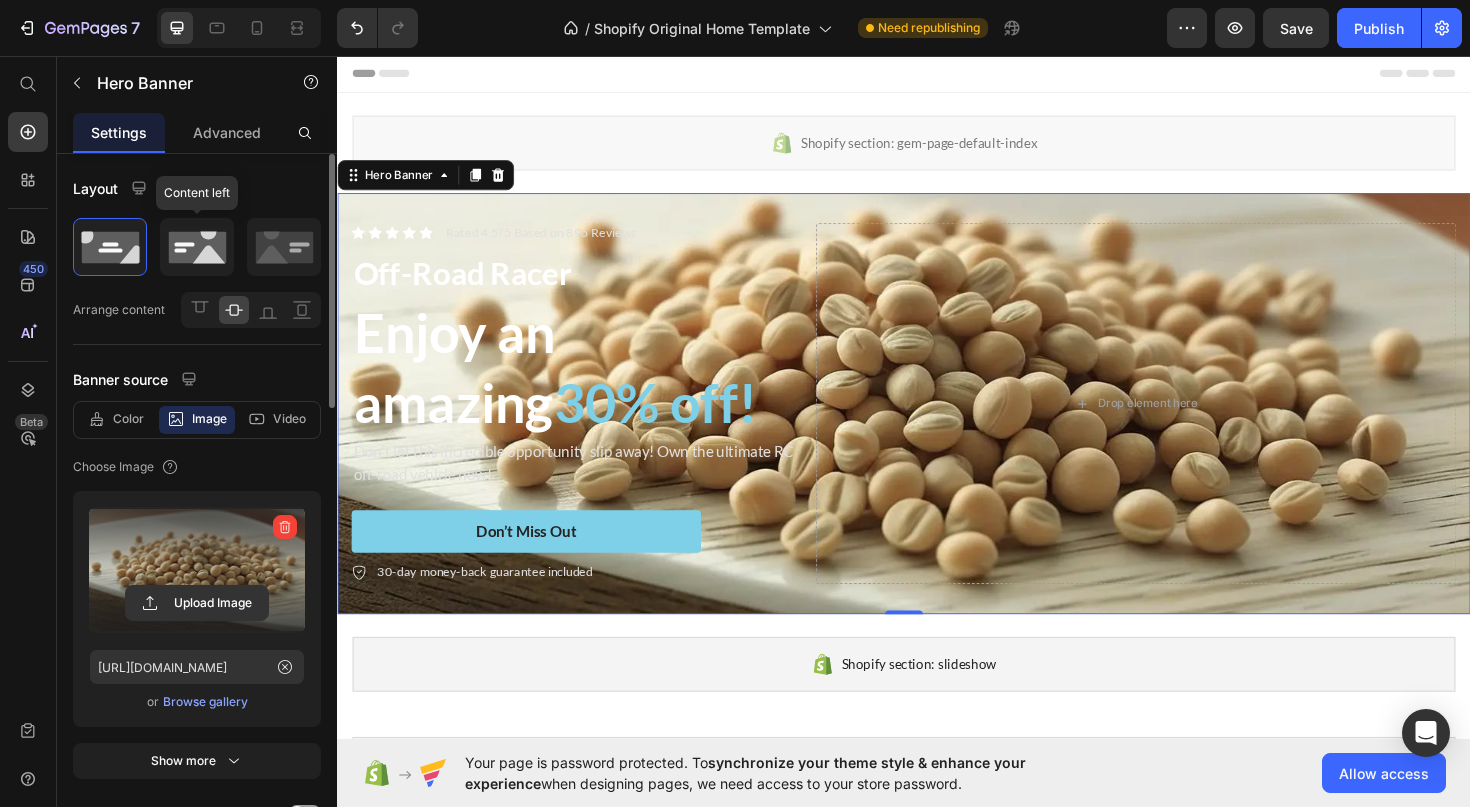 click 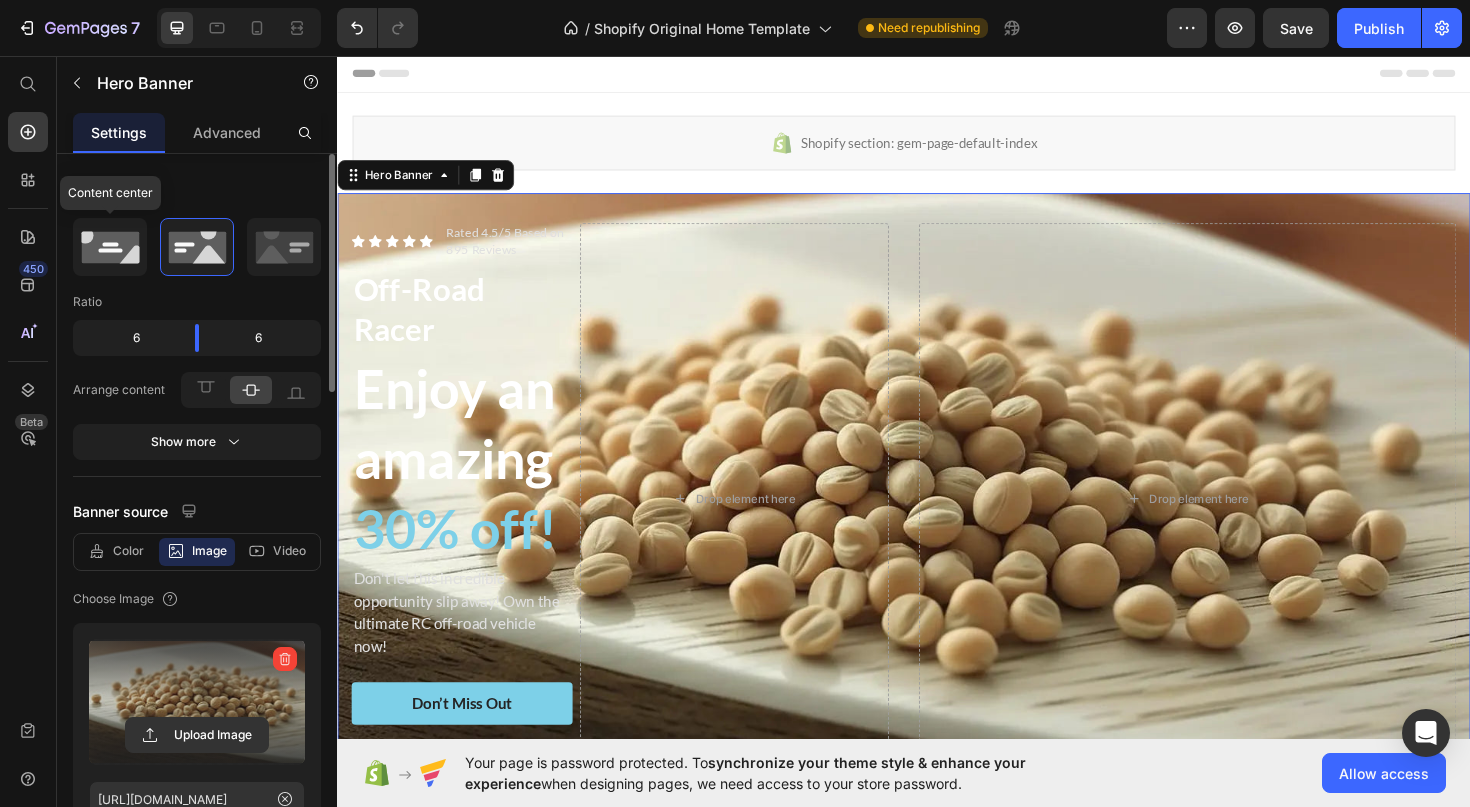 click 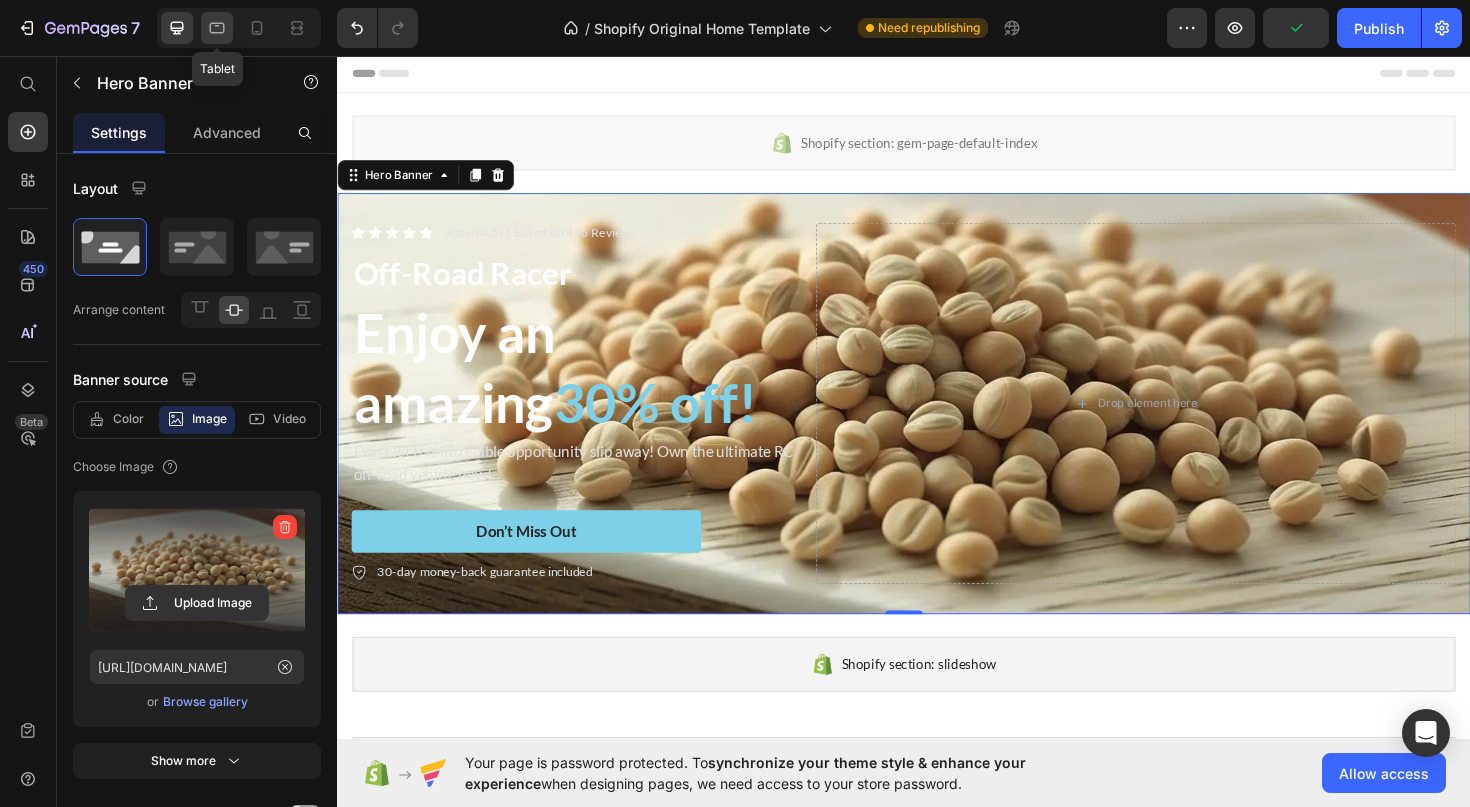 click 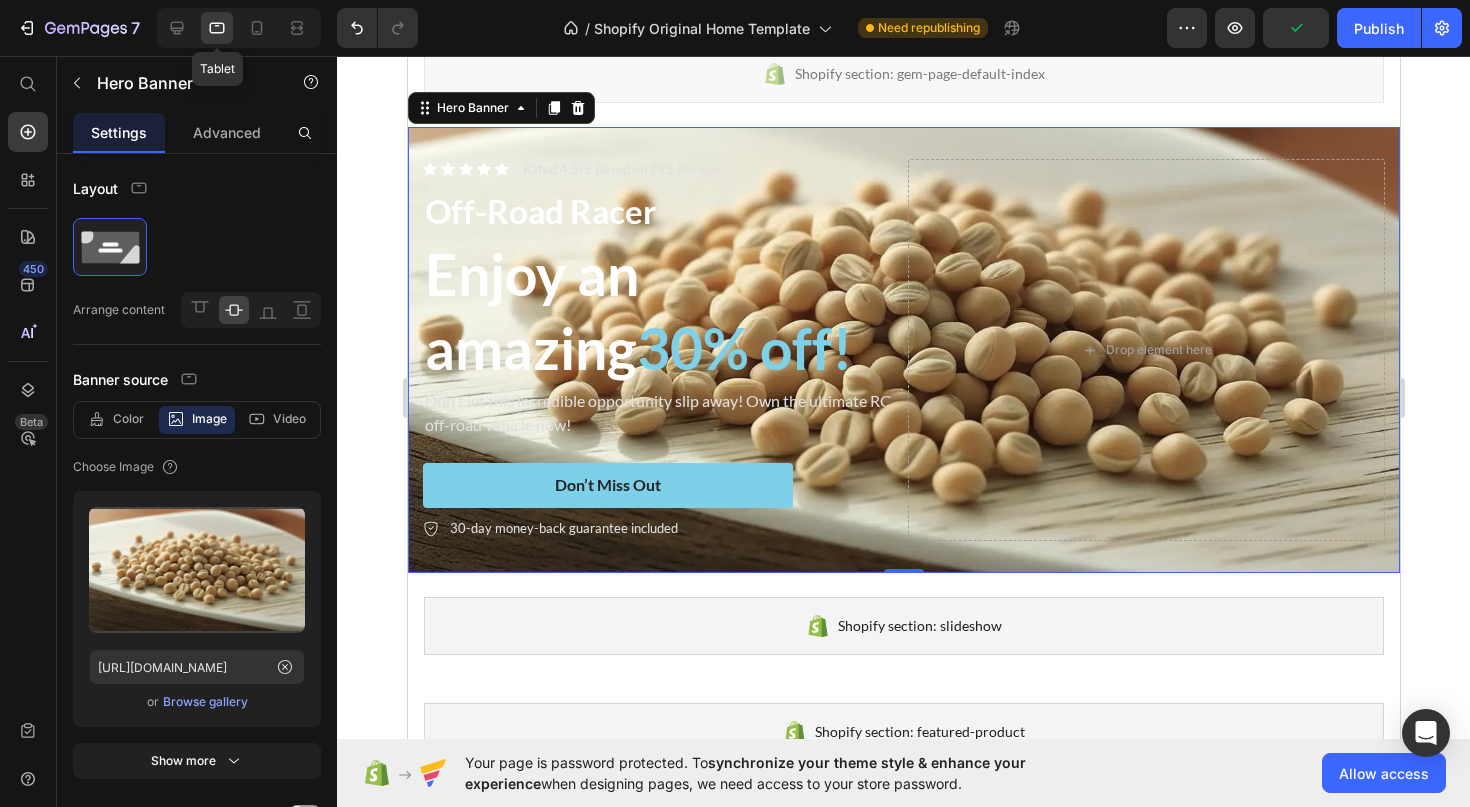 scroll, scrollTop: 77, scrollLeft: 0, axis: vertical 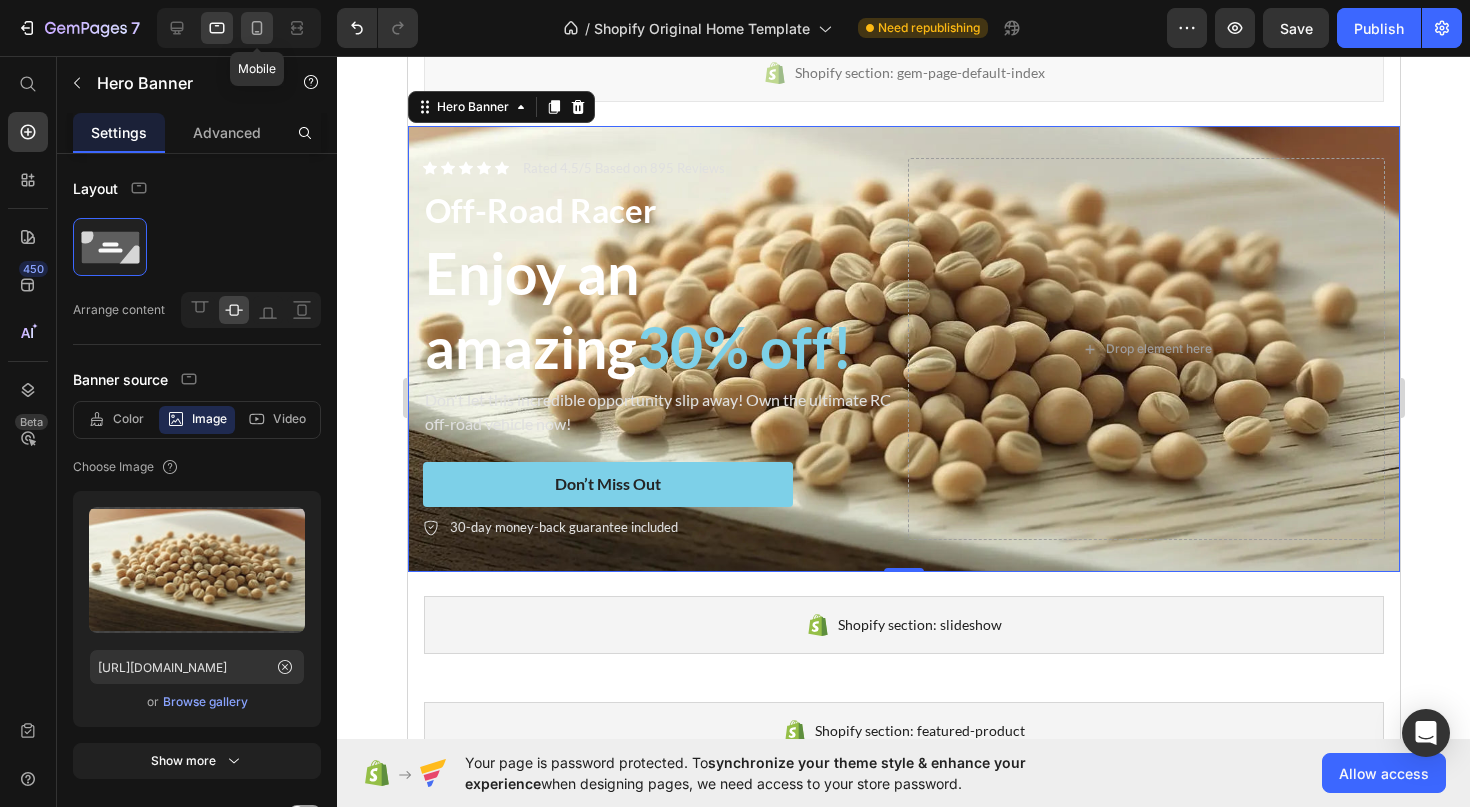click 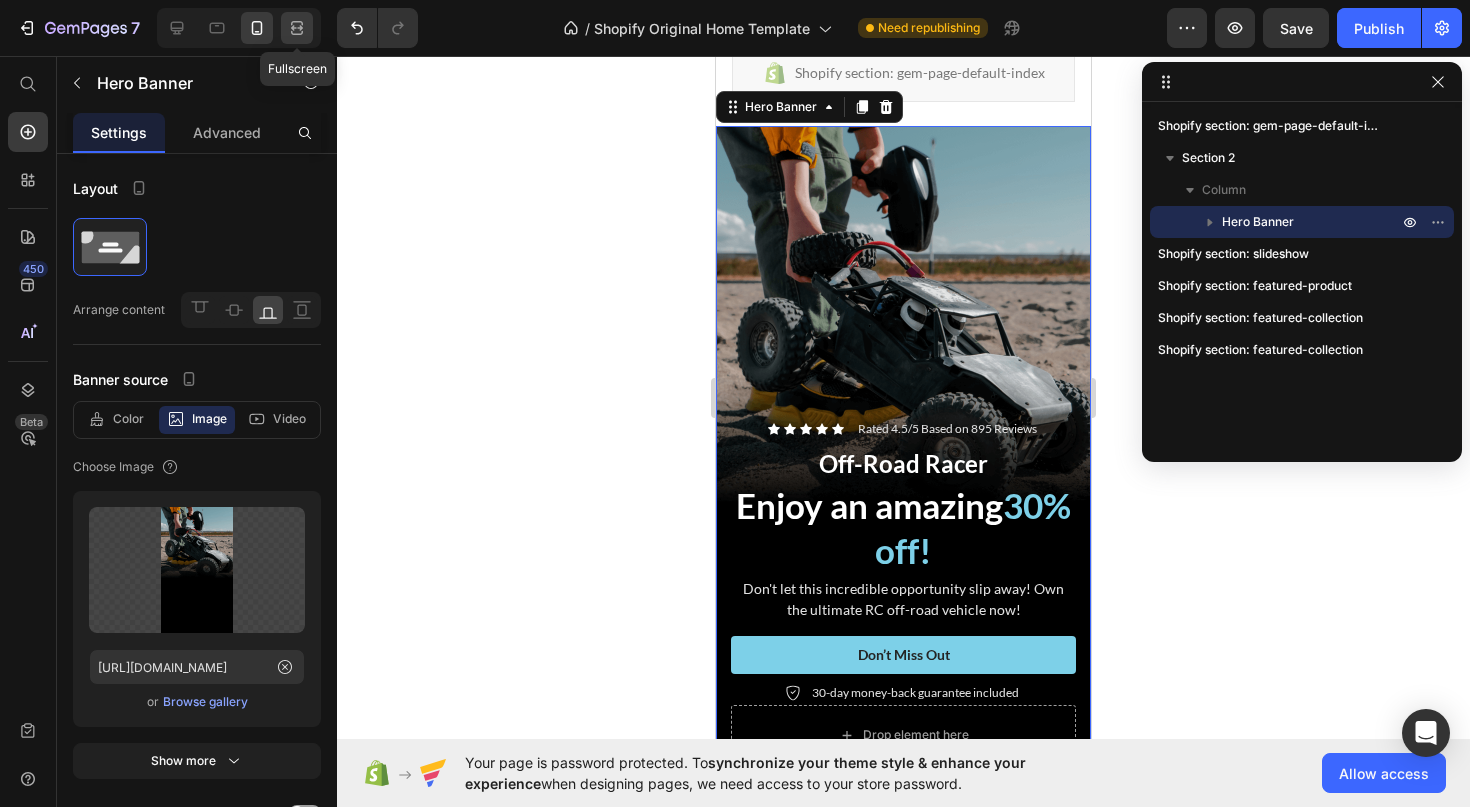 click 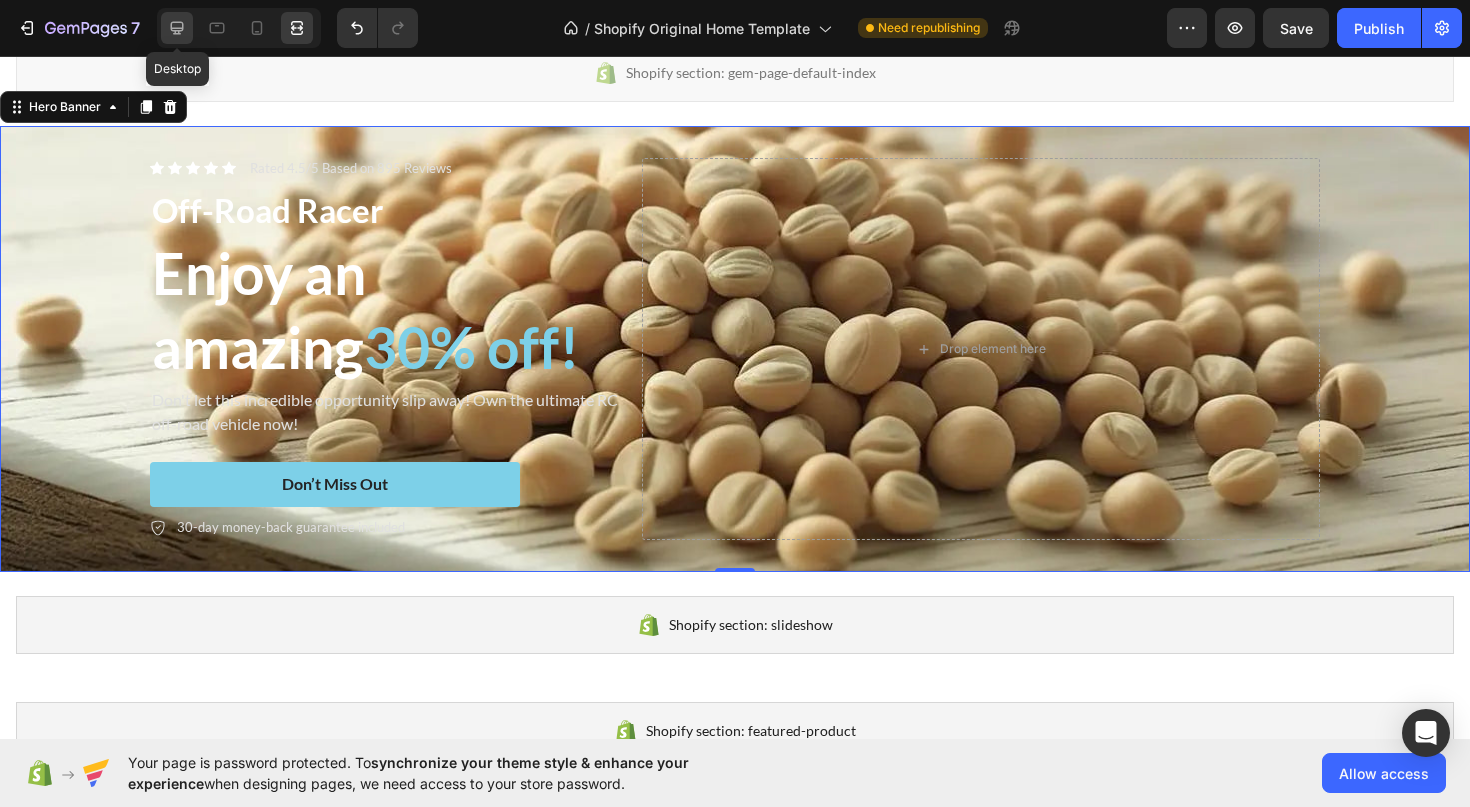 click 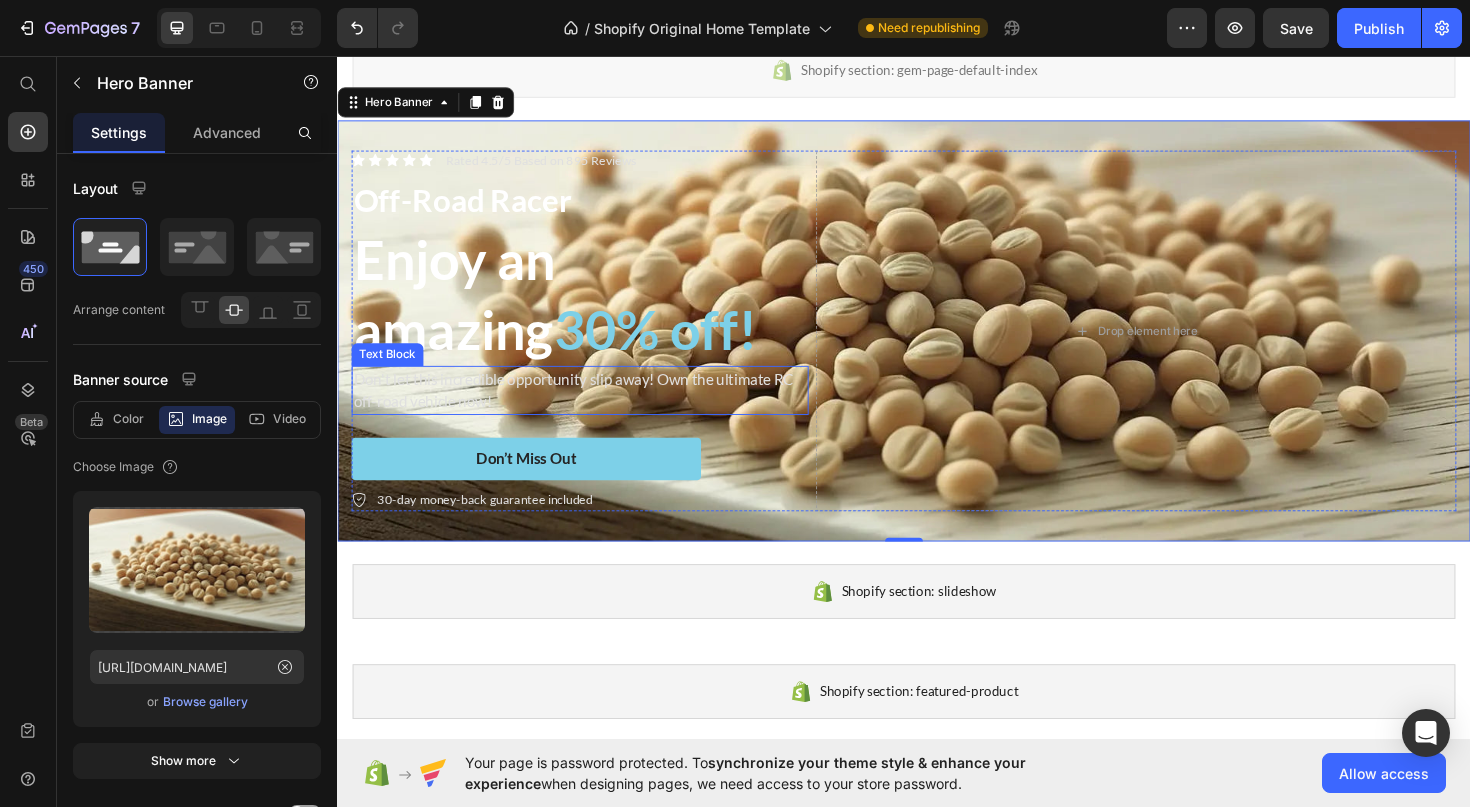 scroll, scrollTop: 0, scrollLeft: 0, axis: both 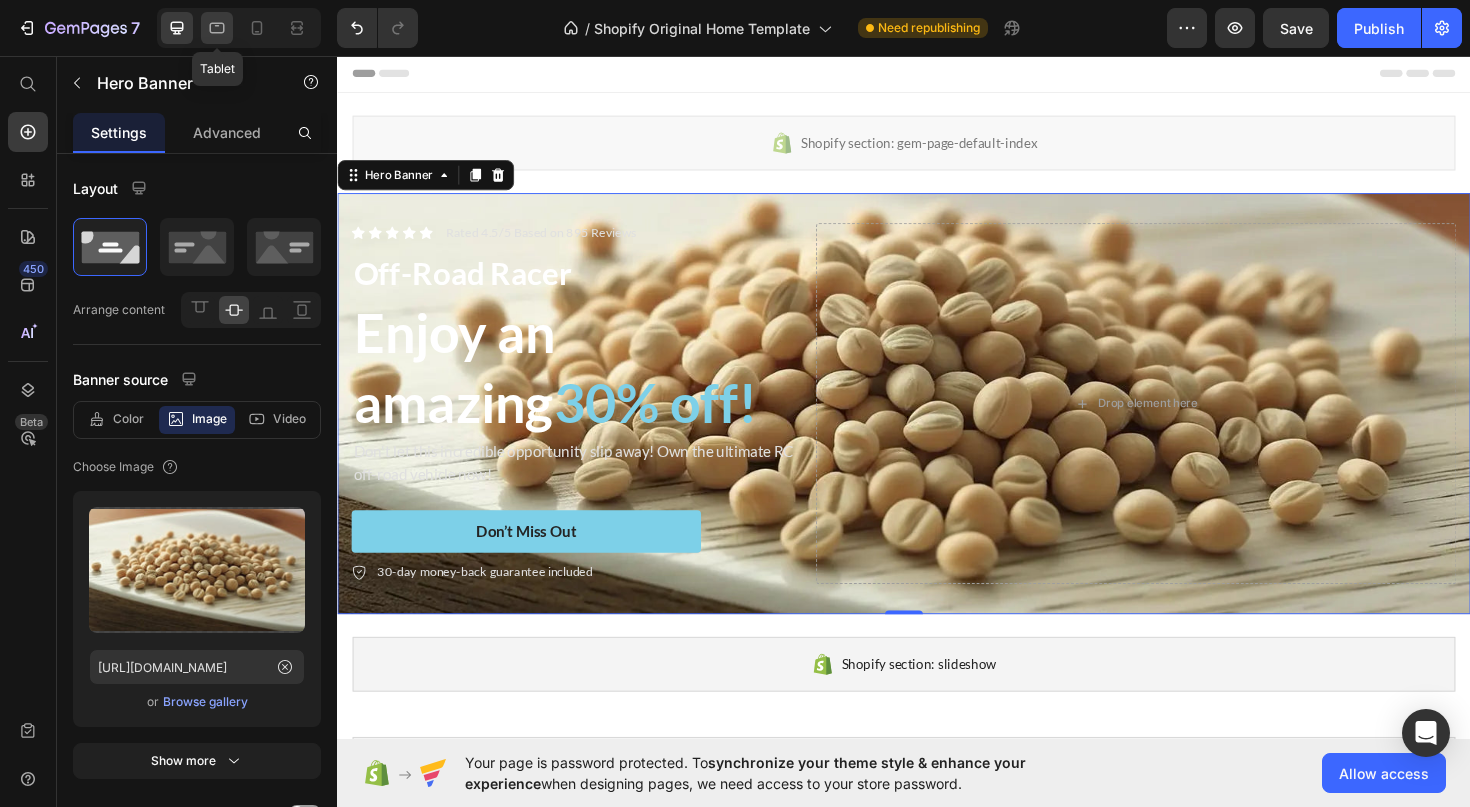 click 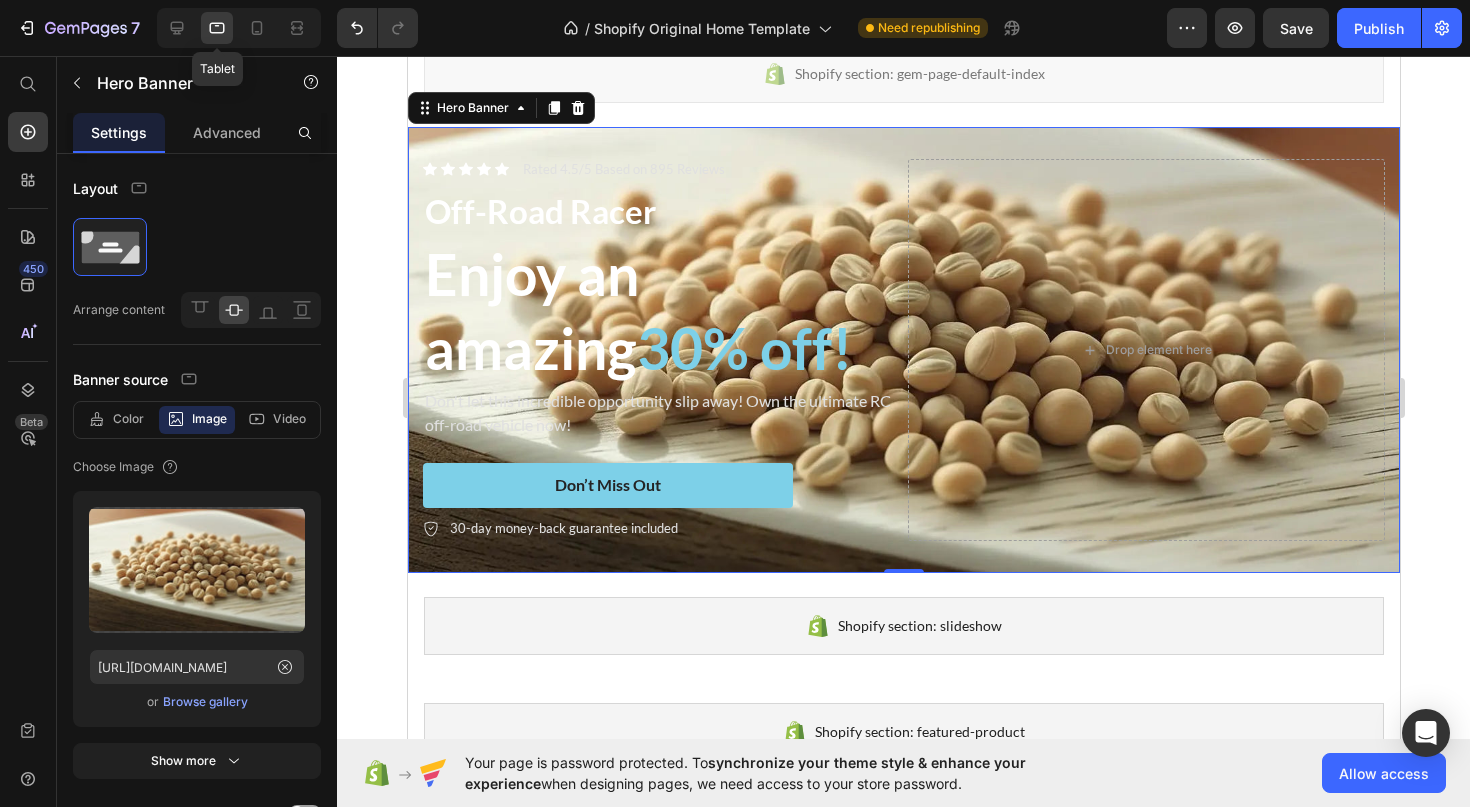 scroll, scrollTop: 77, scrollLeft: 0, axis: vertical 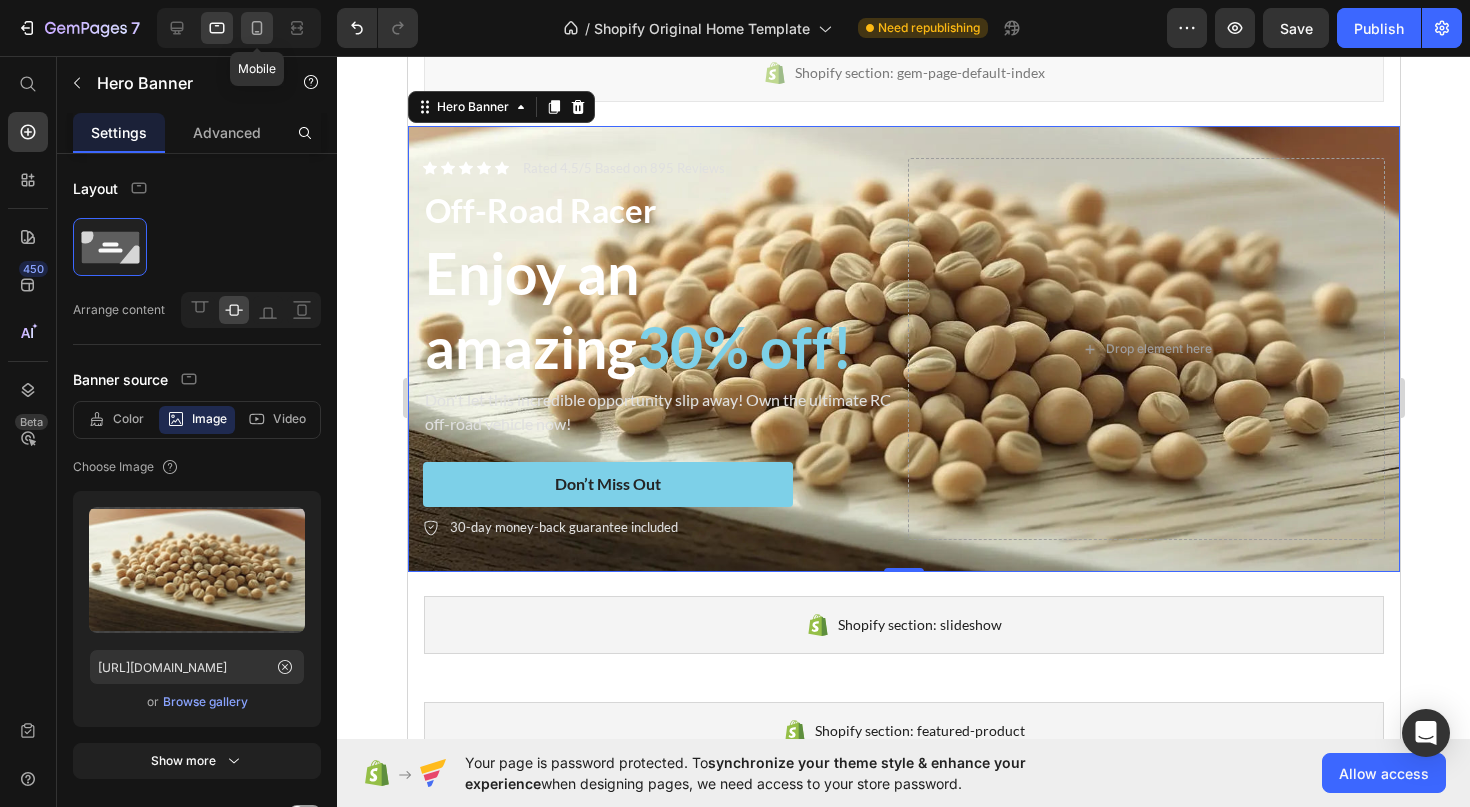 click 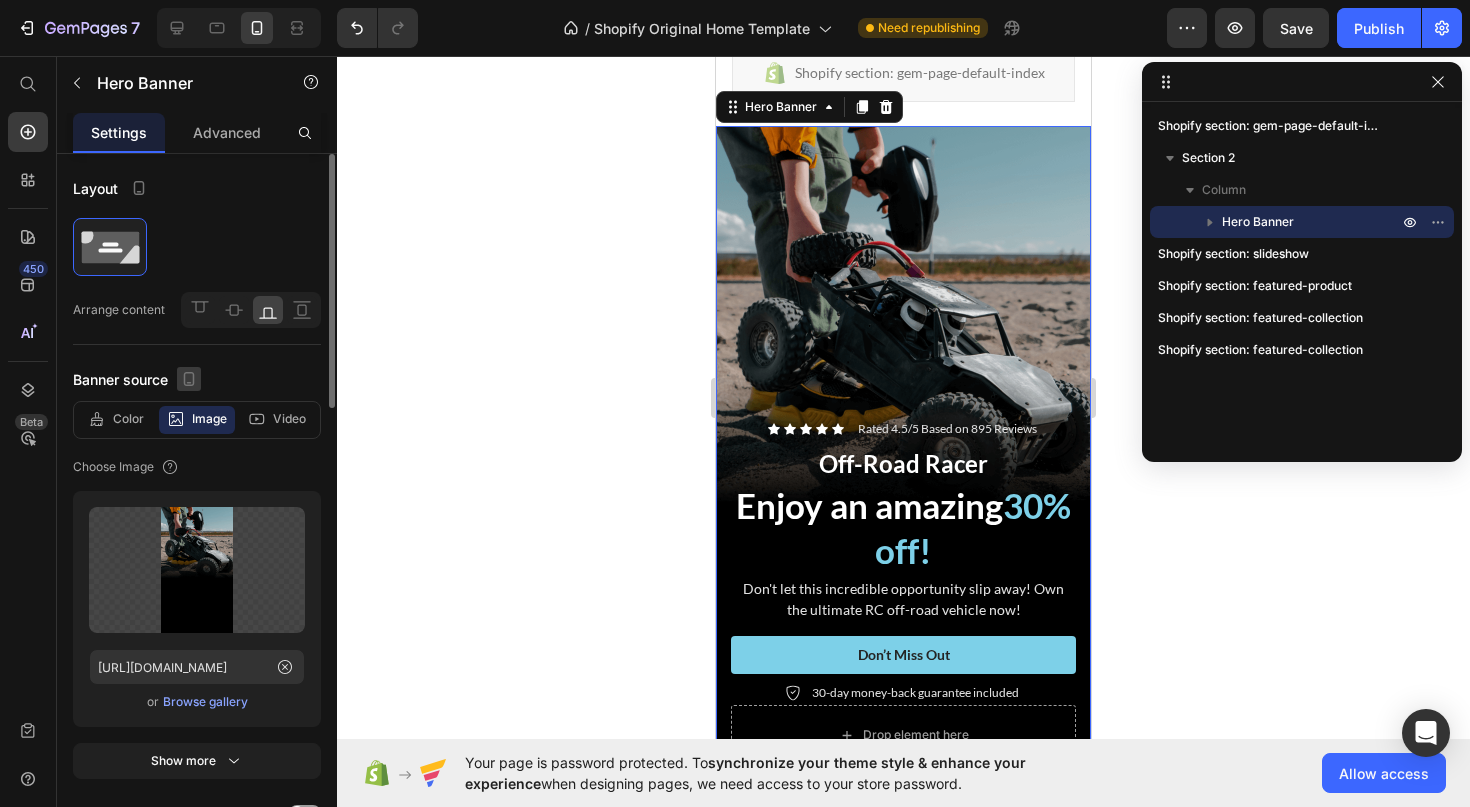 click 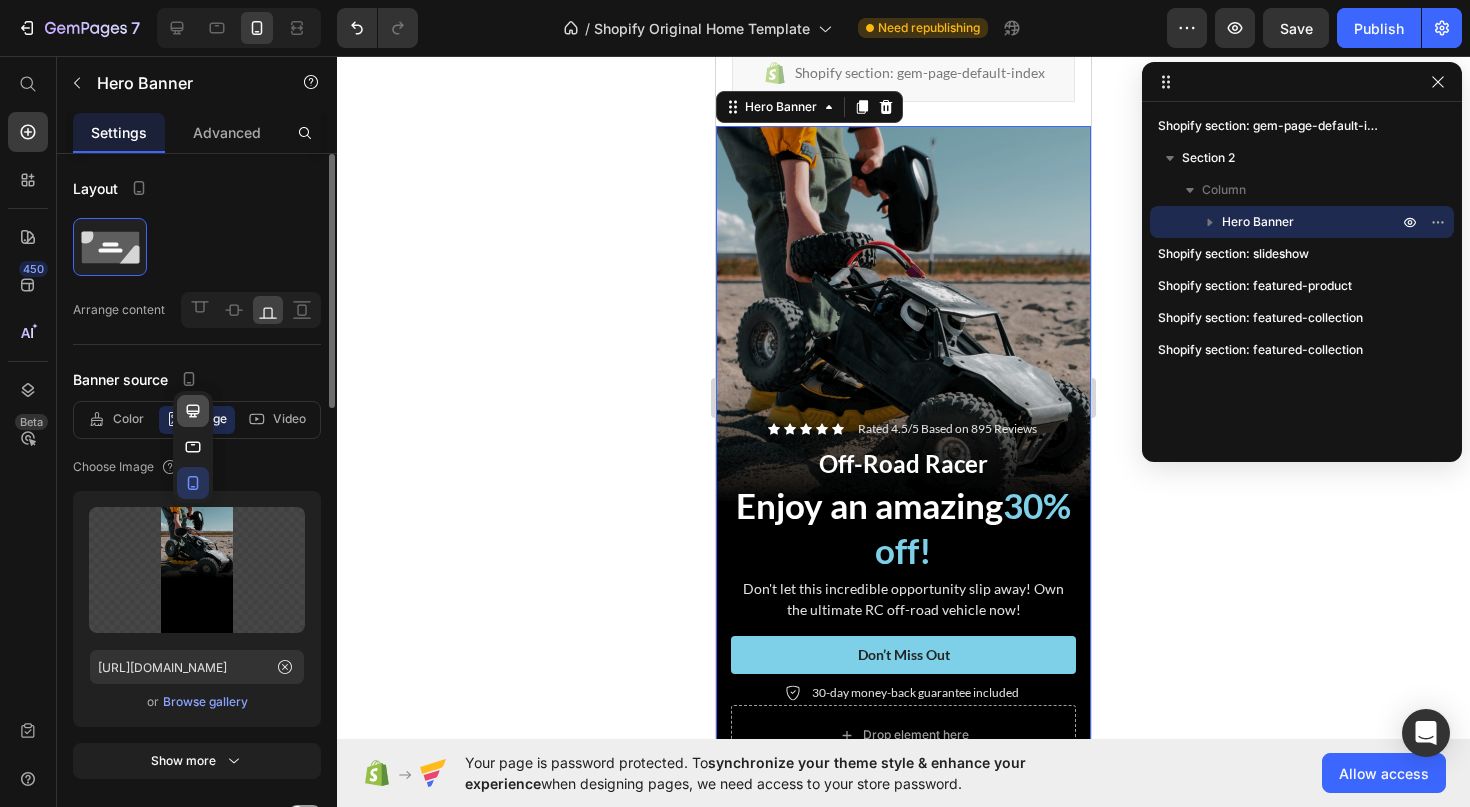 click 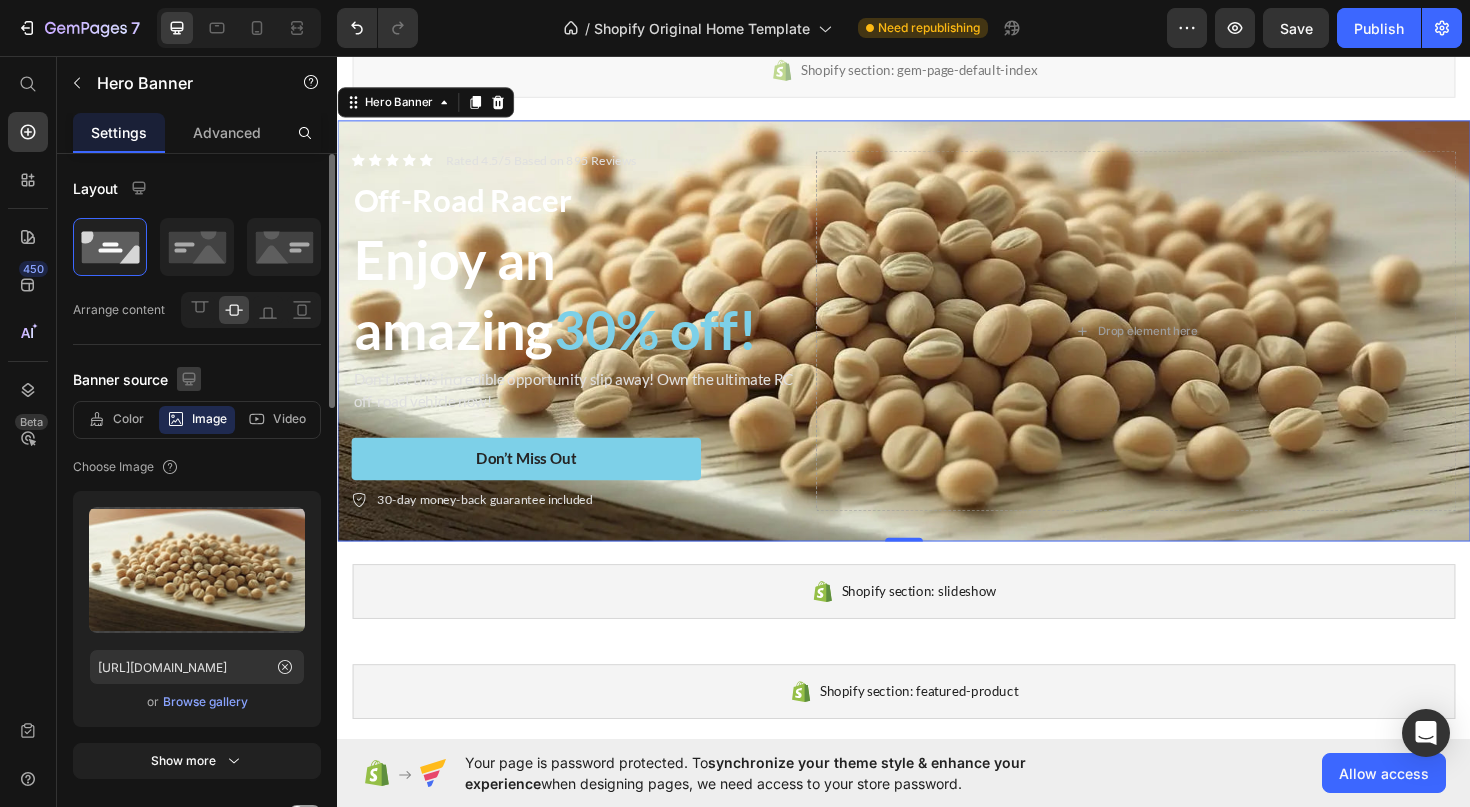 click 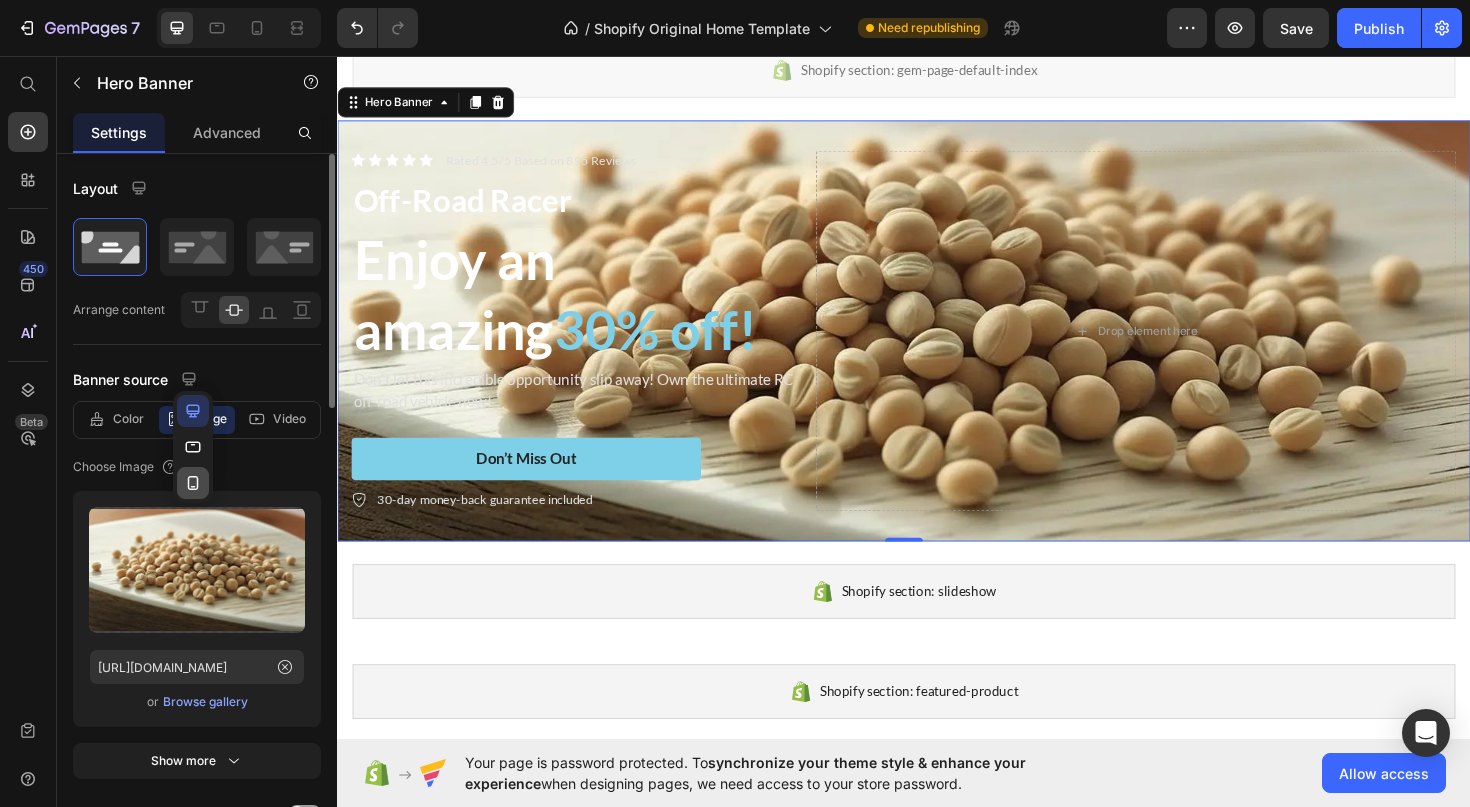 click 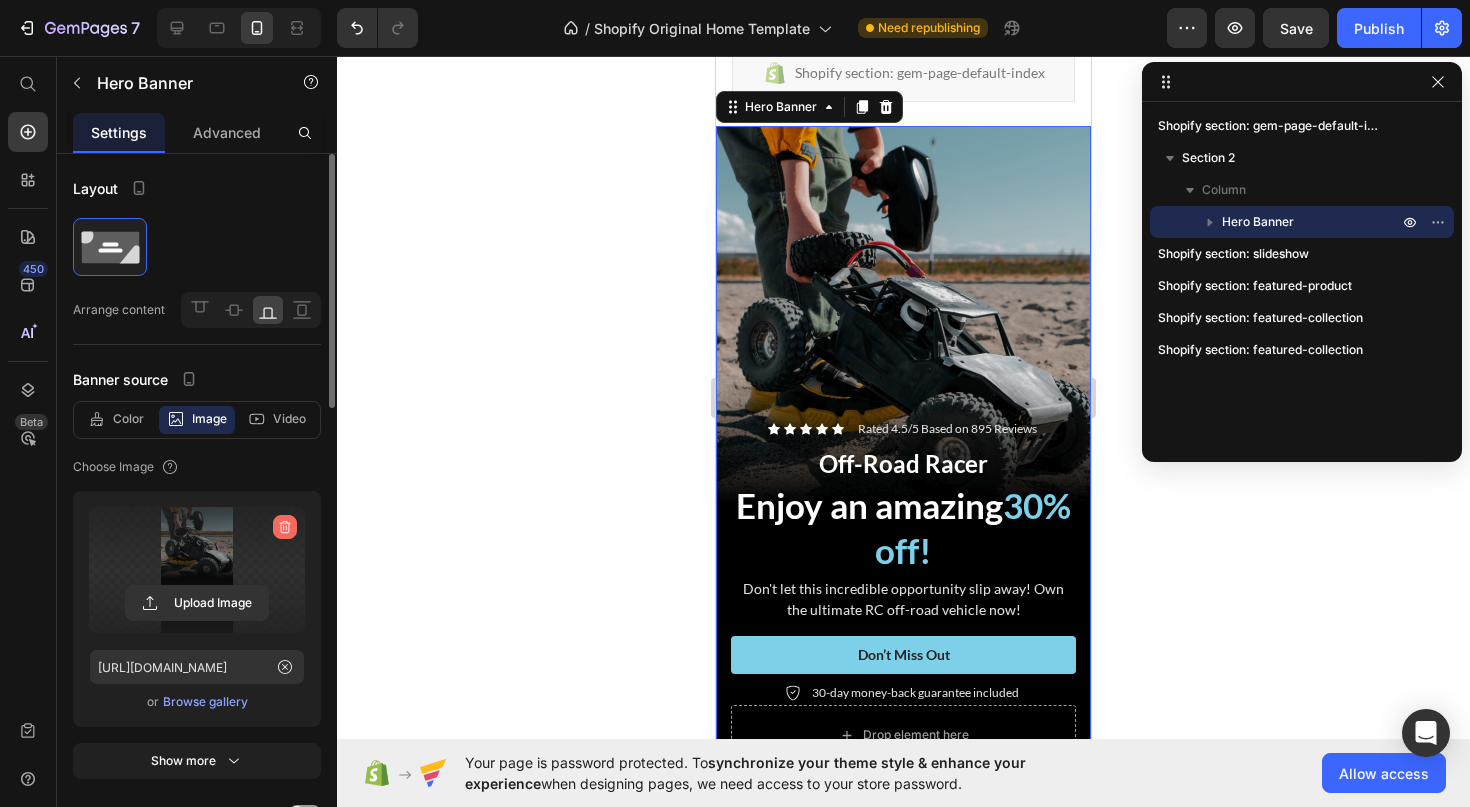 click 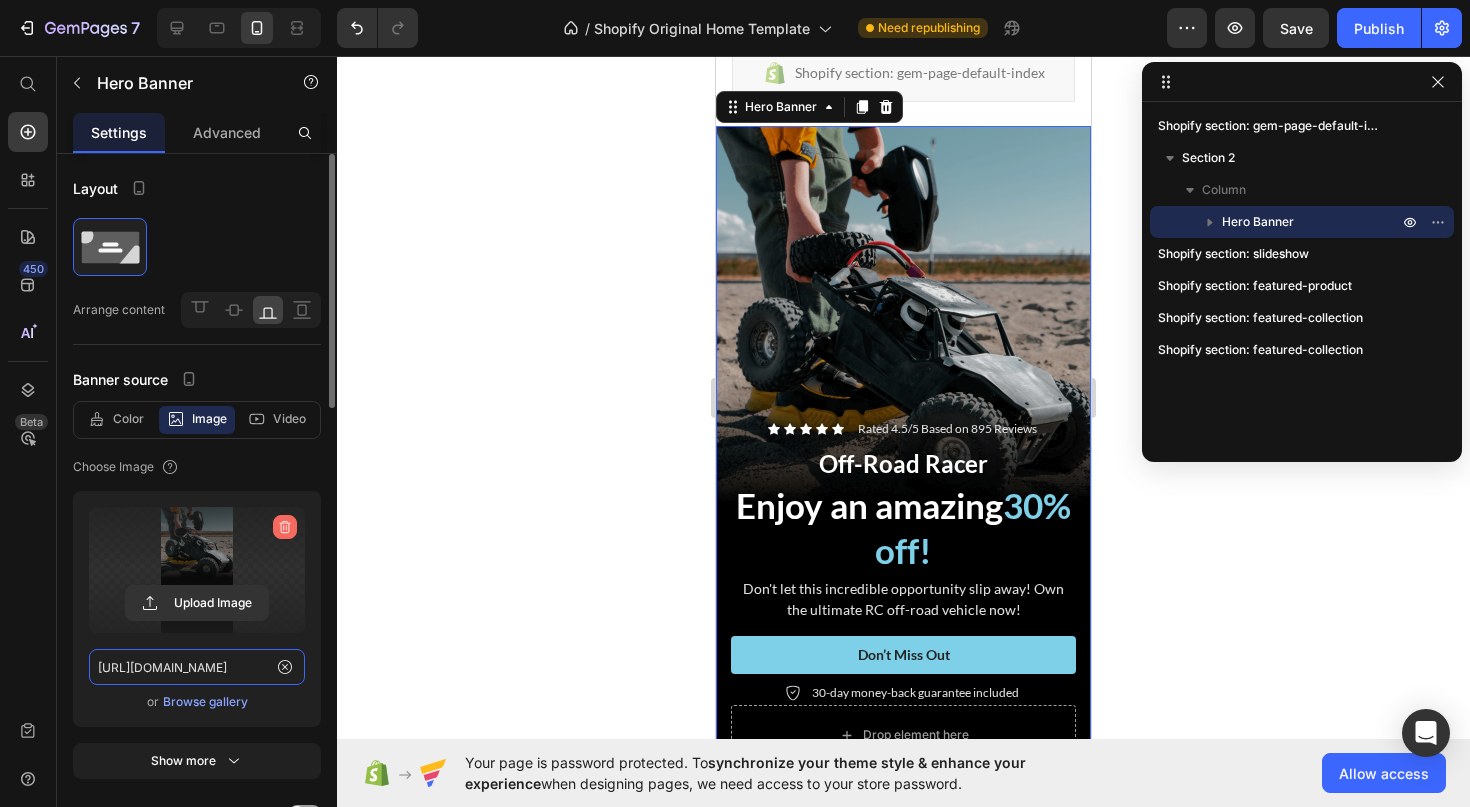 type 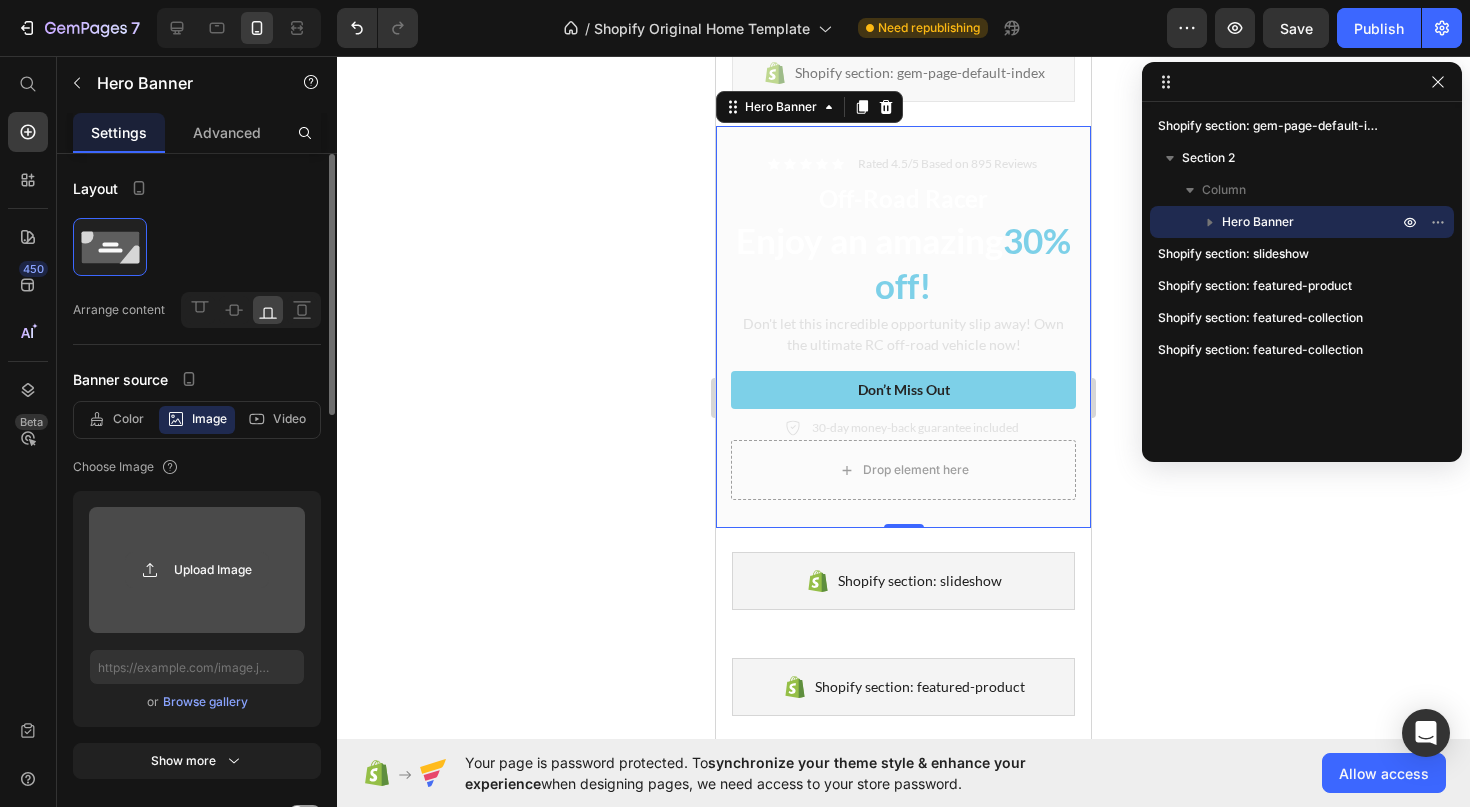click 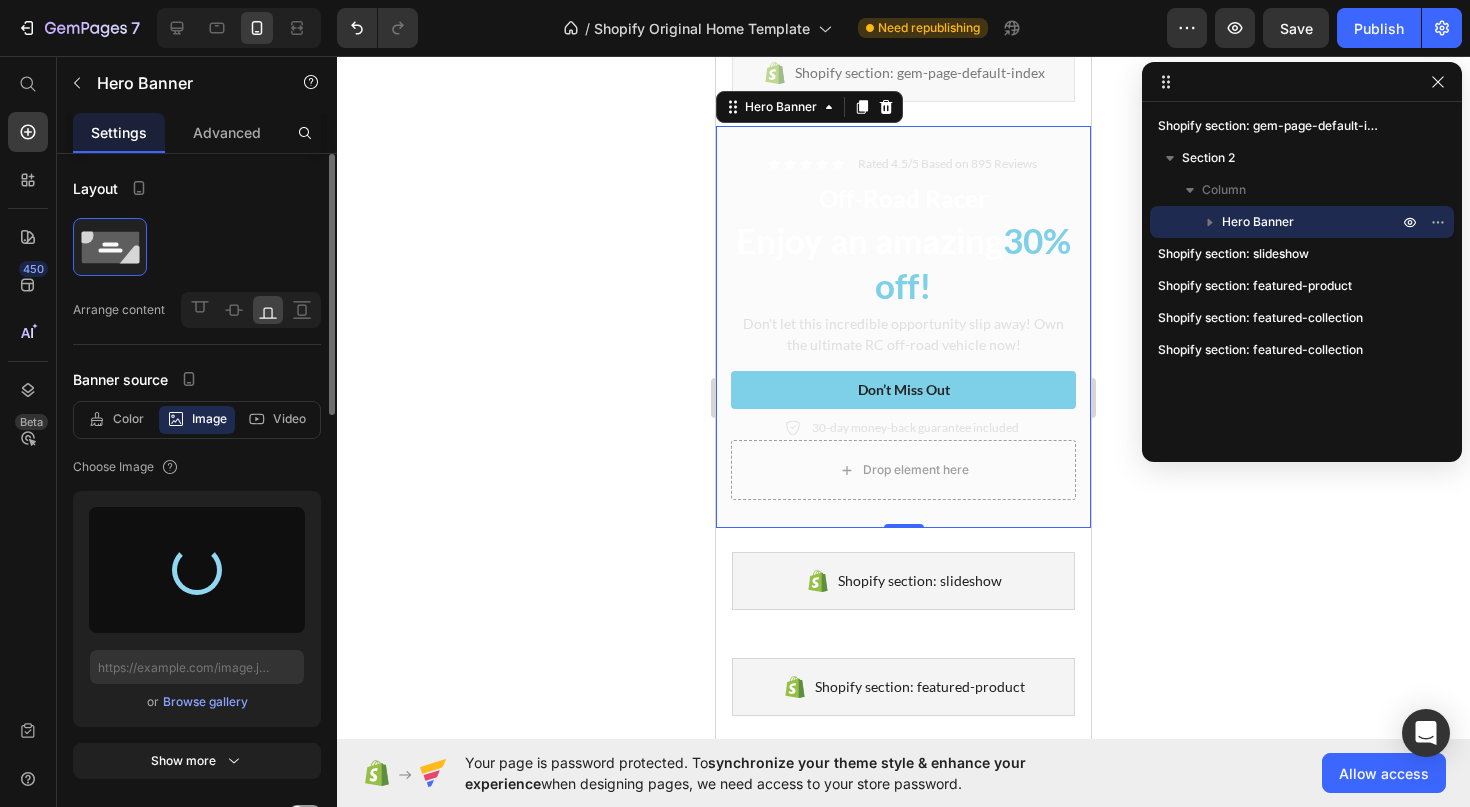 type on "https://cdn.shopify.com/s/files/1/0267/0628/0617/files/gempages_447714164819886953-b7c6bef5-e9b0-46d4-90e5-31bf06ef23a4.webp" 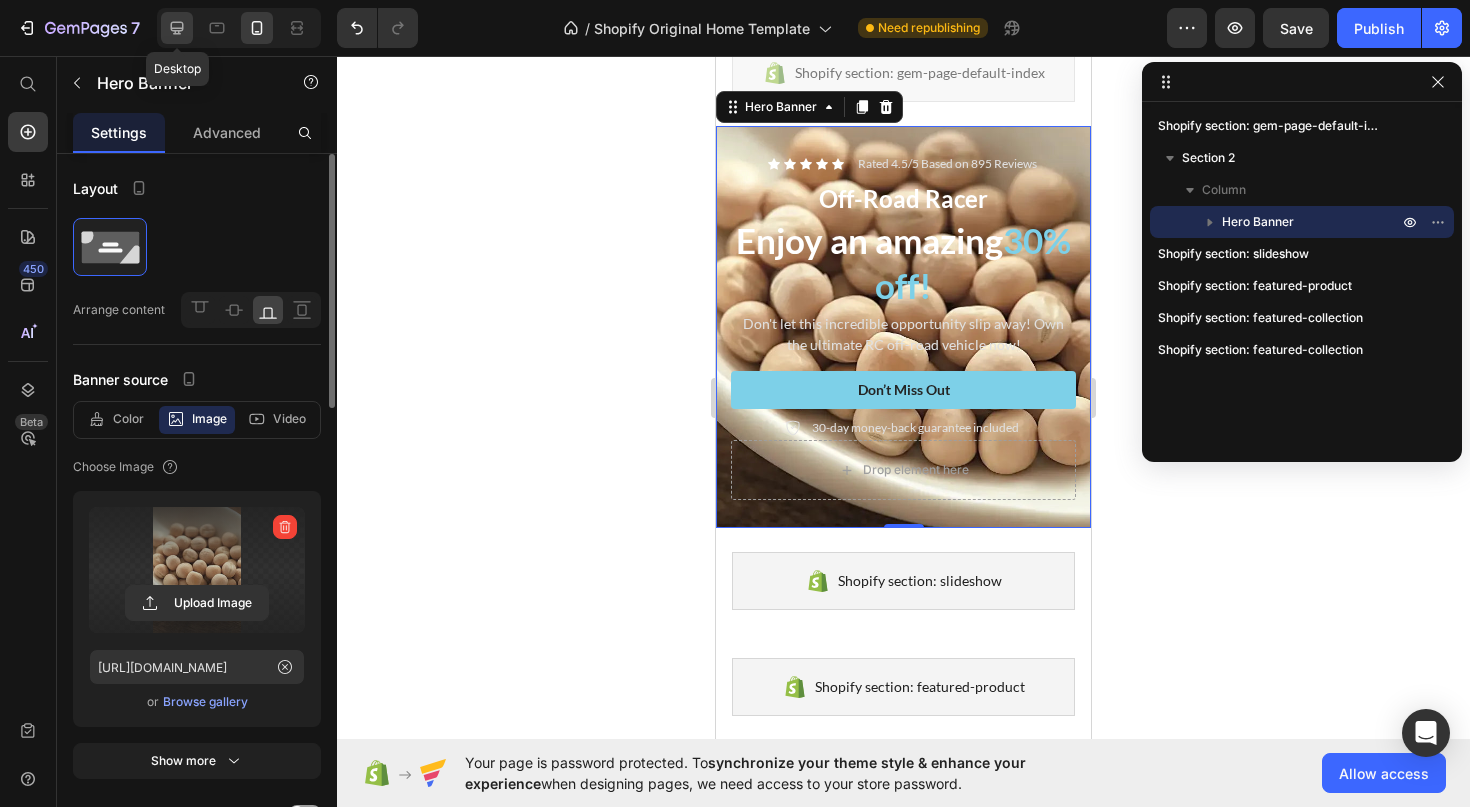 click 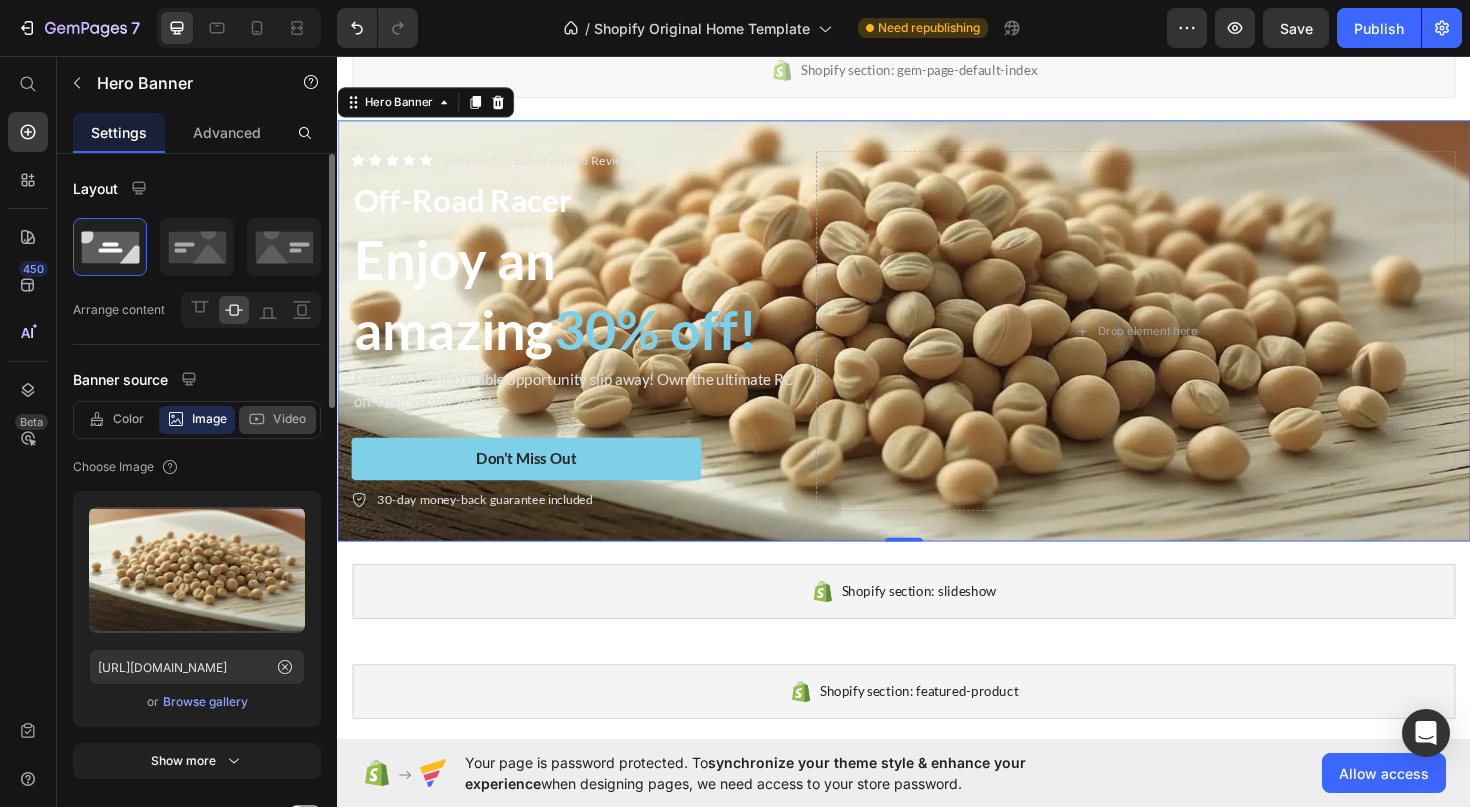 click on "Video" at bounding box center (289, 419) 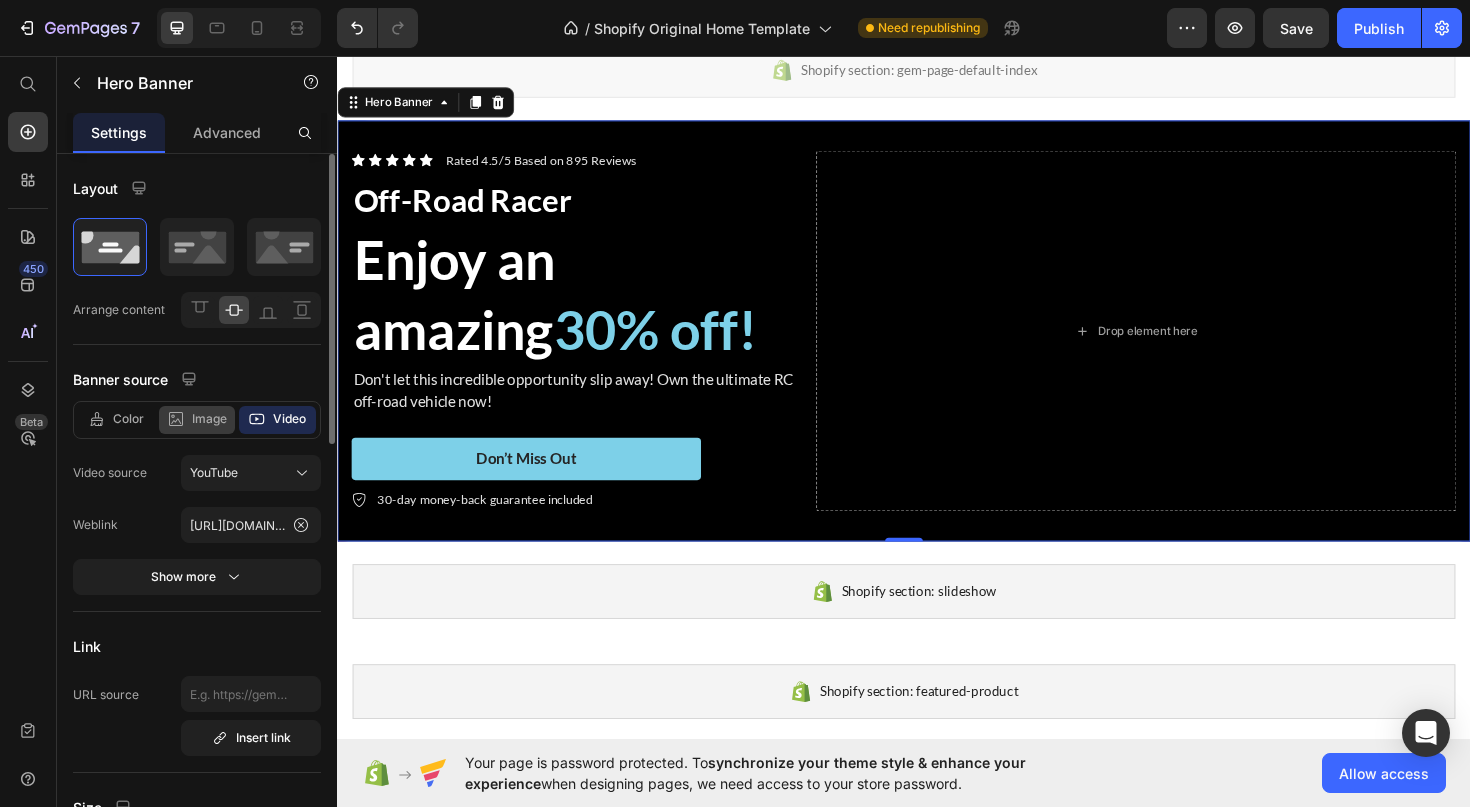 click on "Image" 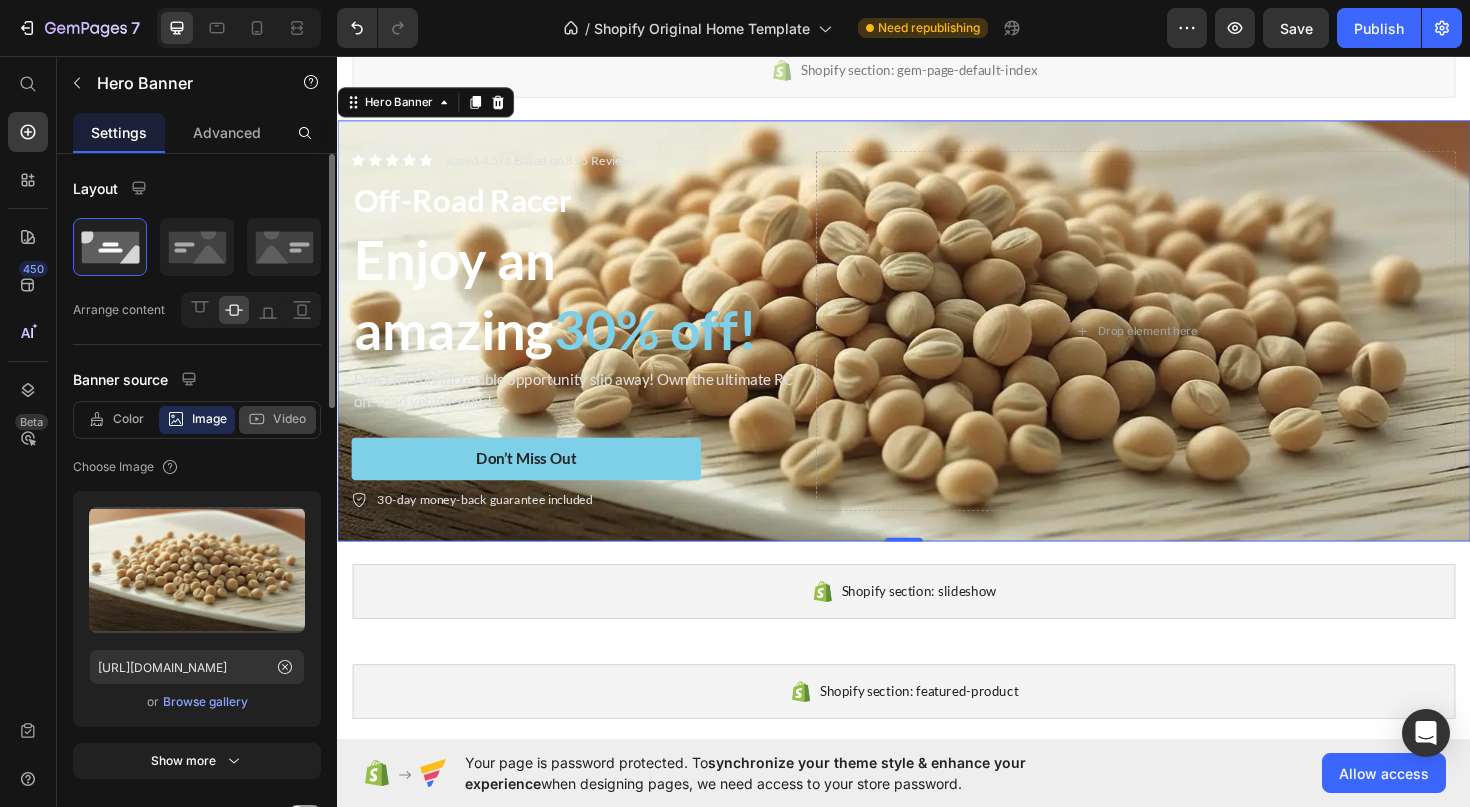 click on "Video" at bounding box center [289, 419] 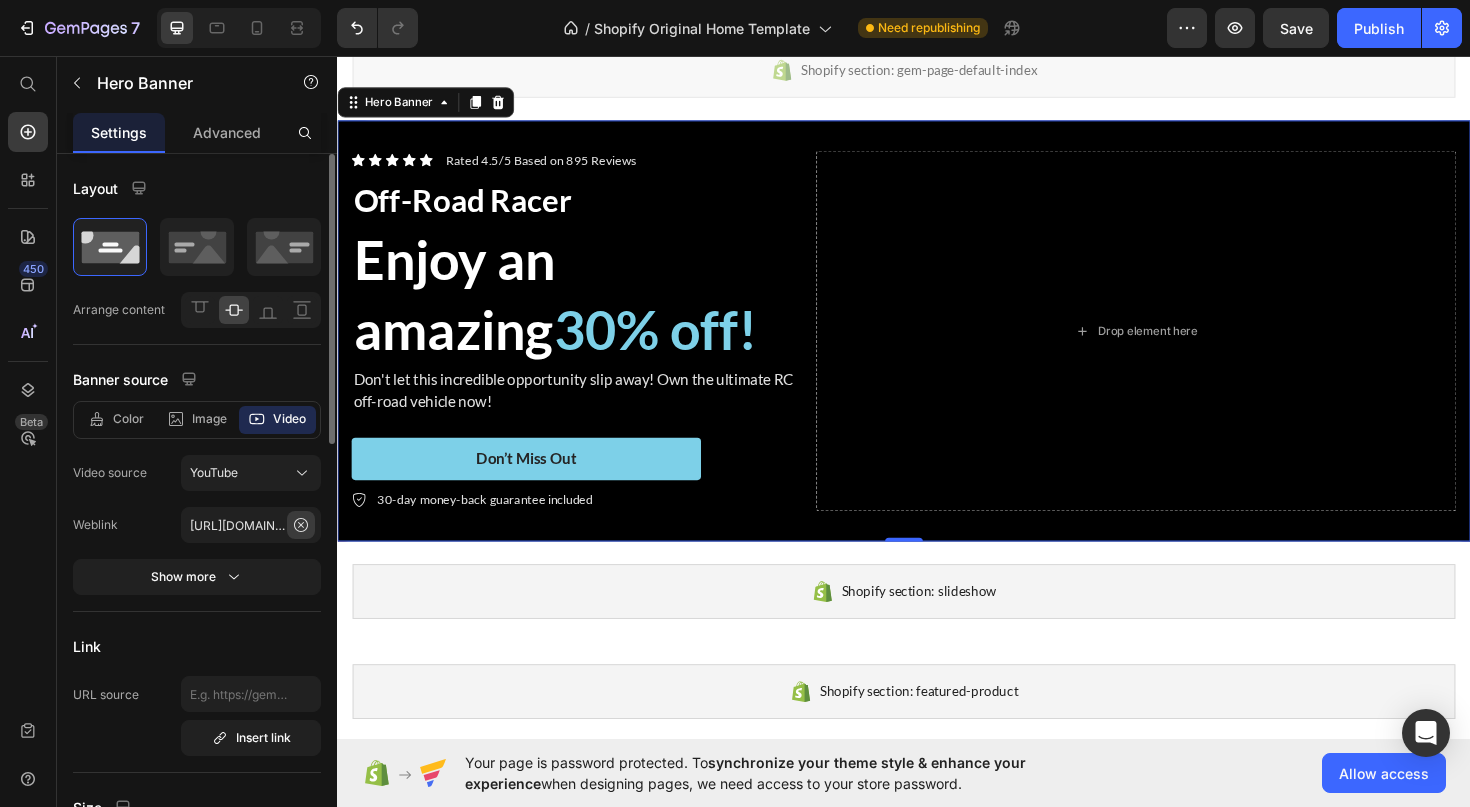 click 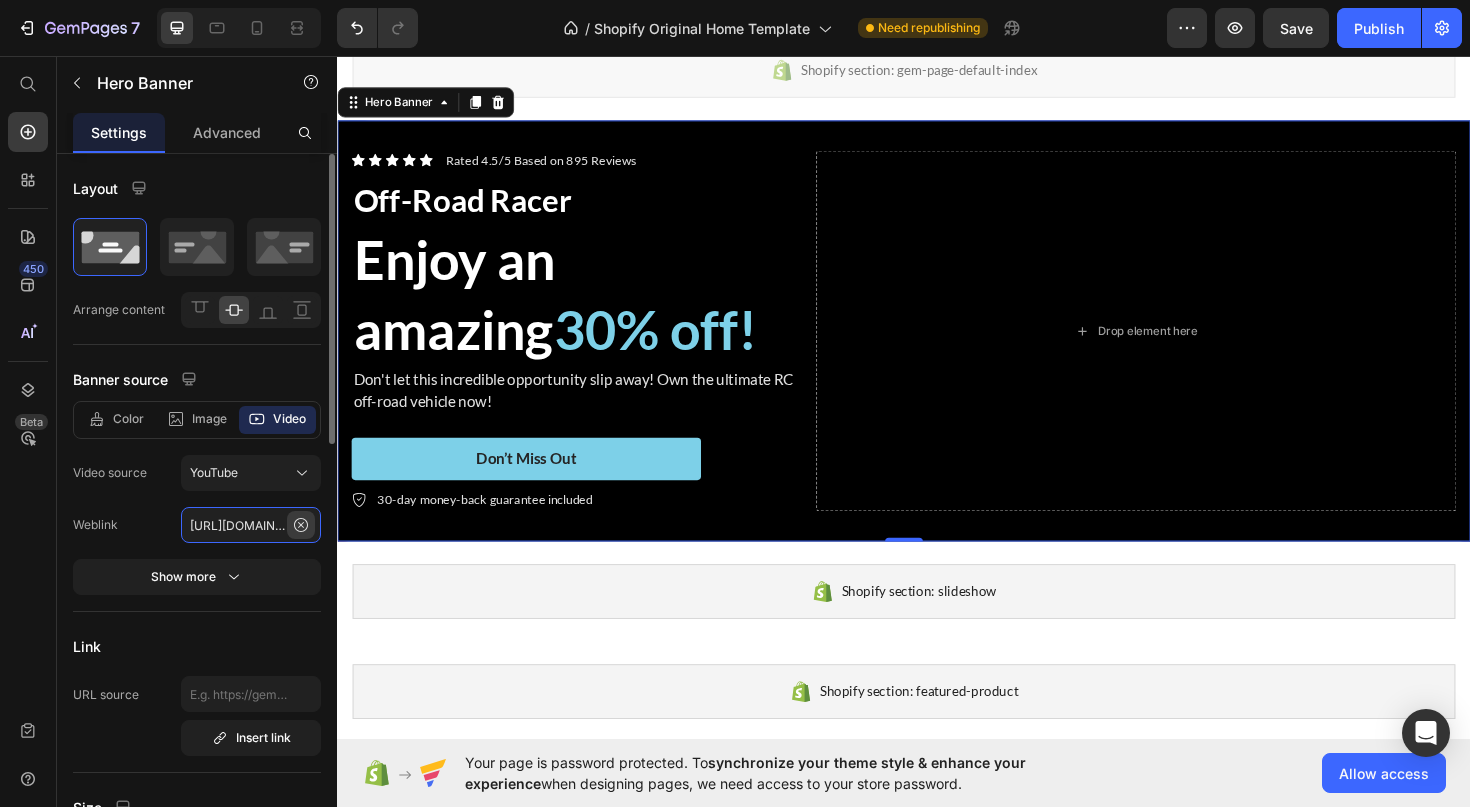 type 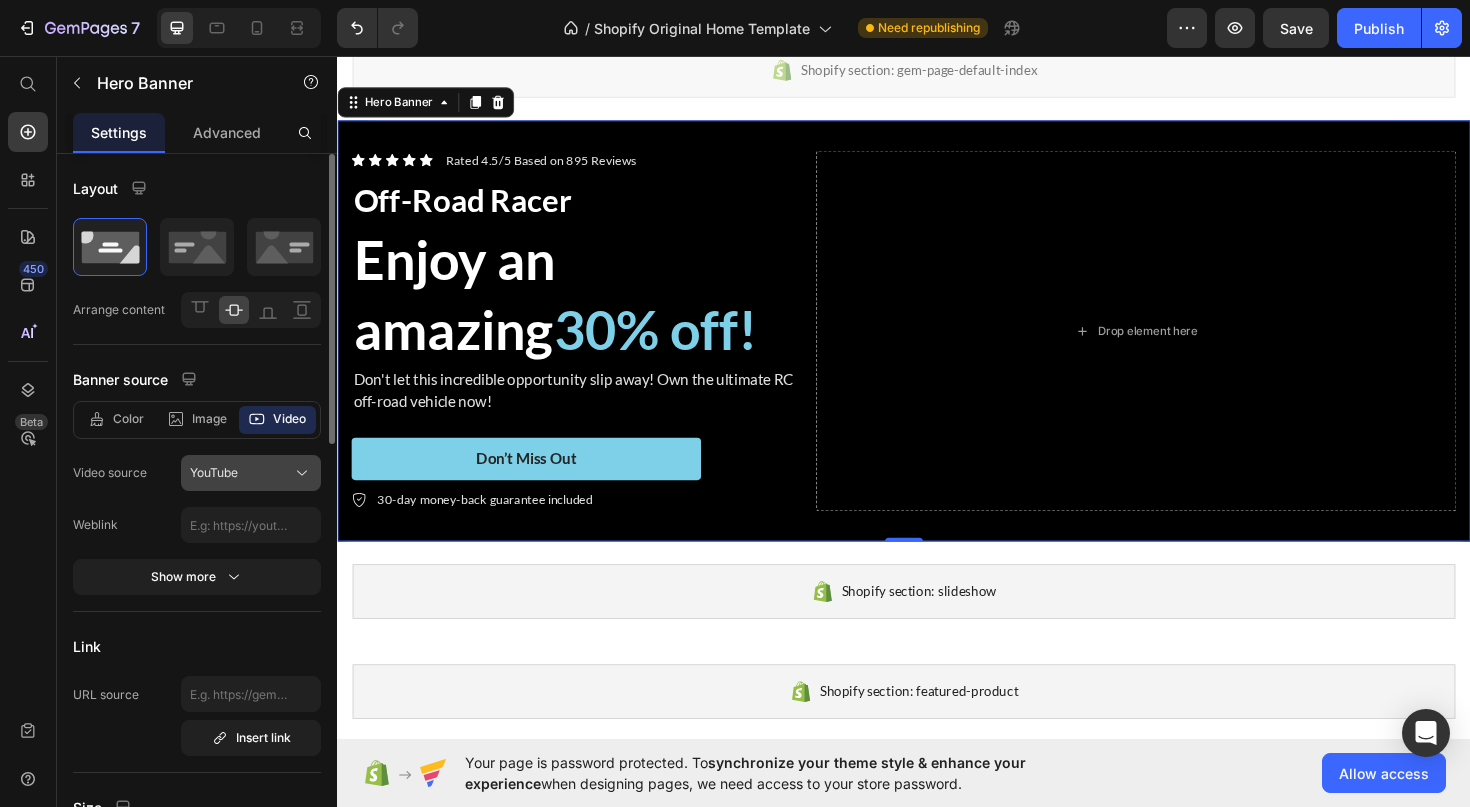 click 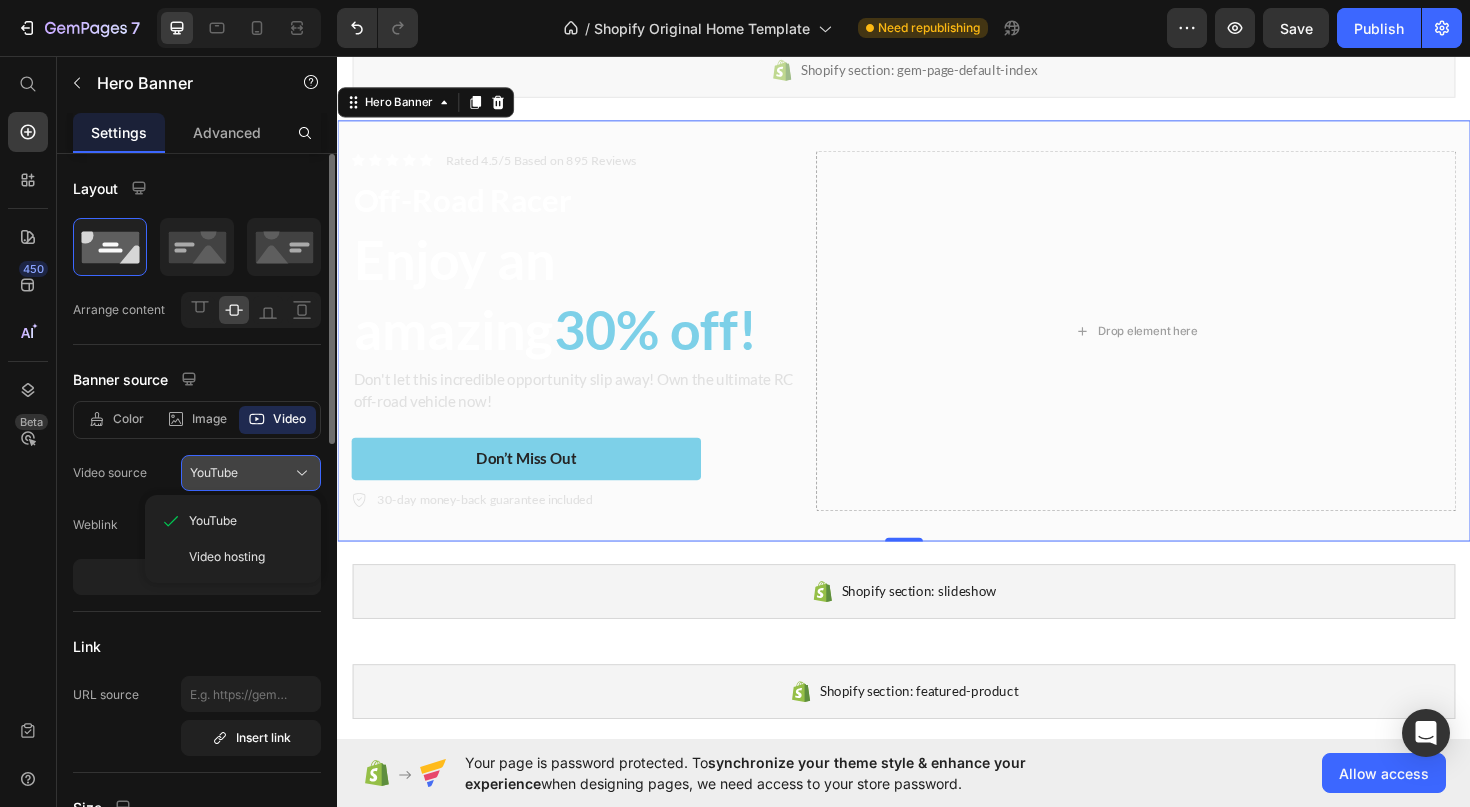 click 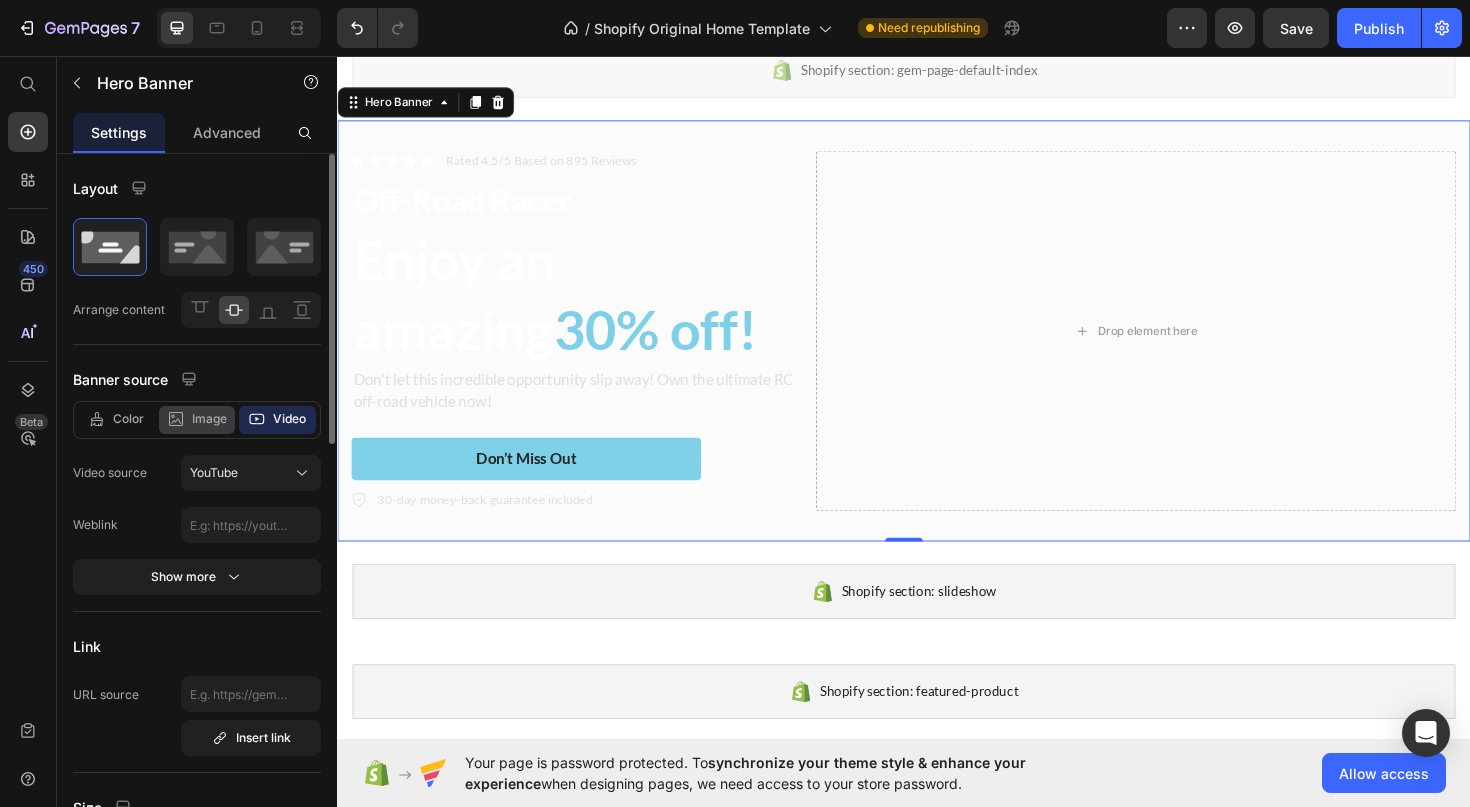 click on "Image" at bounding box center [209, 419] 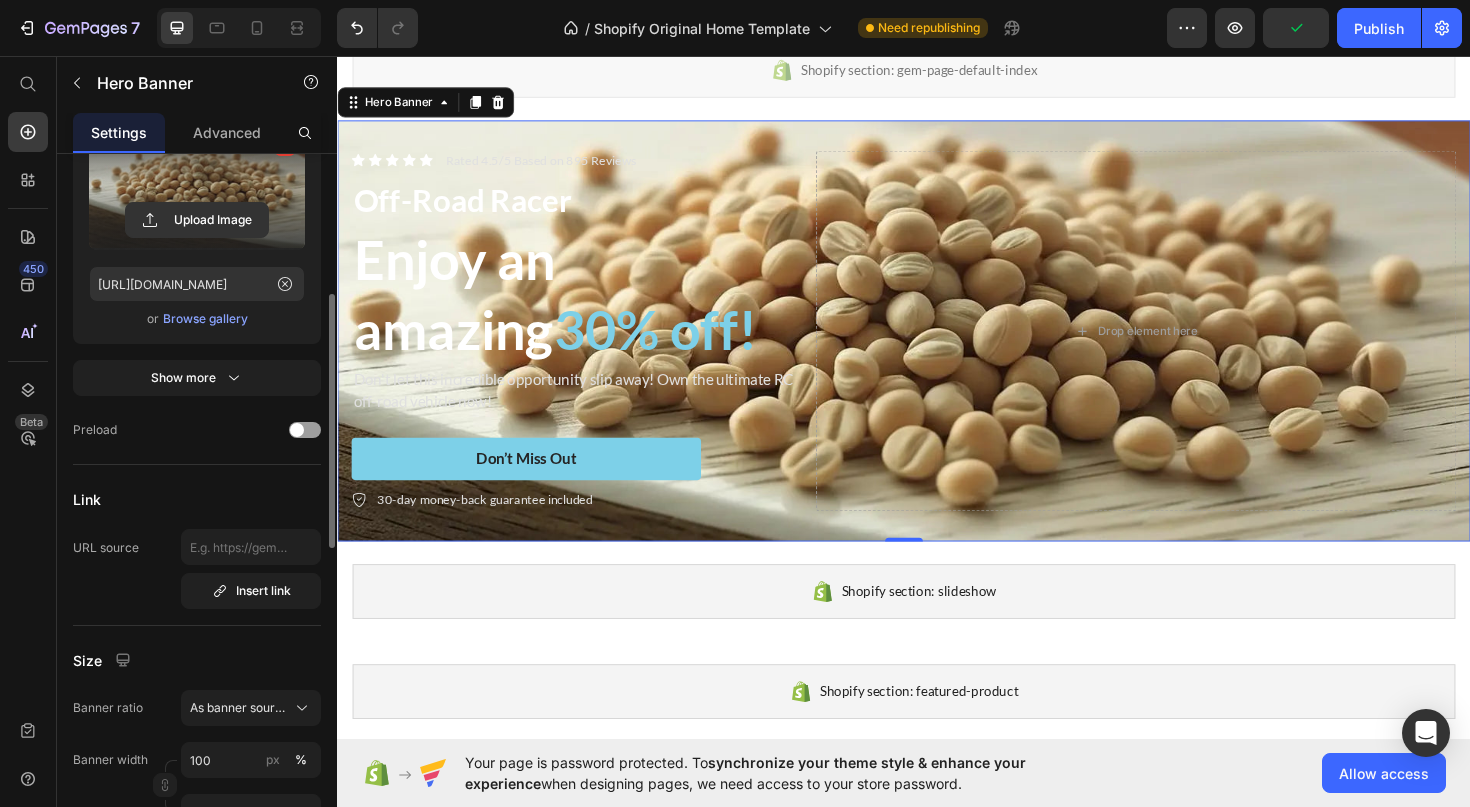 scroll, scrollTop: 389, scrollLeft: 0, axis: vertical 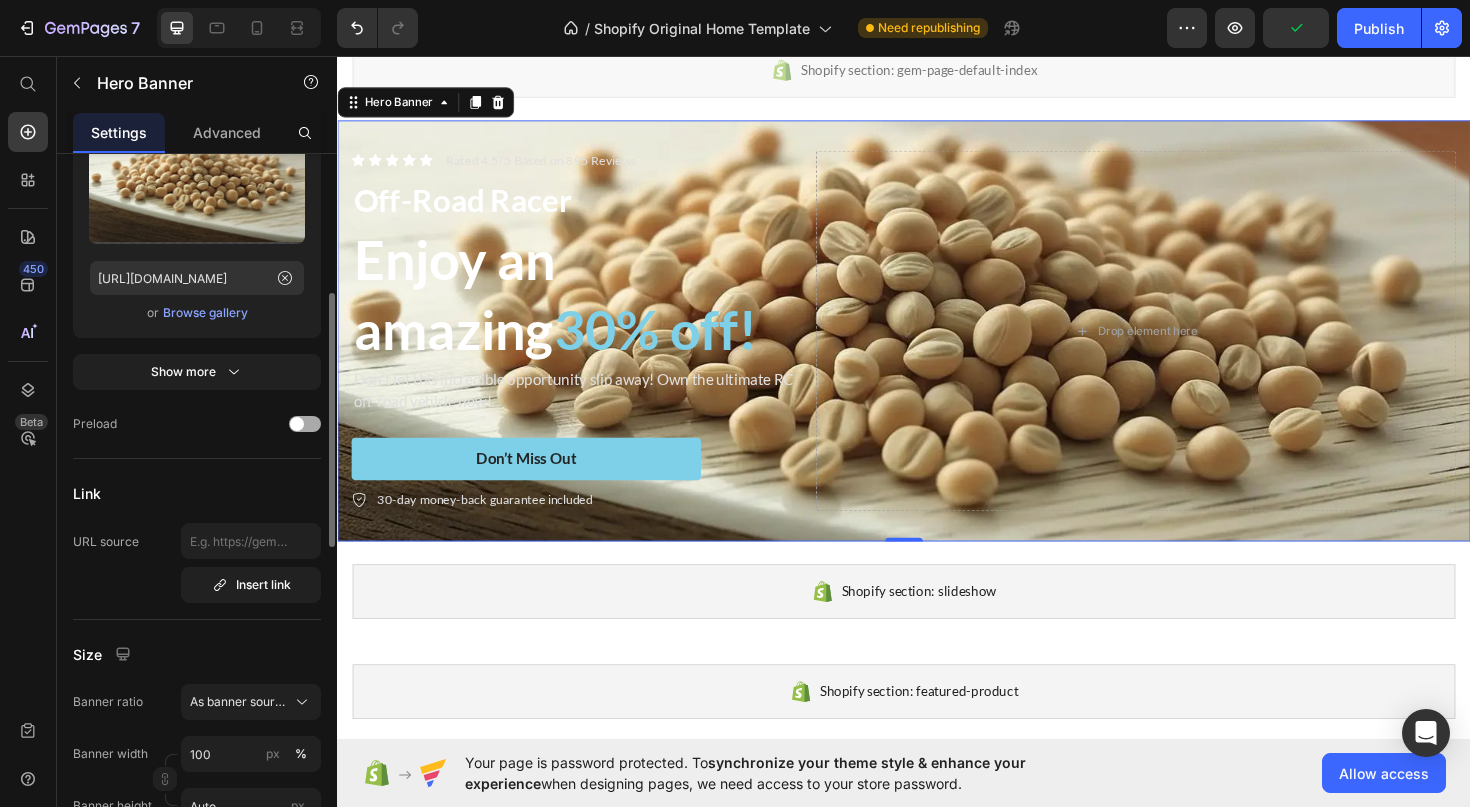 click at bounding box center [297, 424] 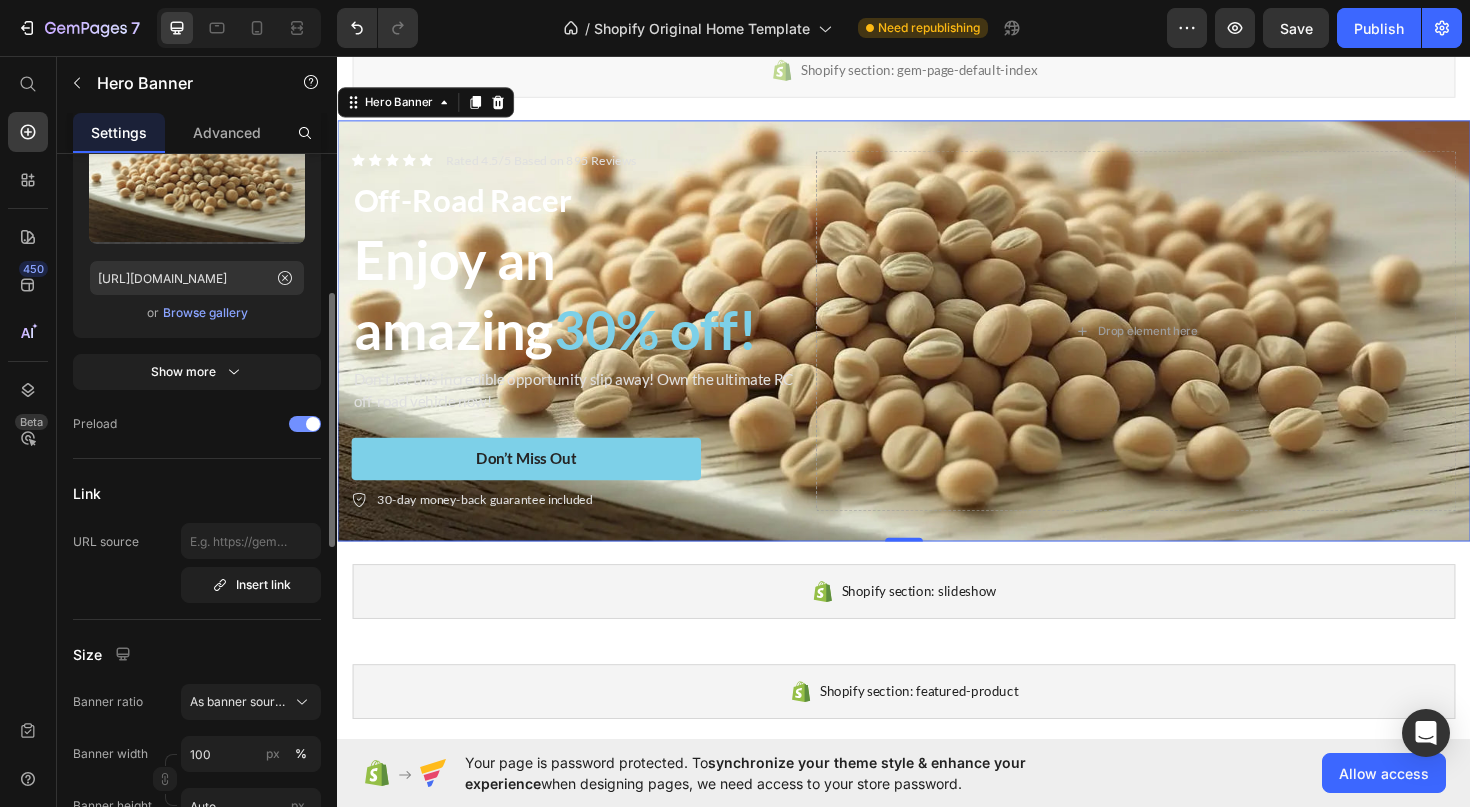 click at bounding box center (305, 424) 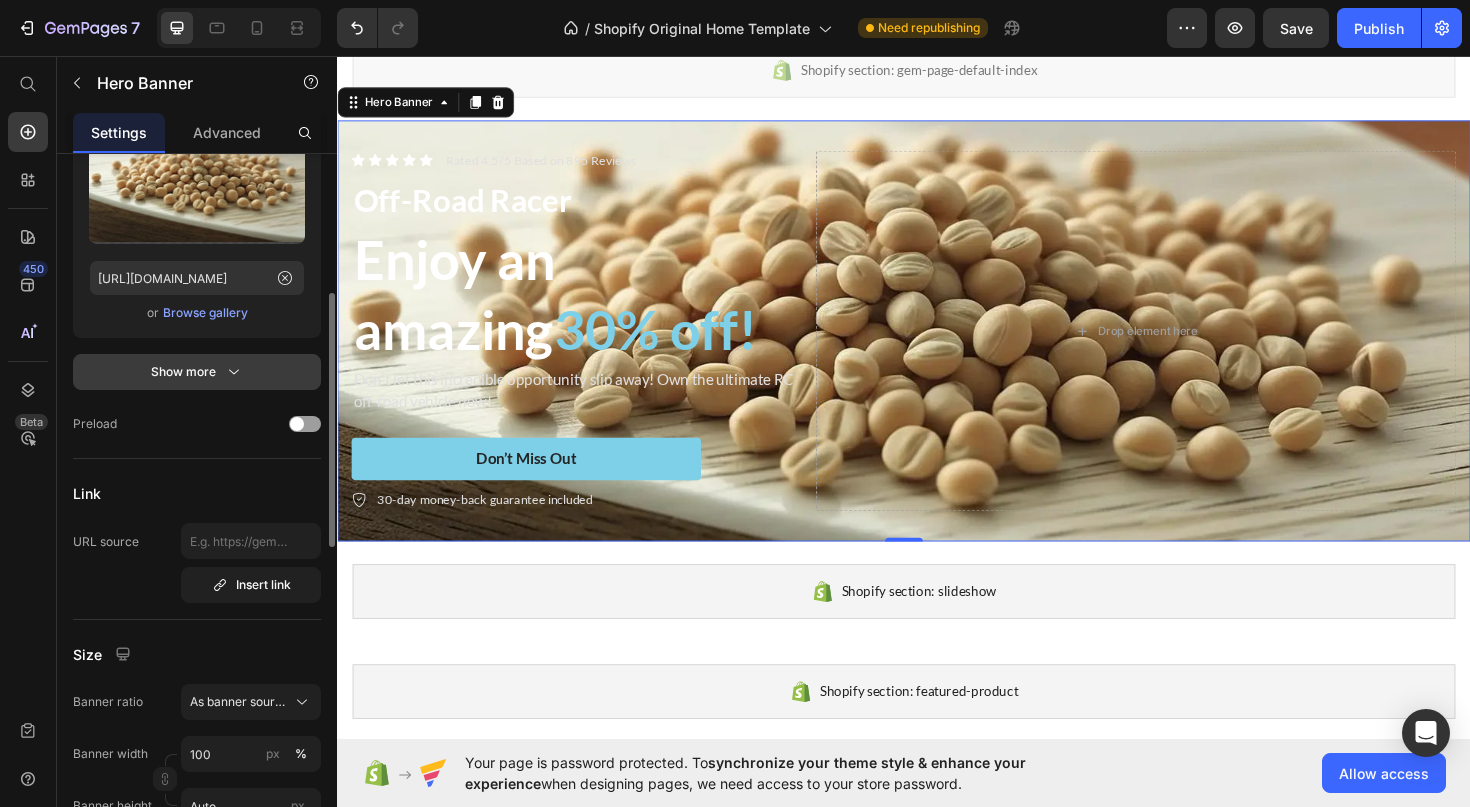click on "Show more" at bounding box center (197, 372) 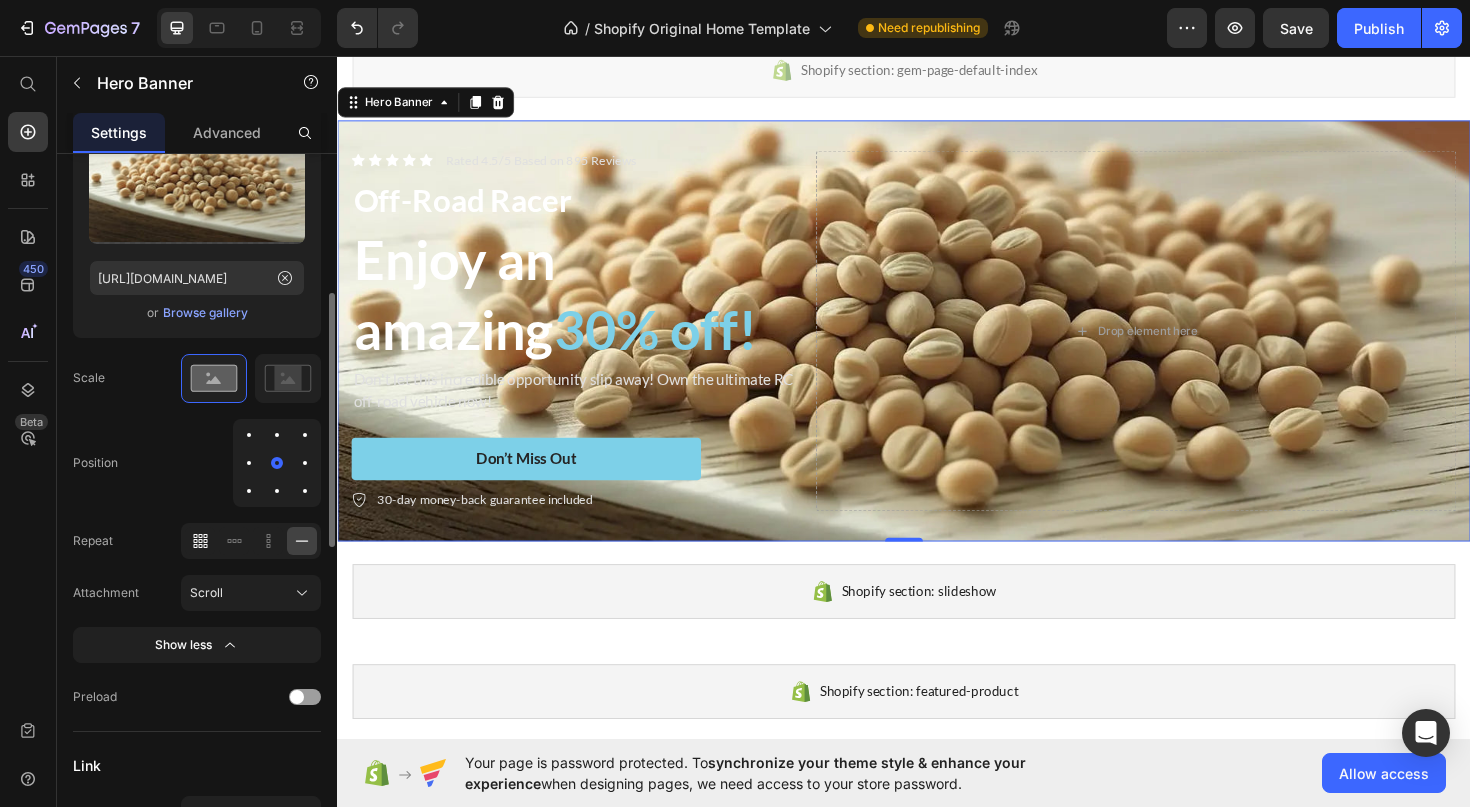 click 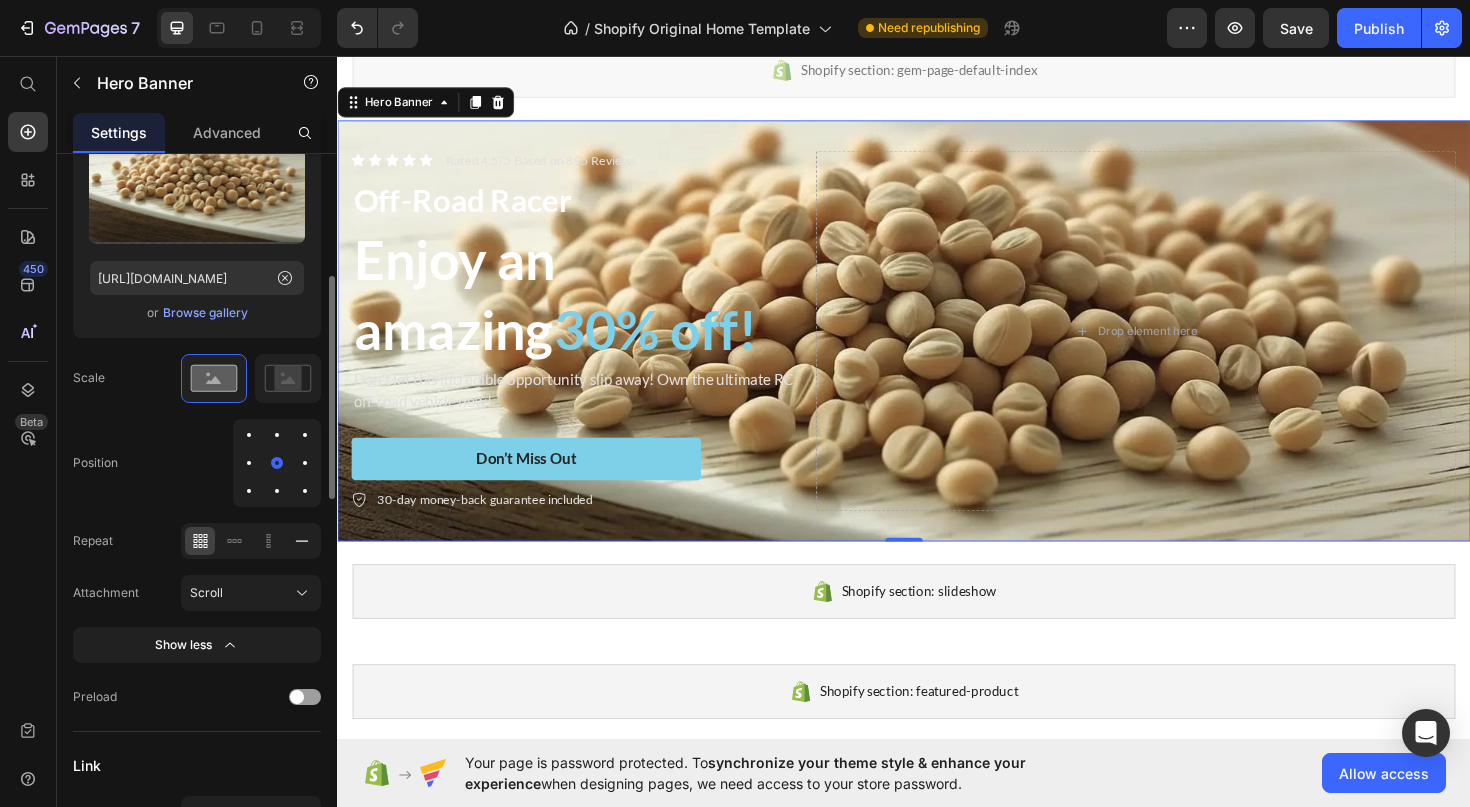 click 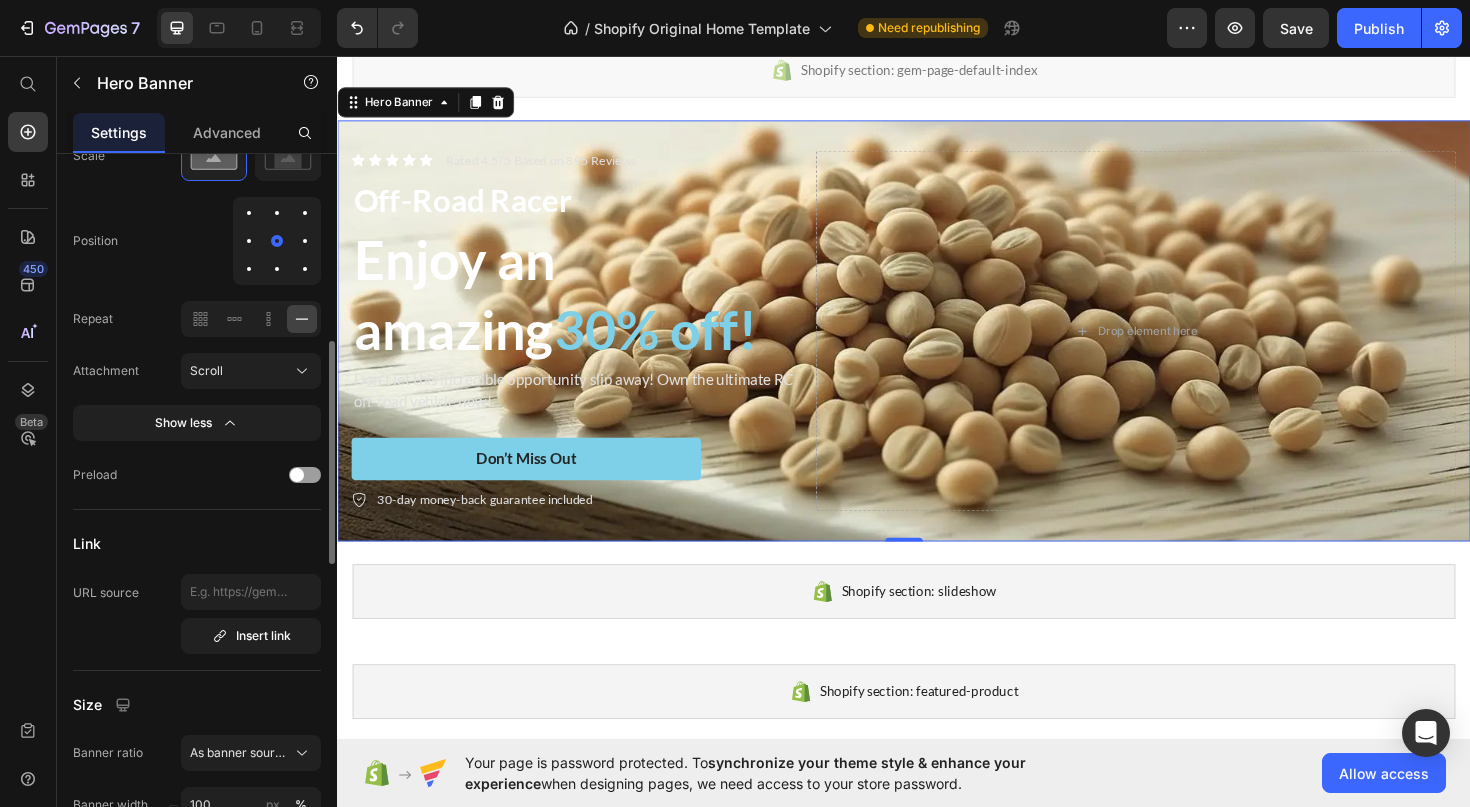 scroll, scrollTop: 614, scrollLeft: 0, axis: vertical 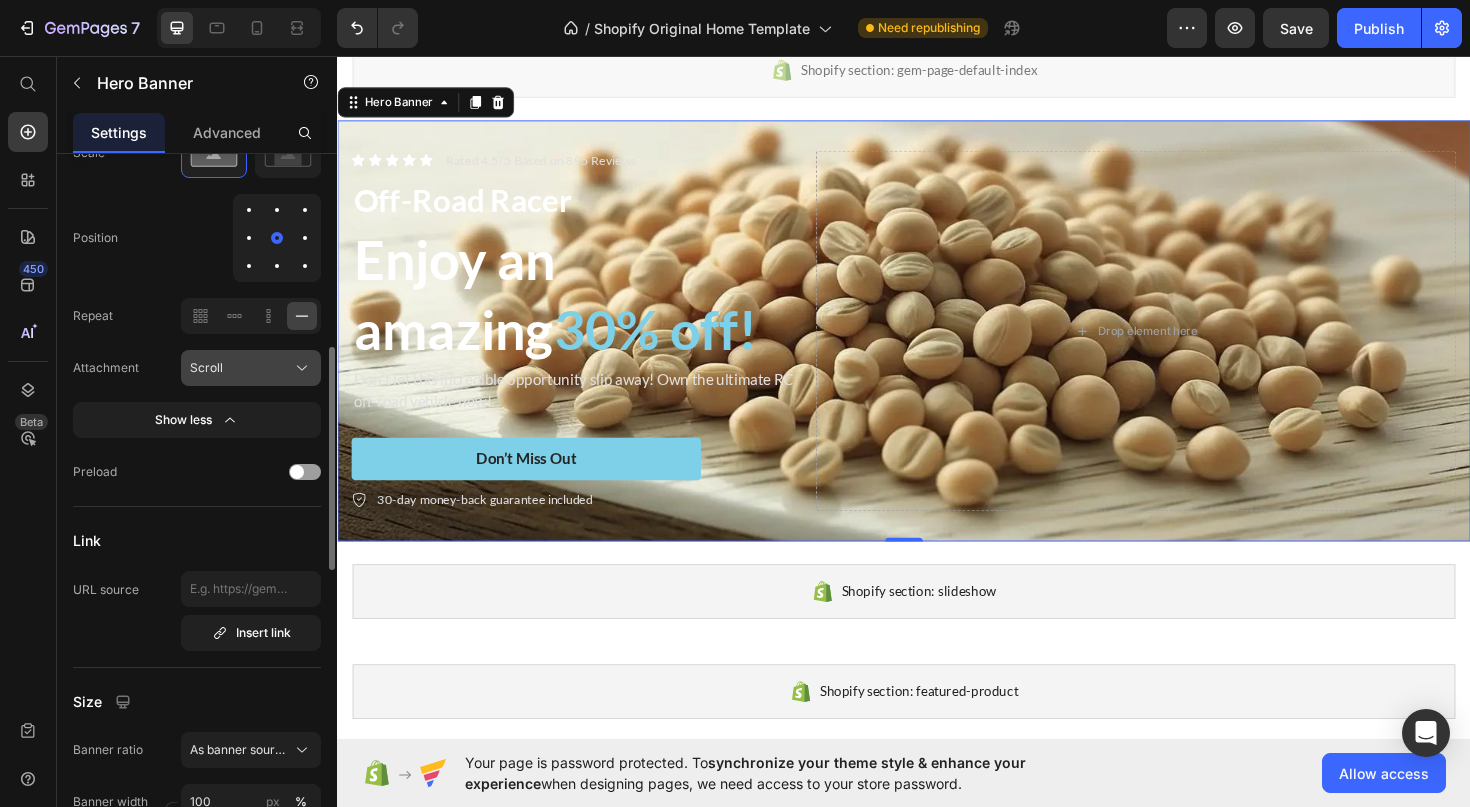 click on "Scroll" 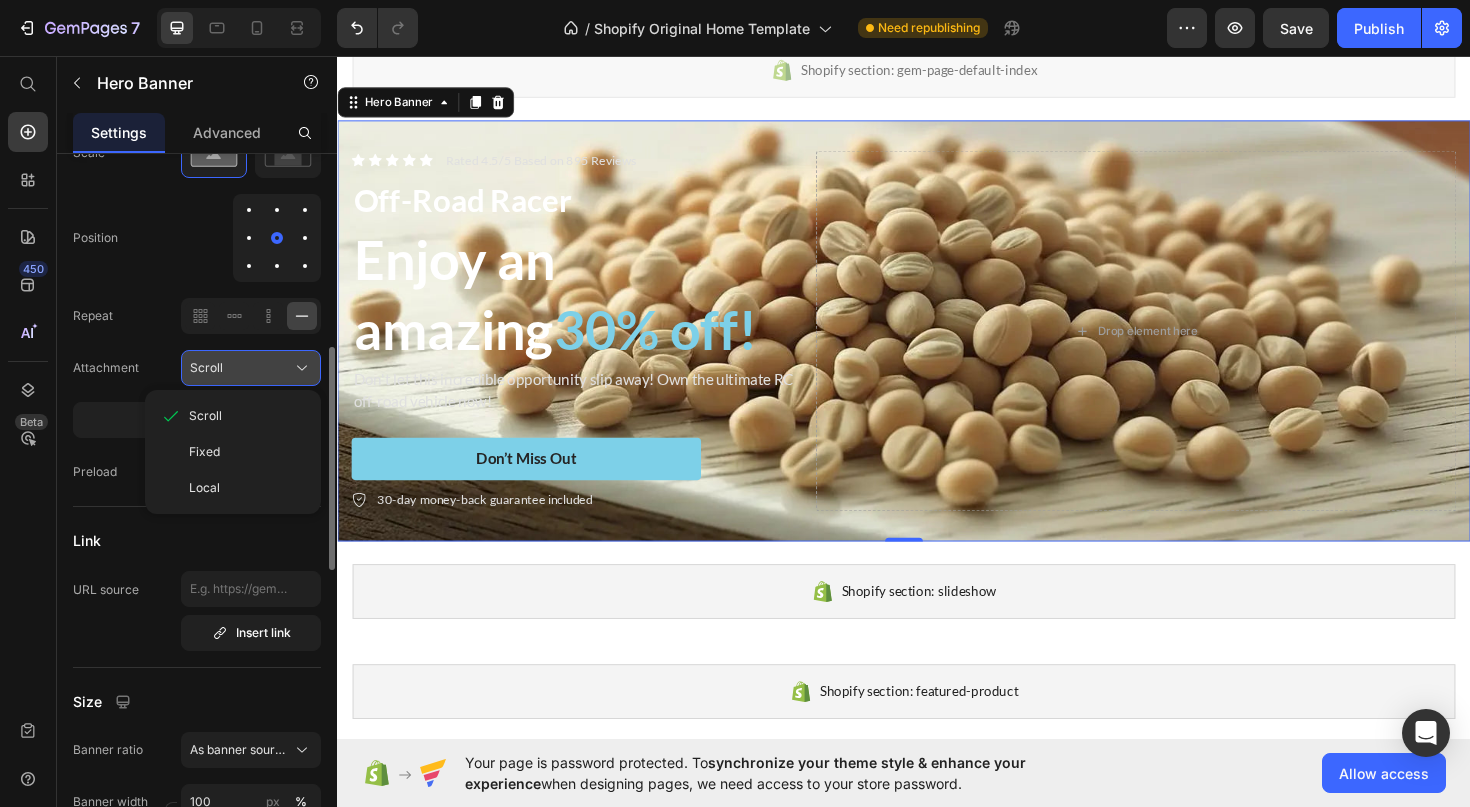 click on "Scroll" 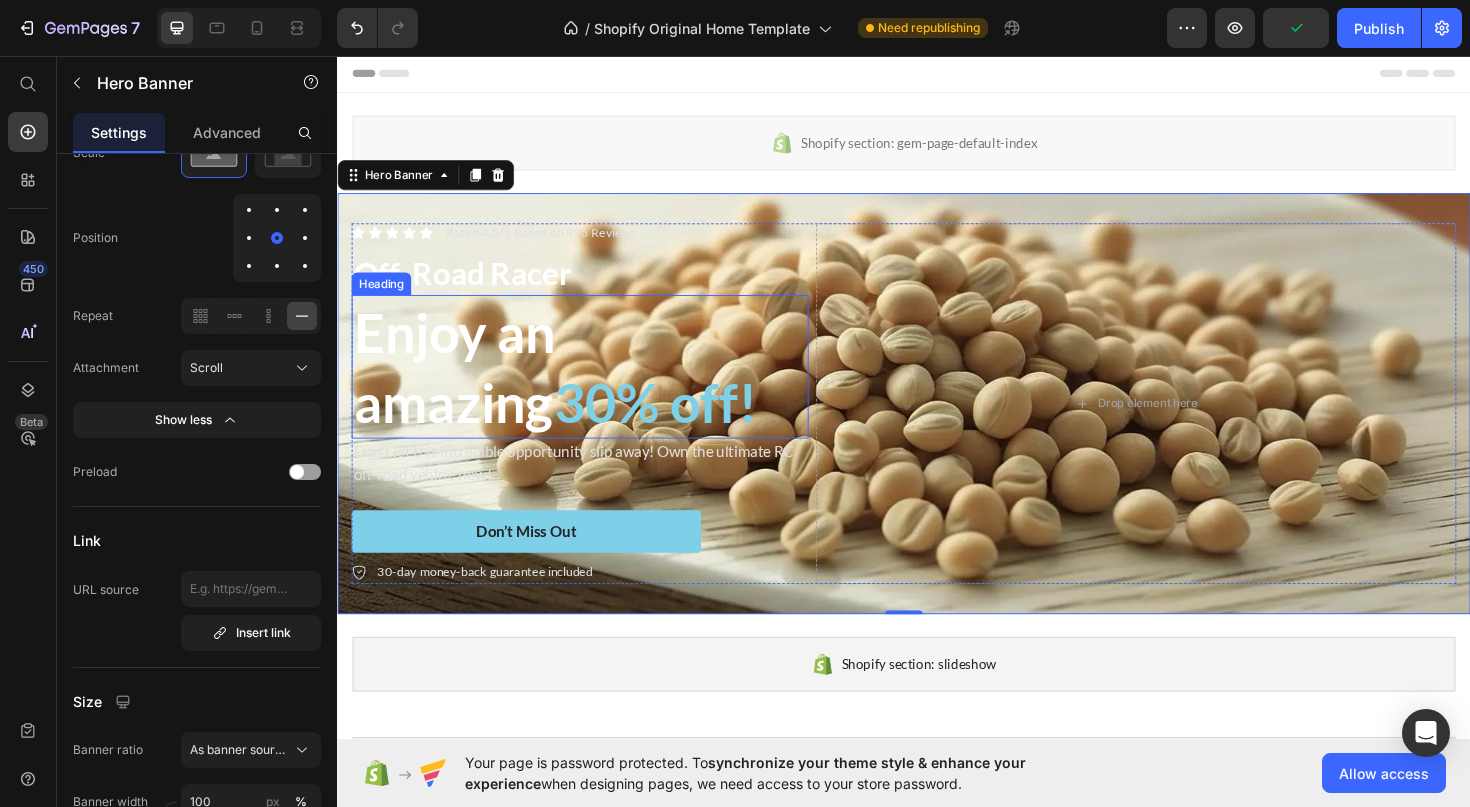 scroll, scrollTop: 0, scrollLeft: 0, axis: both 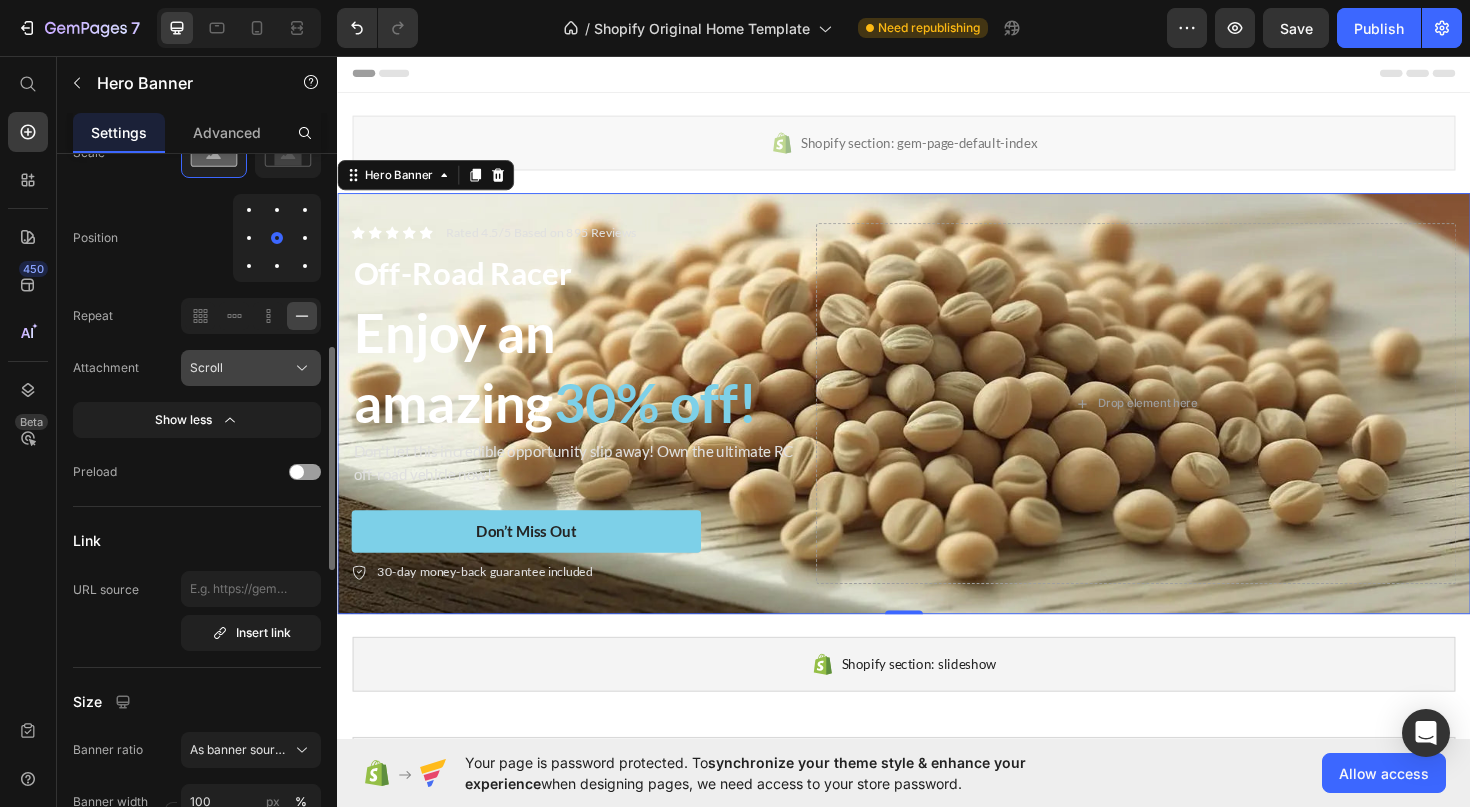 click on "Scroll" at bounding box center (251, 368) 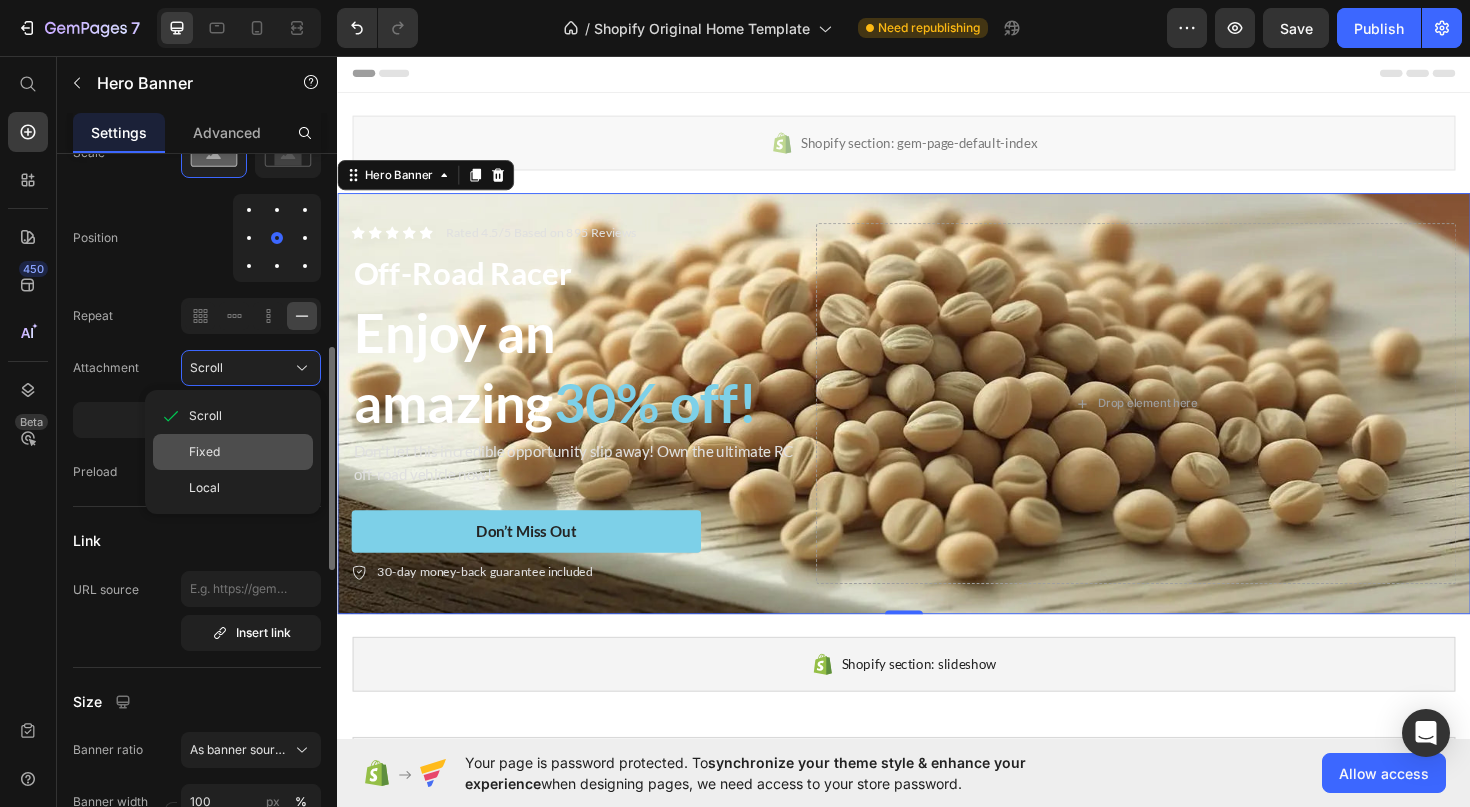 click on "Fixed" at bounding box center [247, 452] 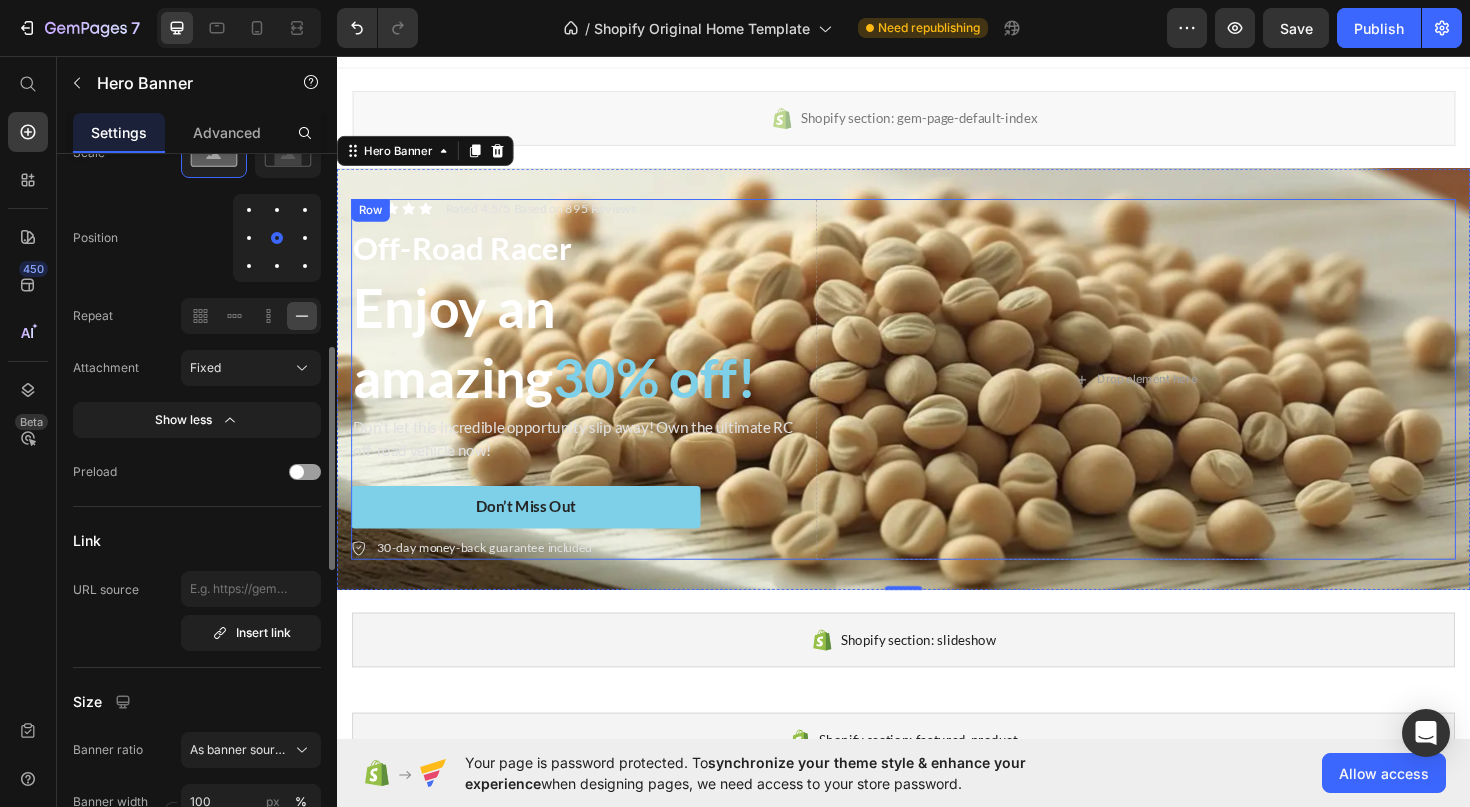 scroll, scrollTop: 0, scrollLeft: 0, axis: both 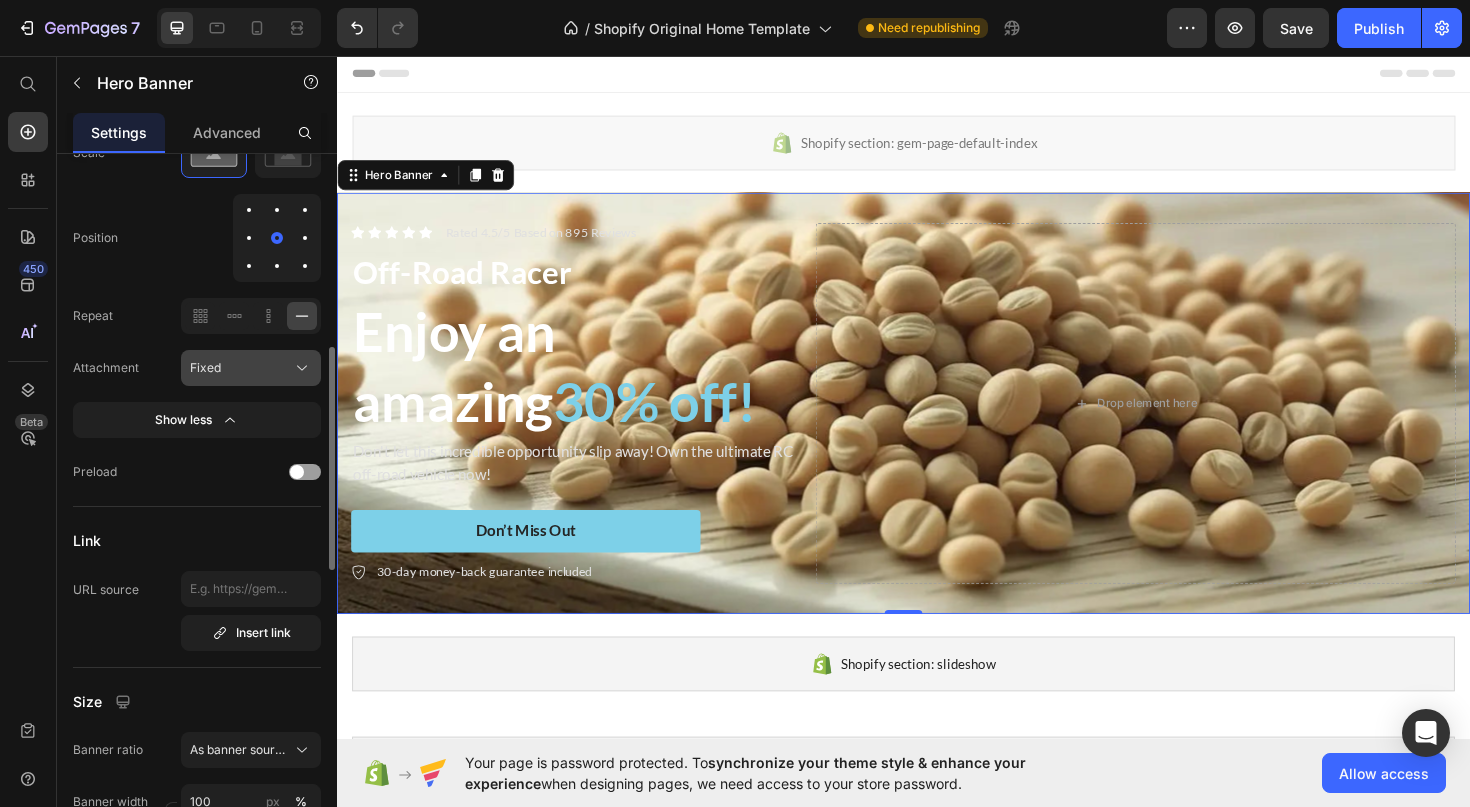 click 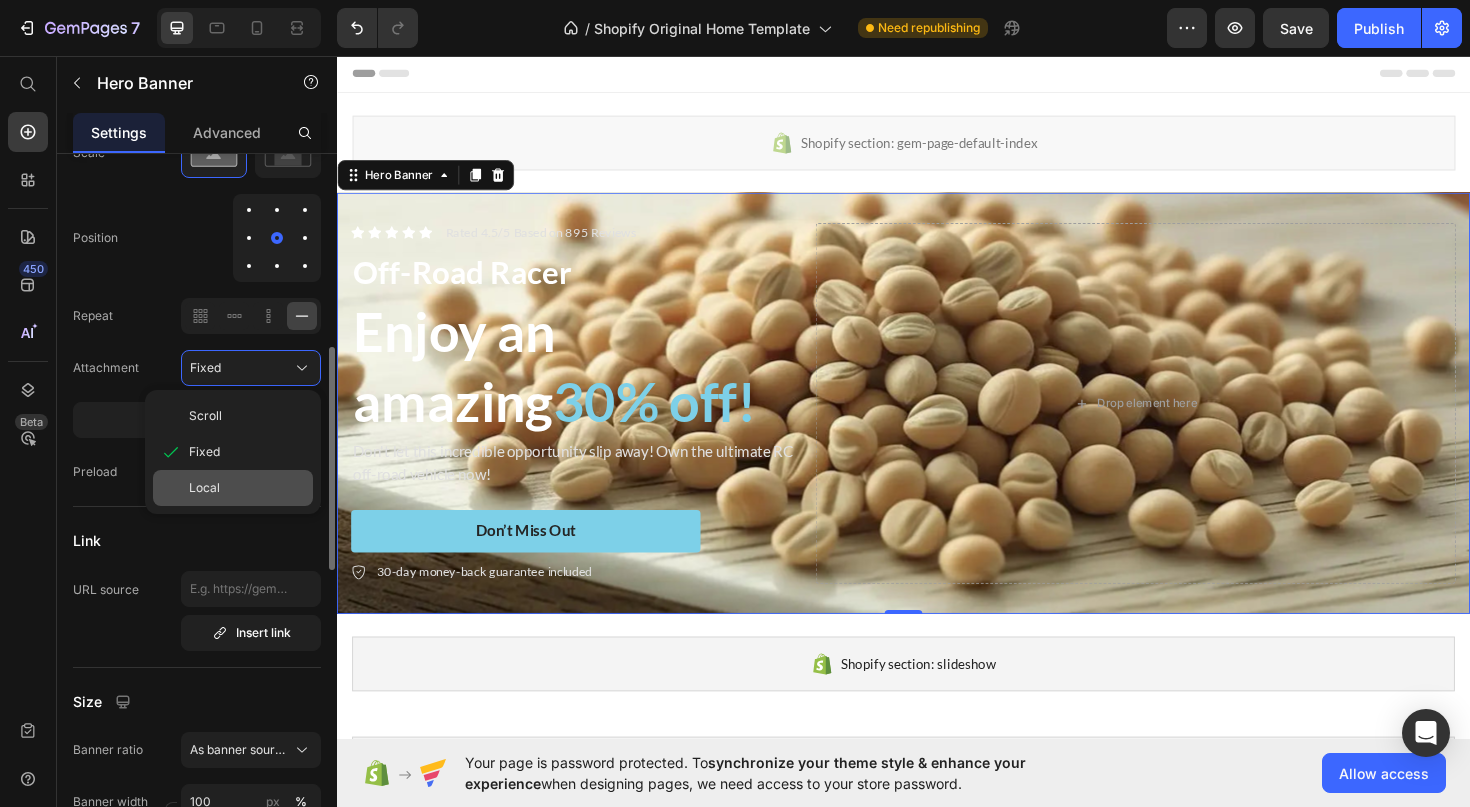 click on "Local" at bounding box center (247, 488) 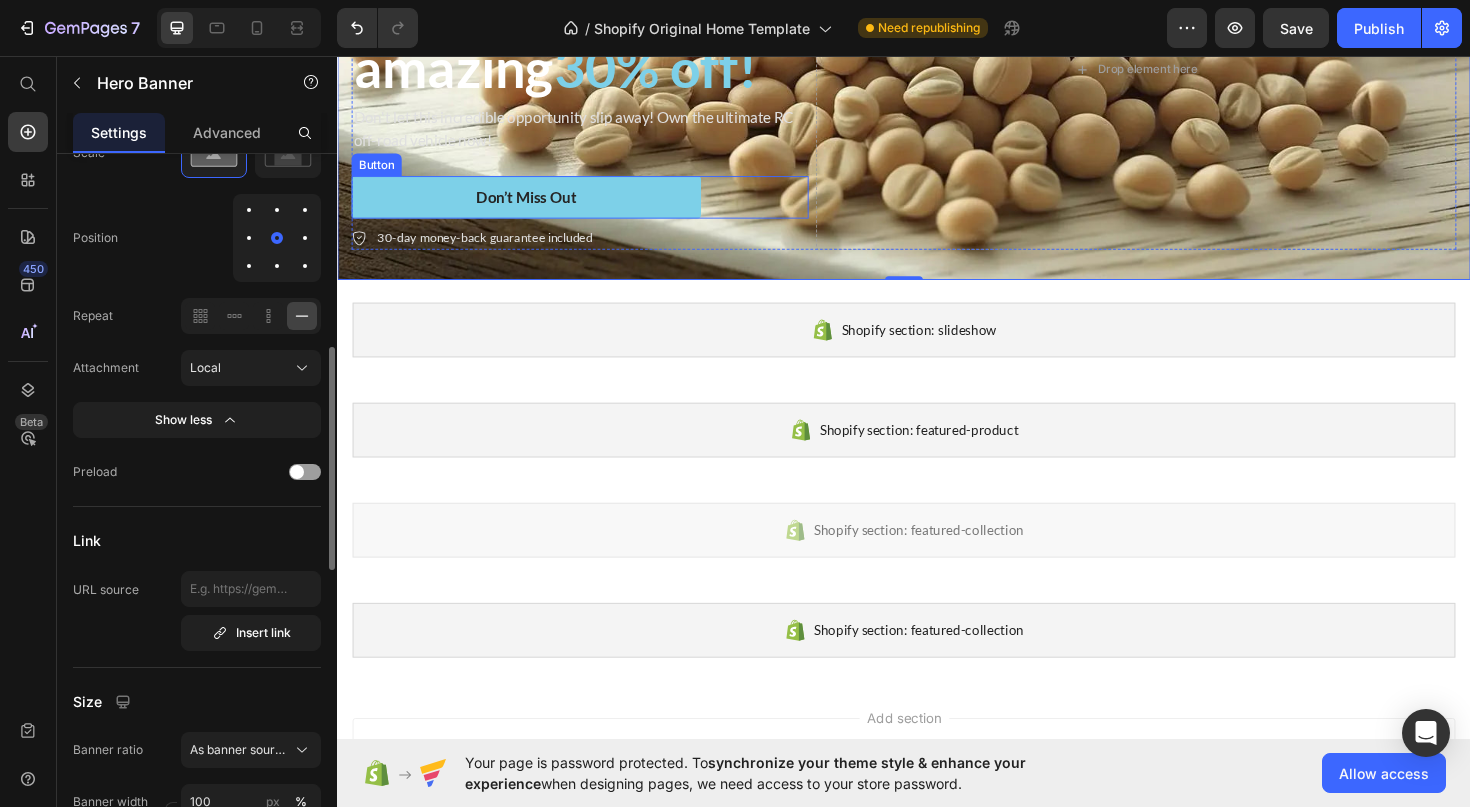 scroll, scrollTop: 0, scrollLeft: 0, axis: both 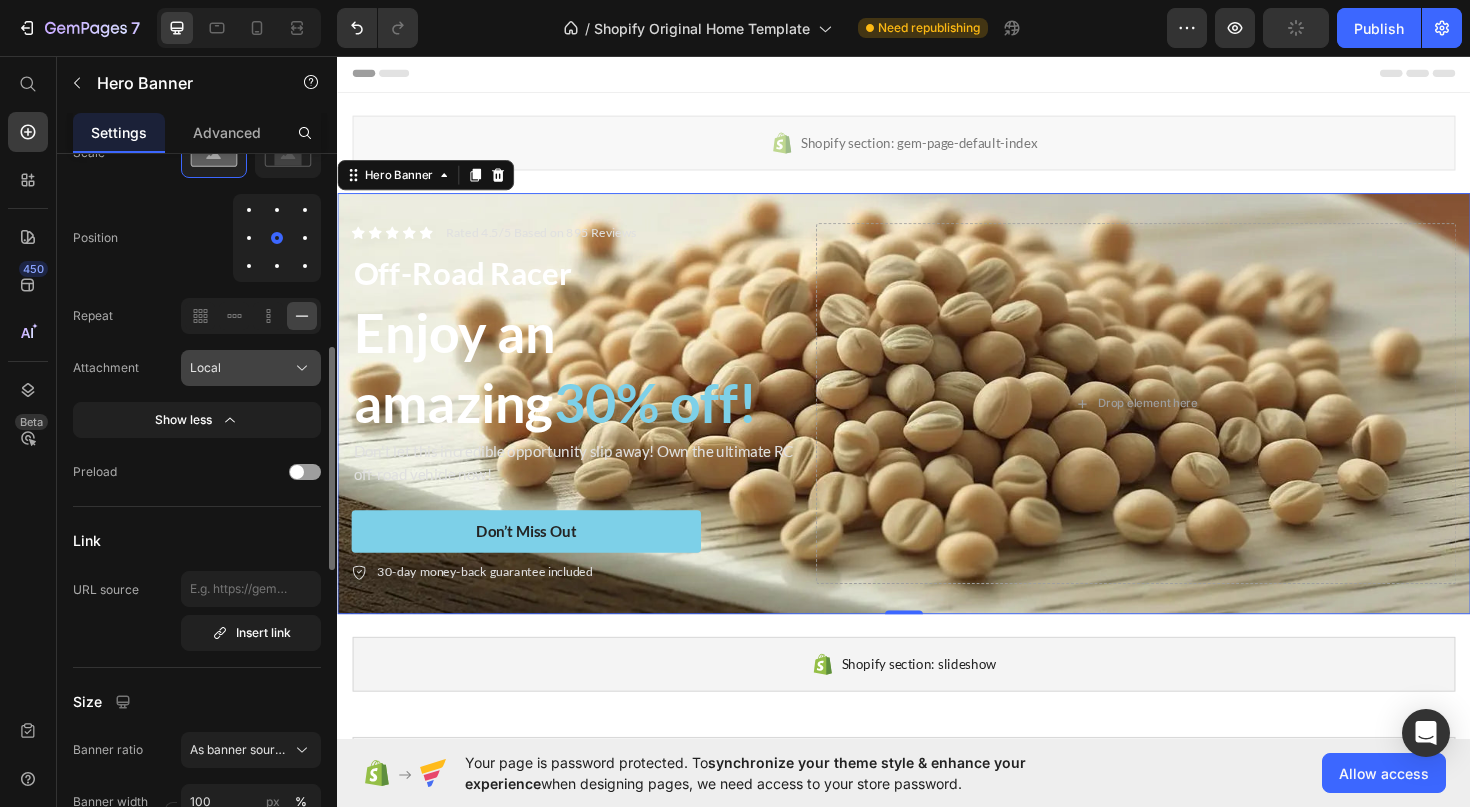 click 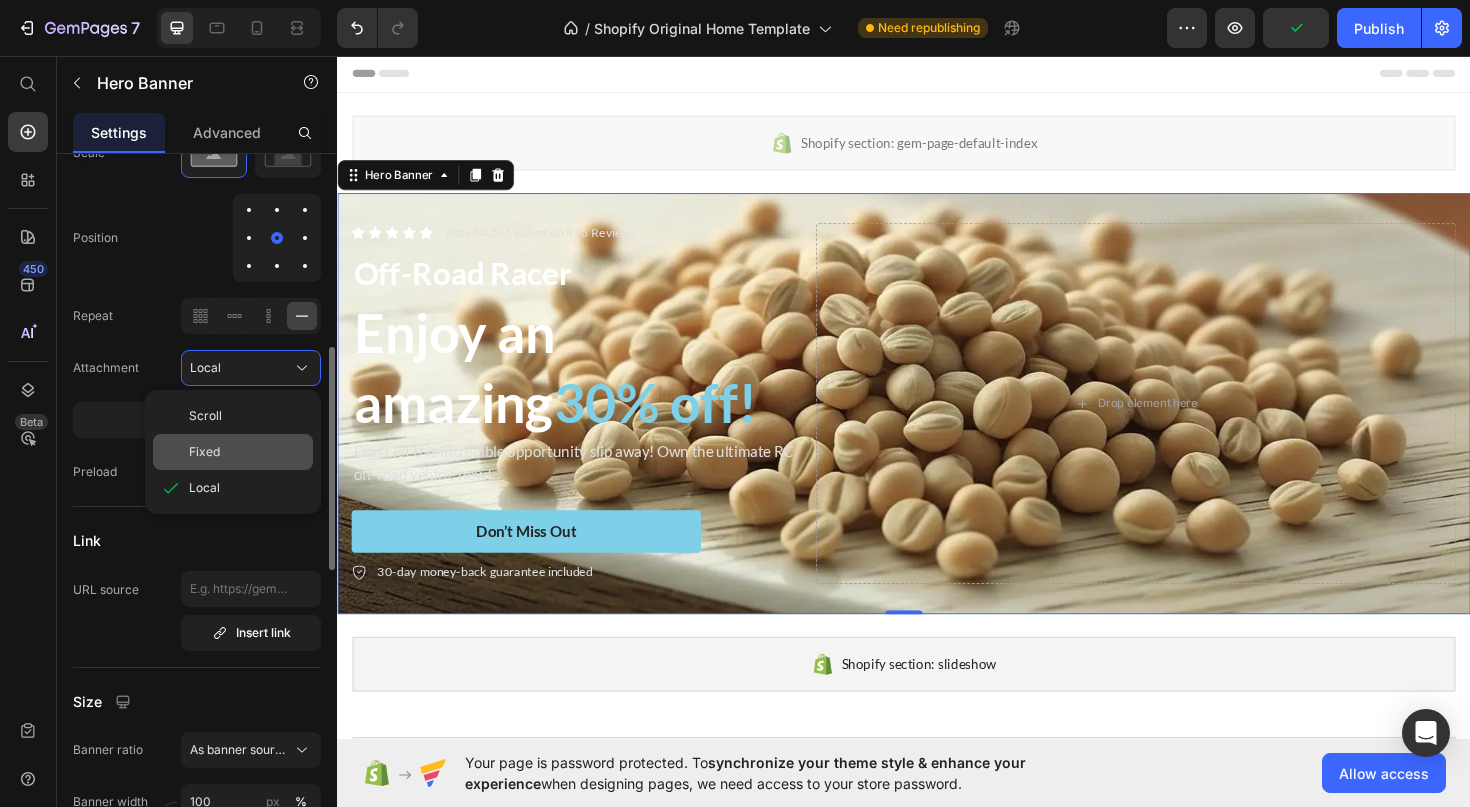 click on "Fixed" at bounding box center (247, 452) 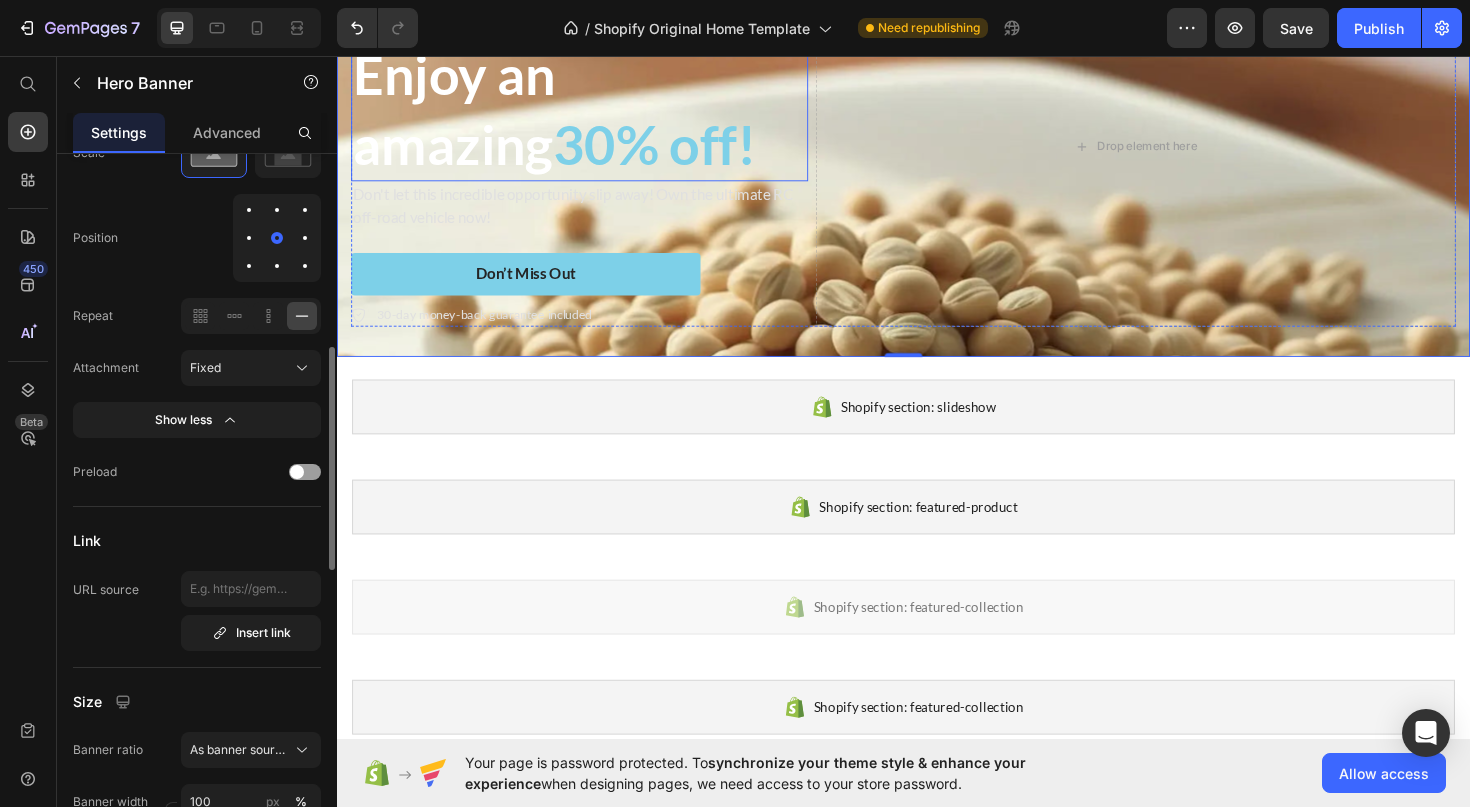 scroll, scrollTop: 0, scrollLeft: 0, axis: both 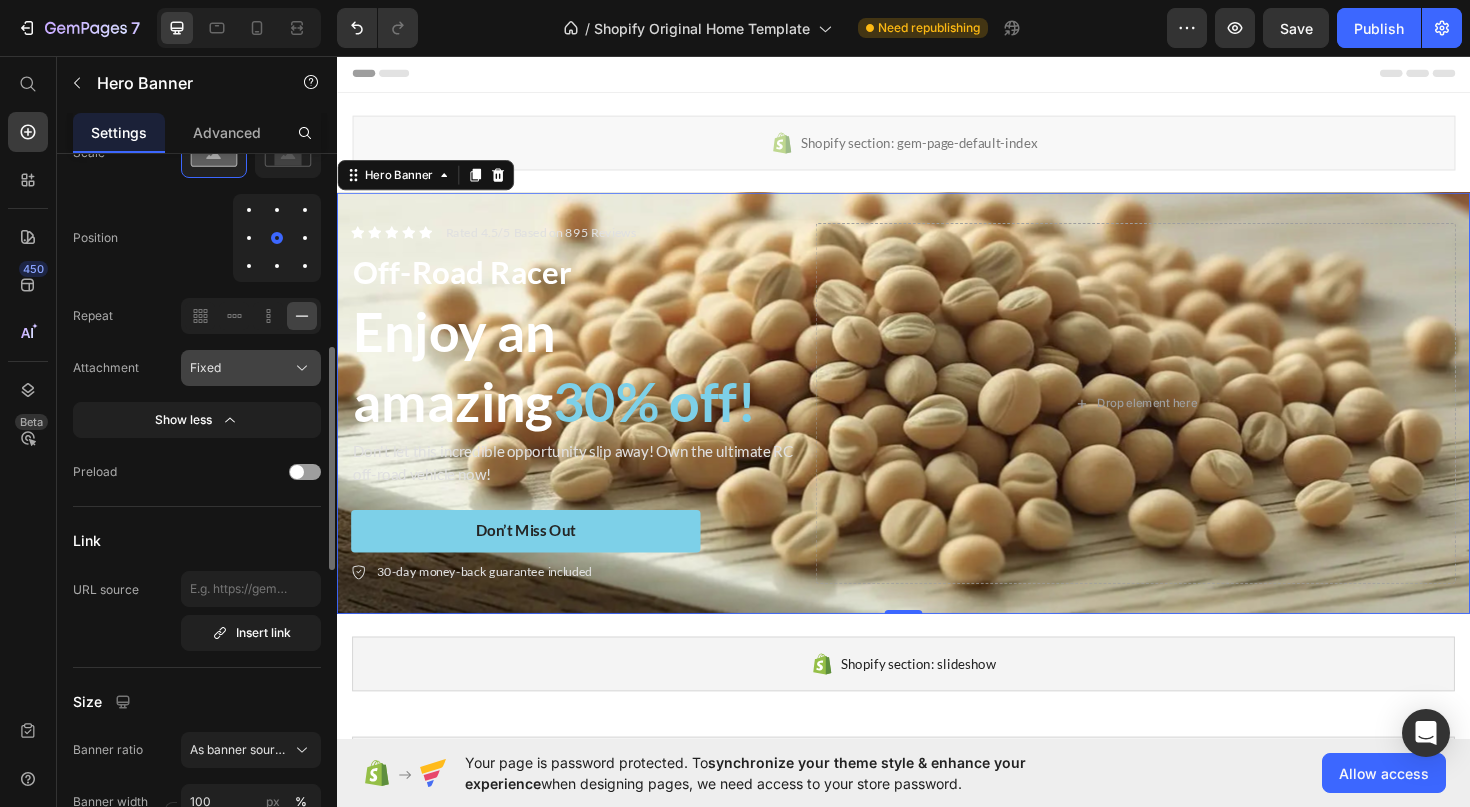click 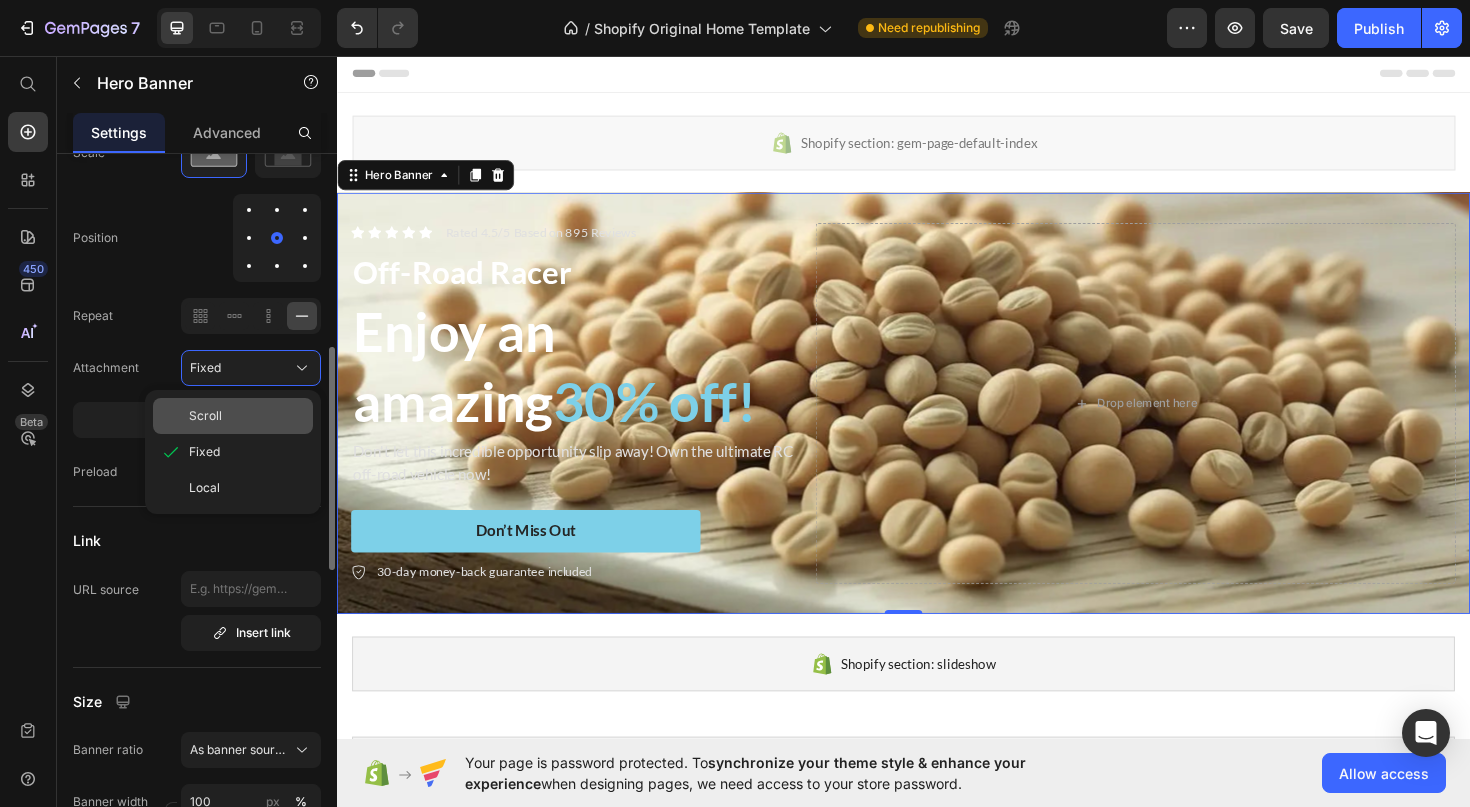 click on "Scroll" at bounding box center (247, 416) 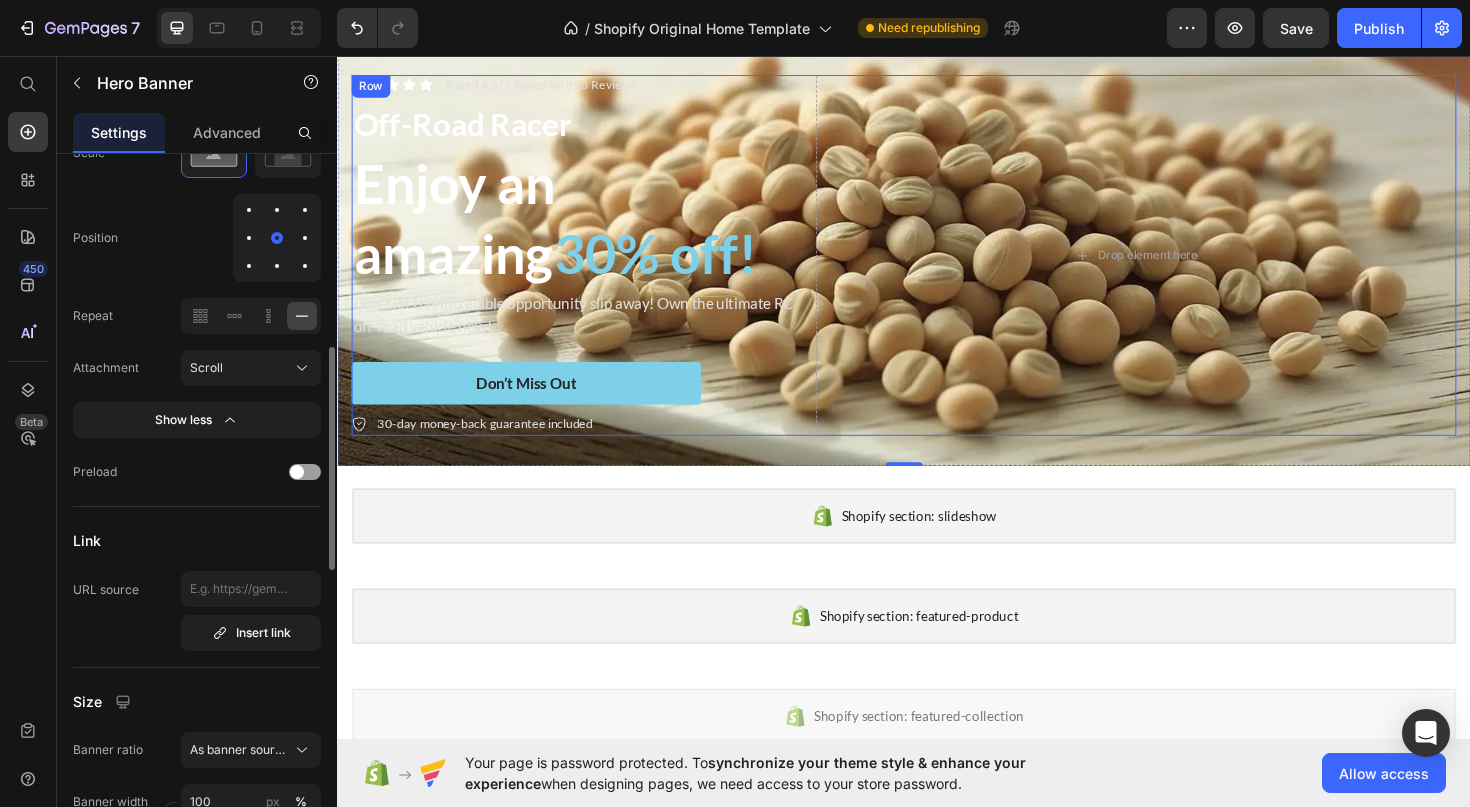 scroll, scrollTop: 0, scrollLeft: 0, axis: both 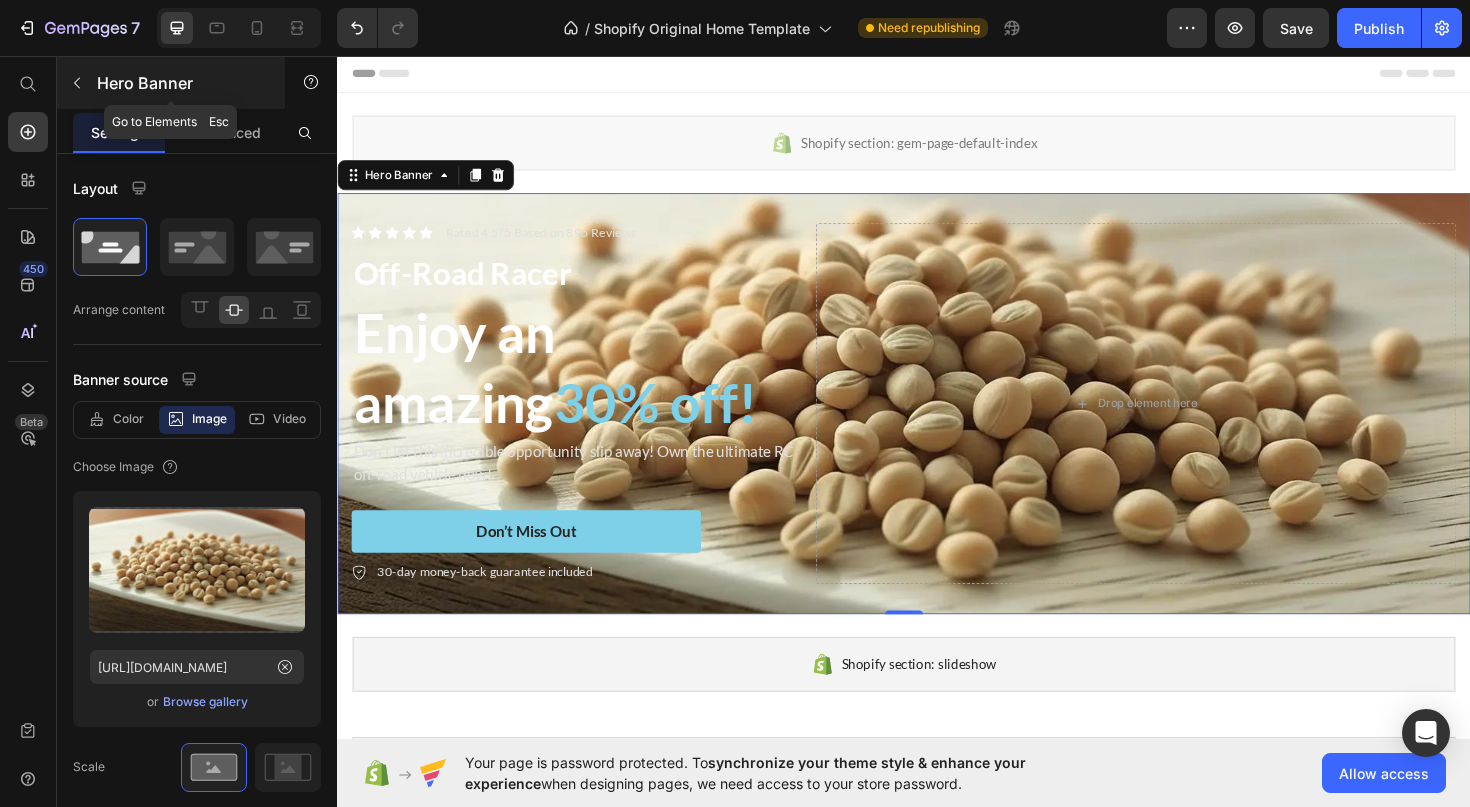 click 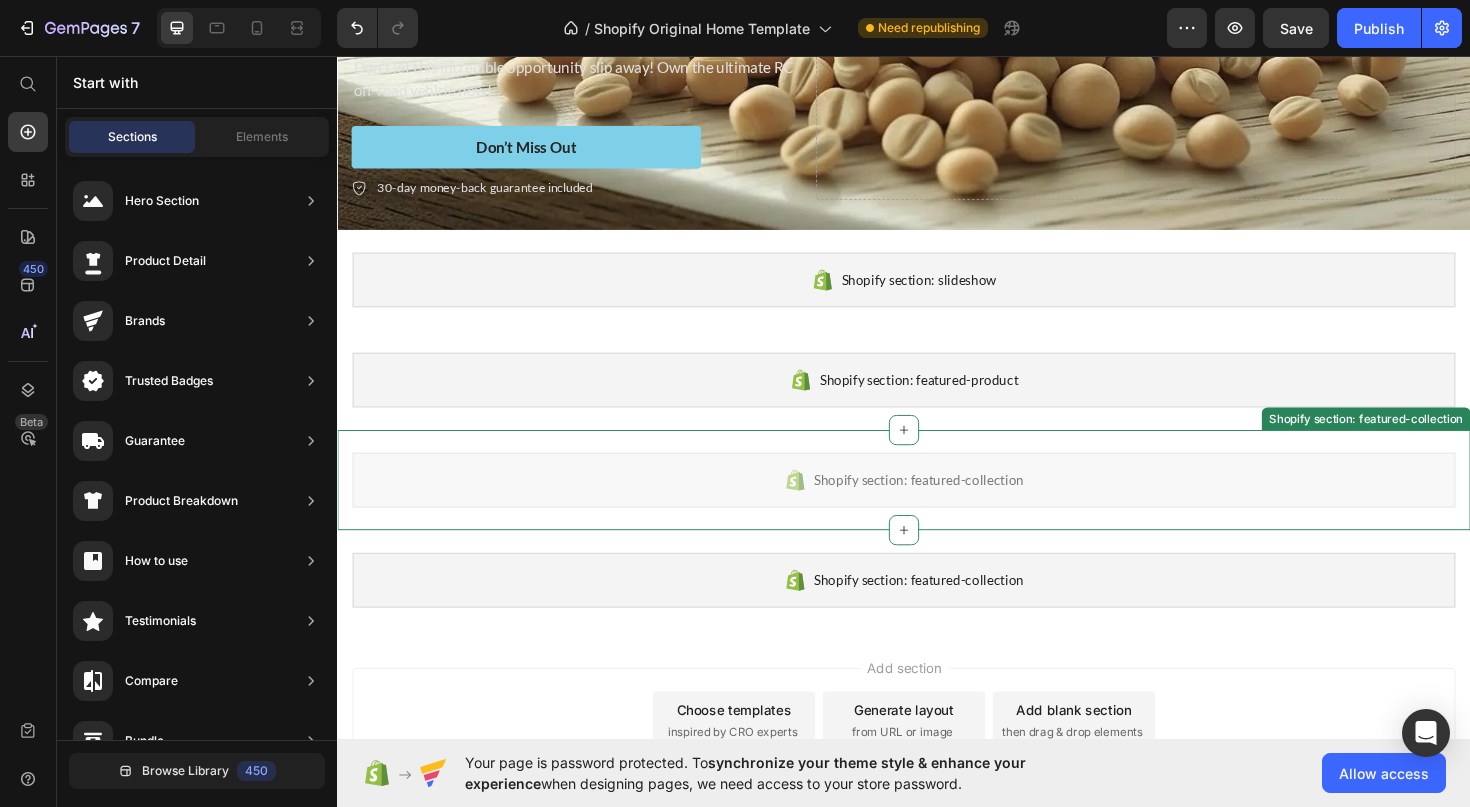 scroll, scrollTop: 0, scrollLeft: 0, axis: both 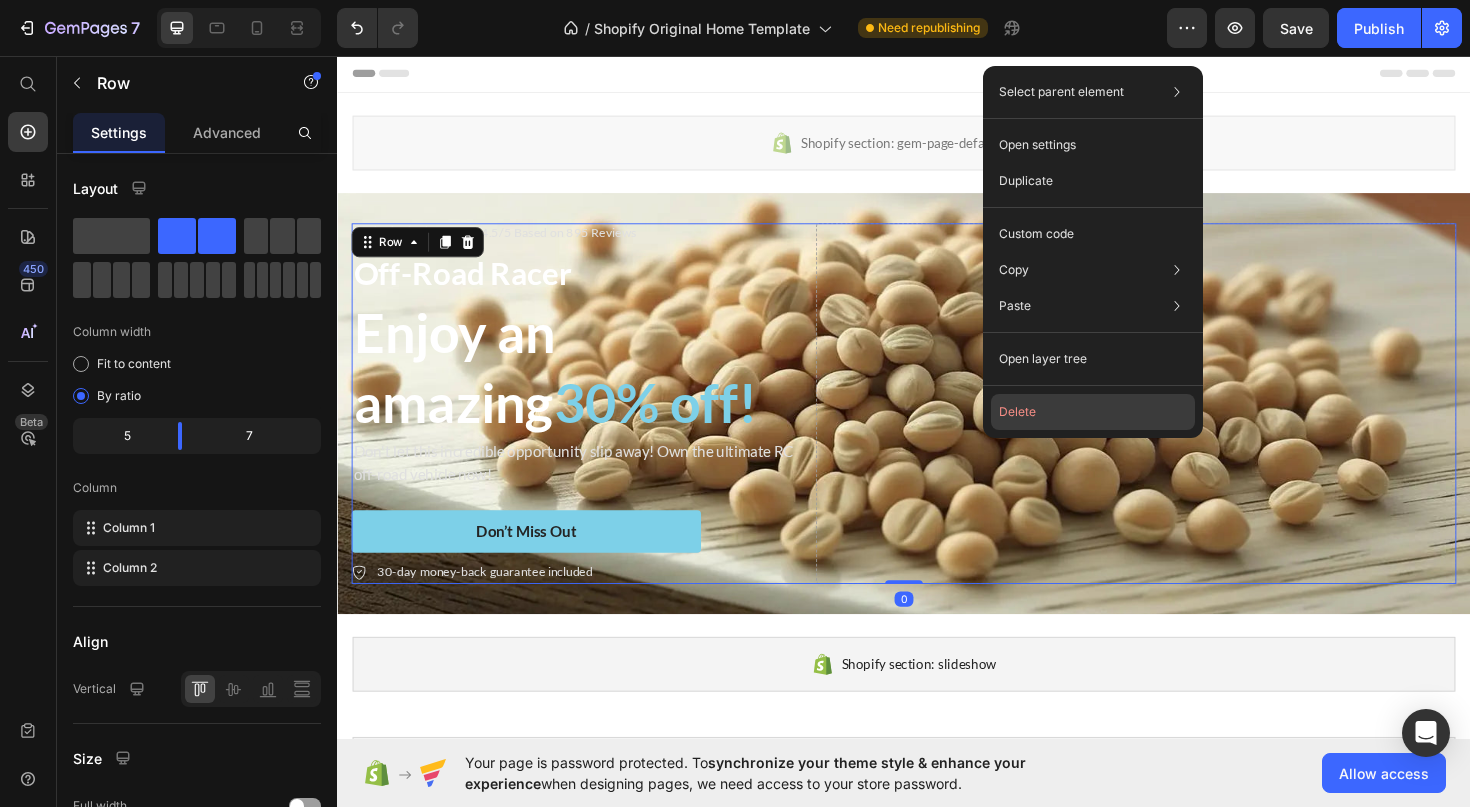 click on "Delete" 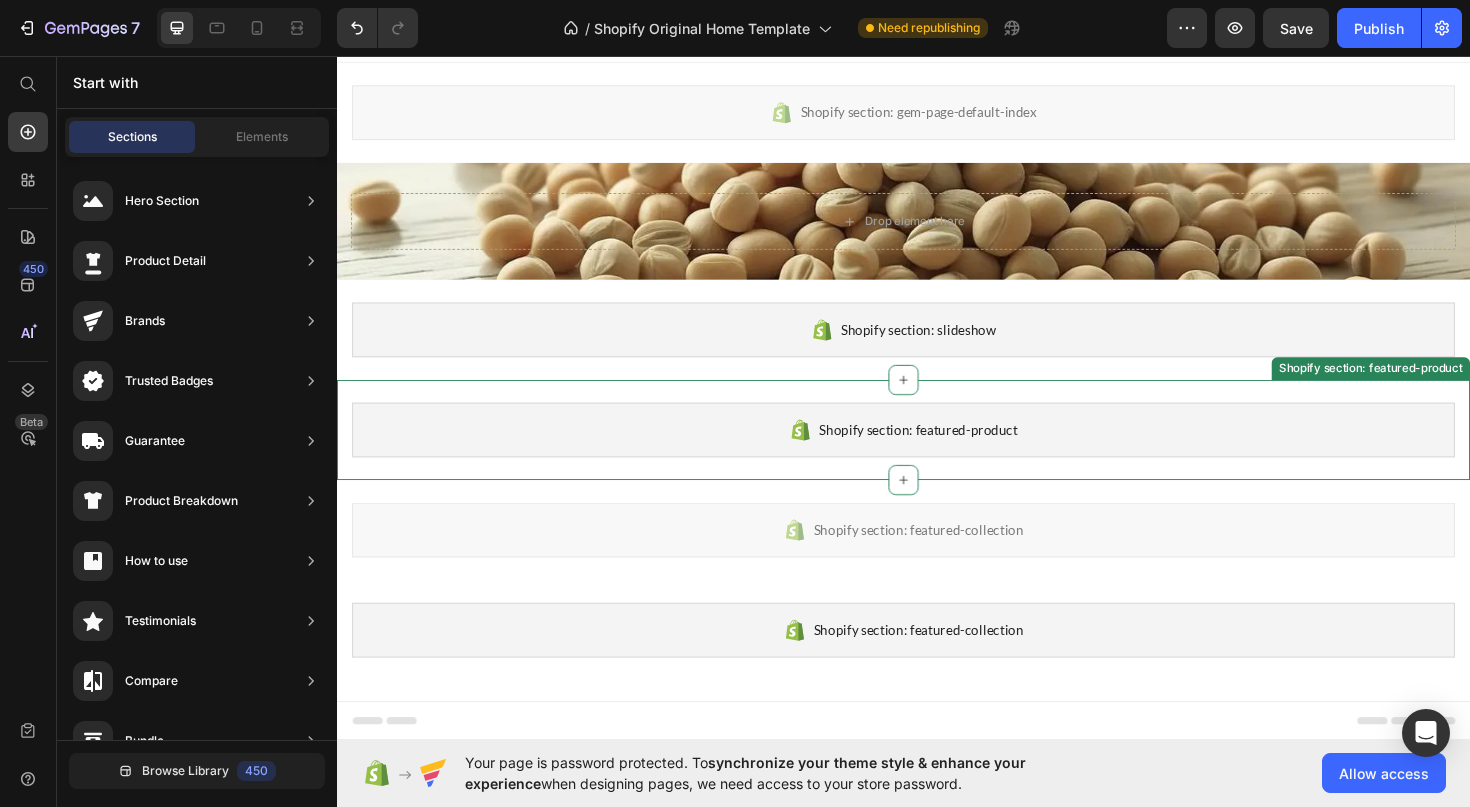 scroll, scrollTop: 0, scrollLeft: 0, axis: both 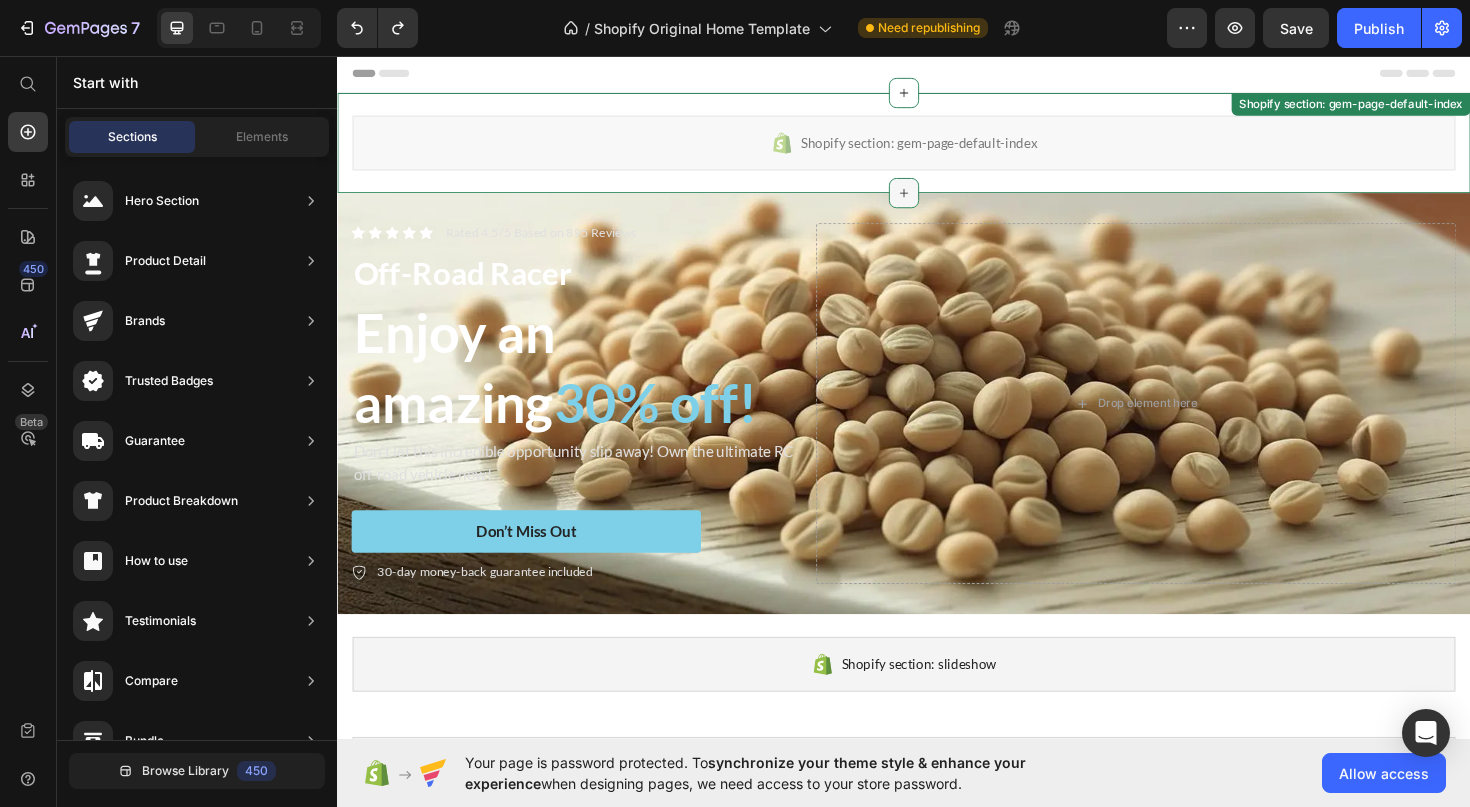 click 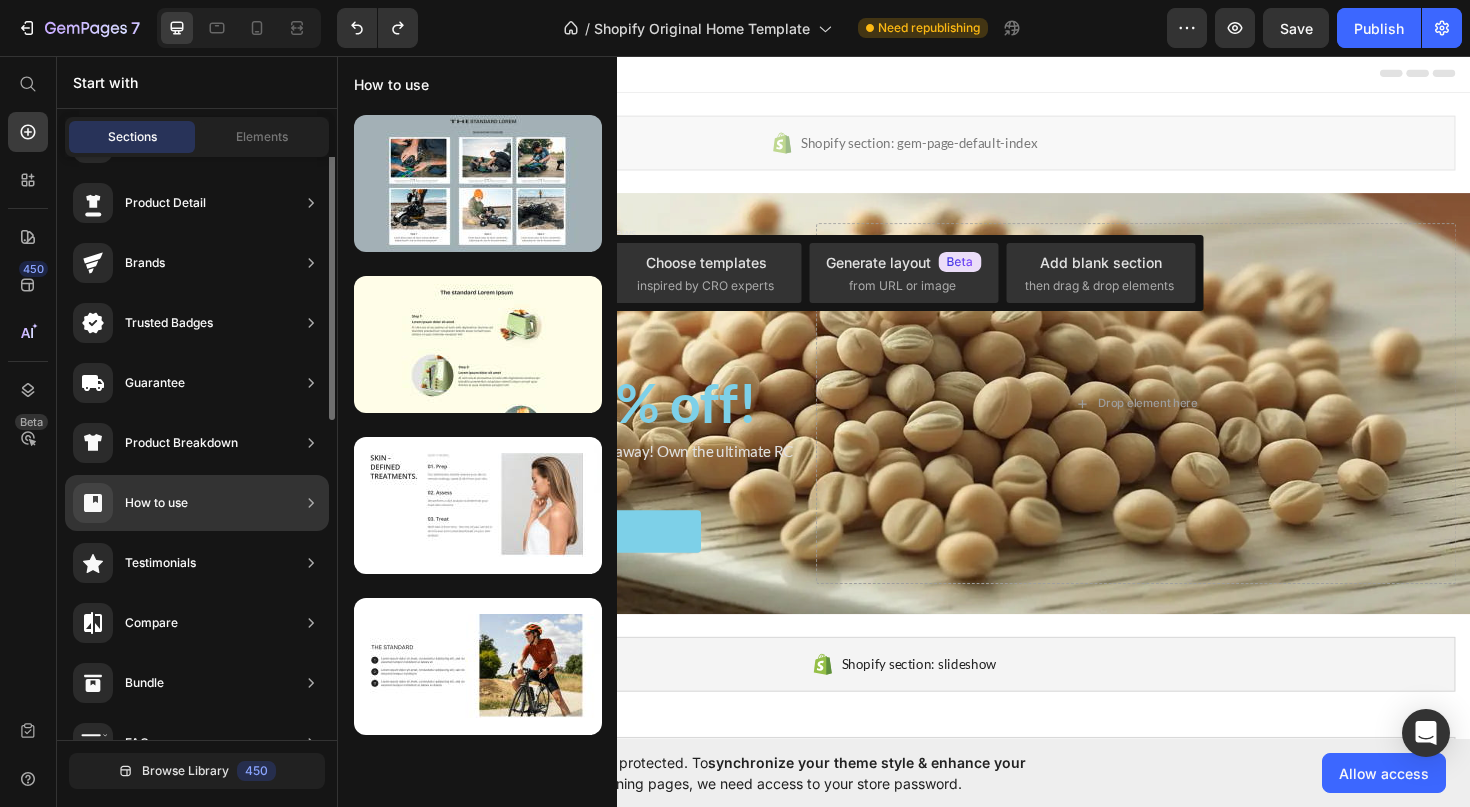 scroll, scrollTop: 0, scrollLeft: 0, axis: both 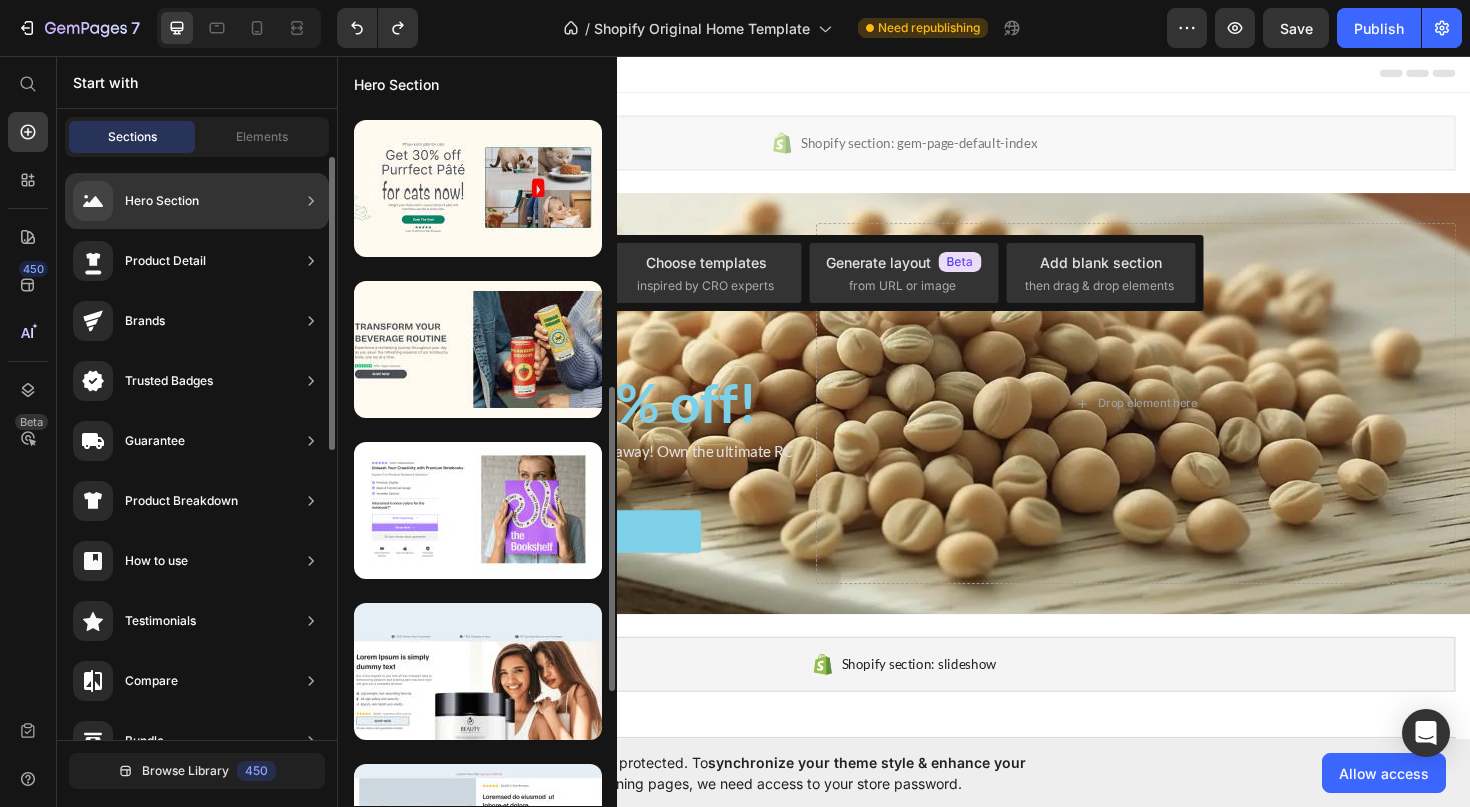 click on "Hero Section" 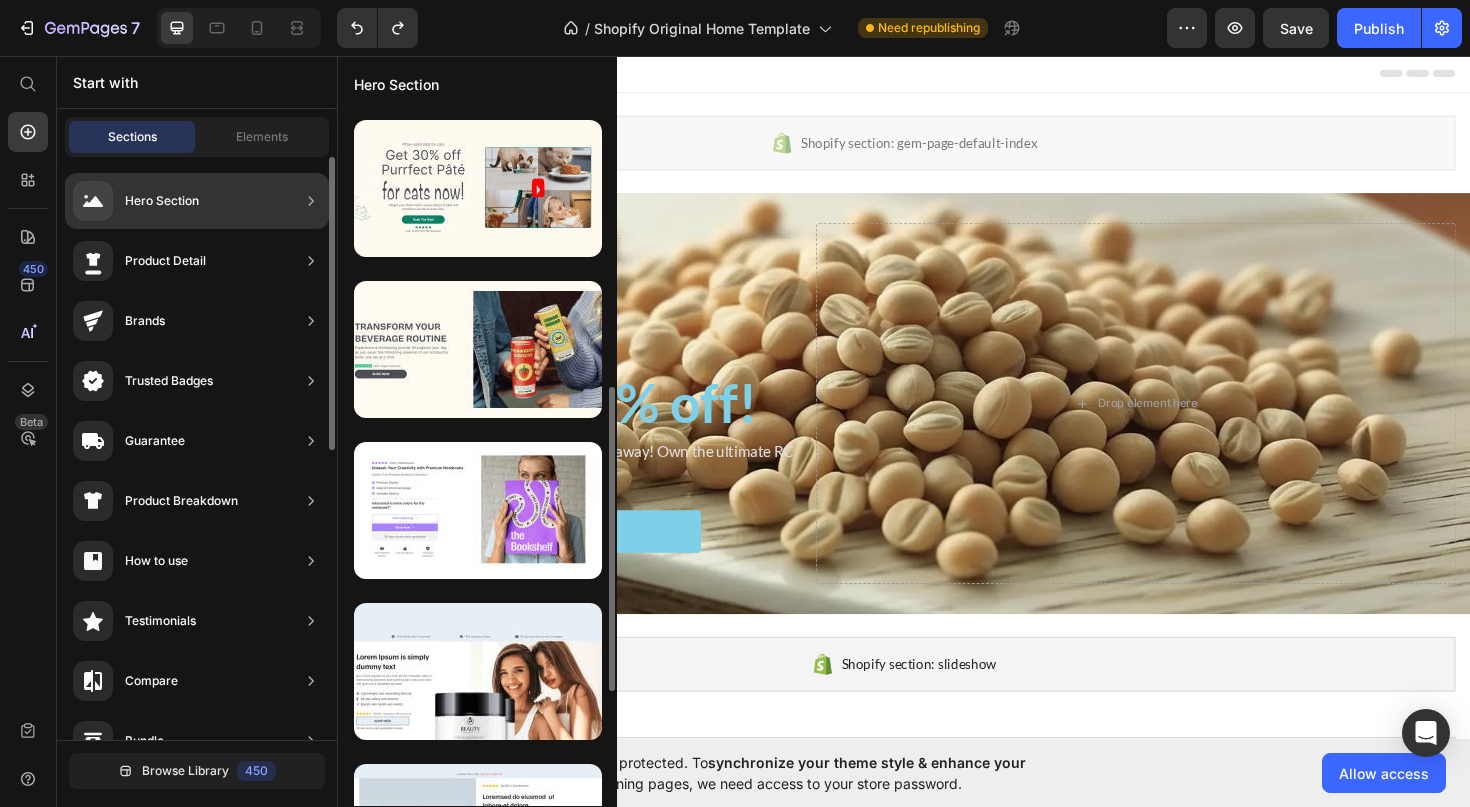 click 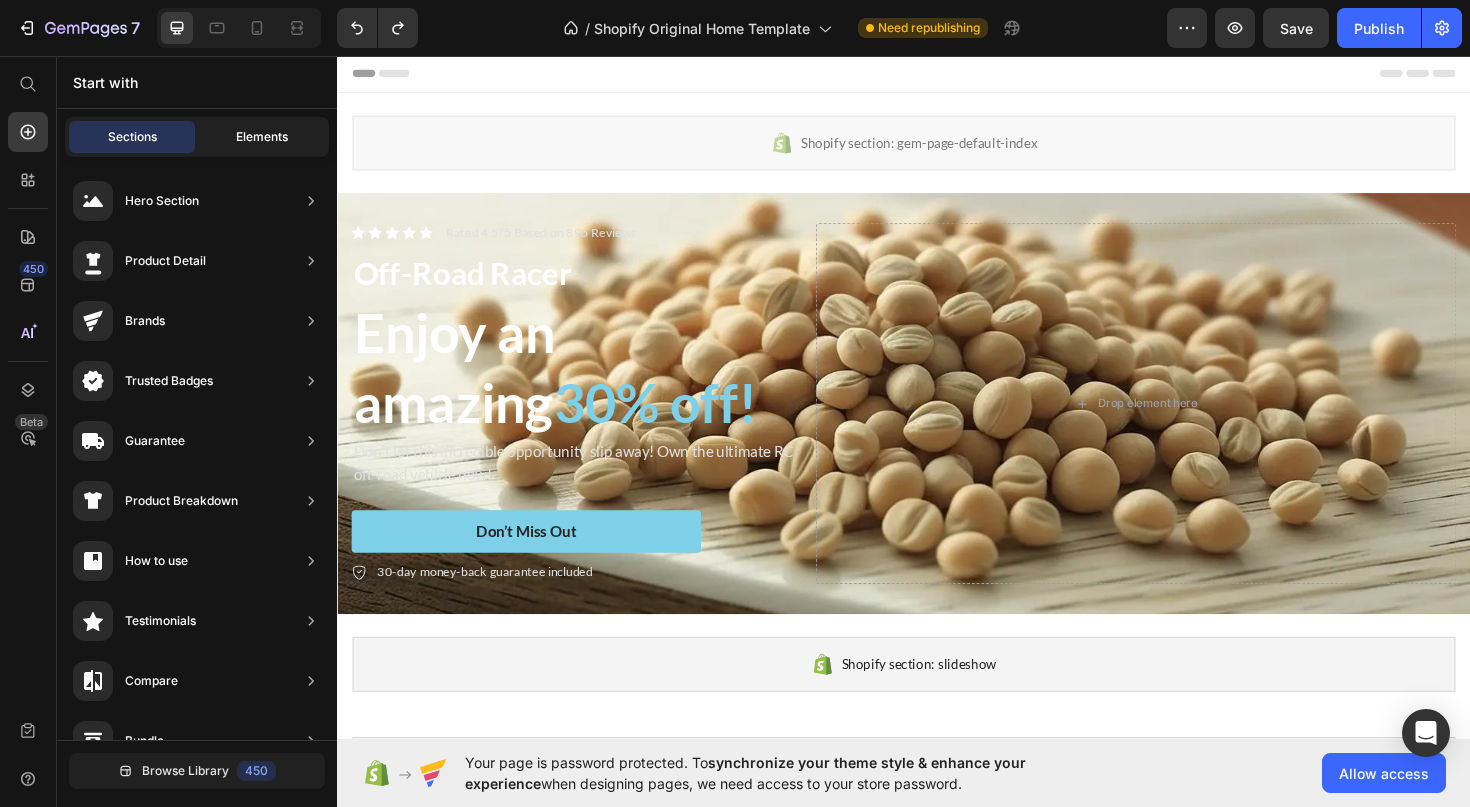 click on "Elements" at bounding box center (262, 137) 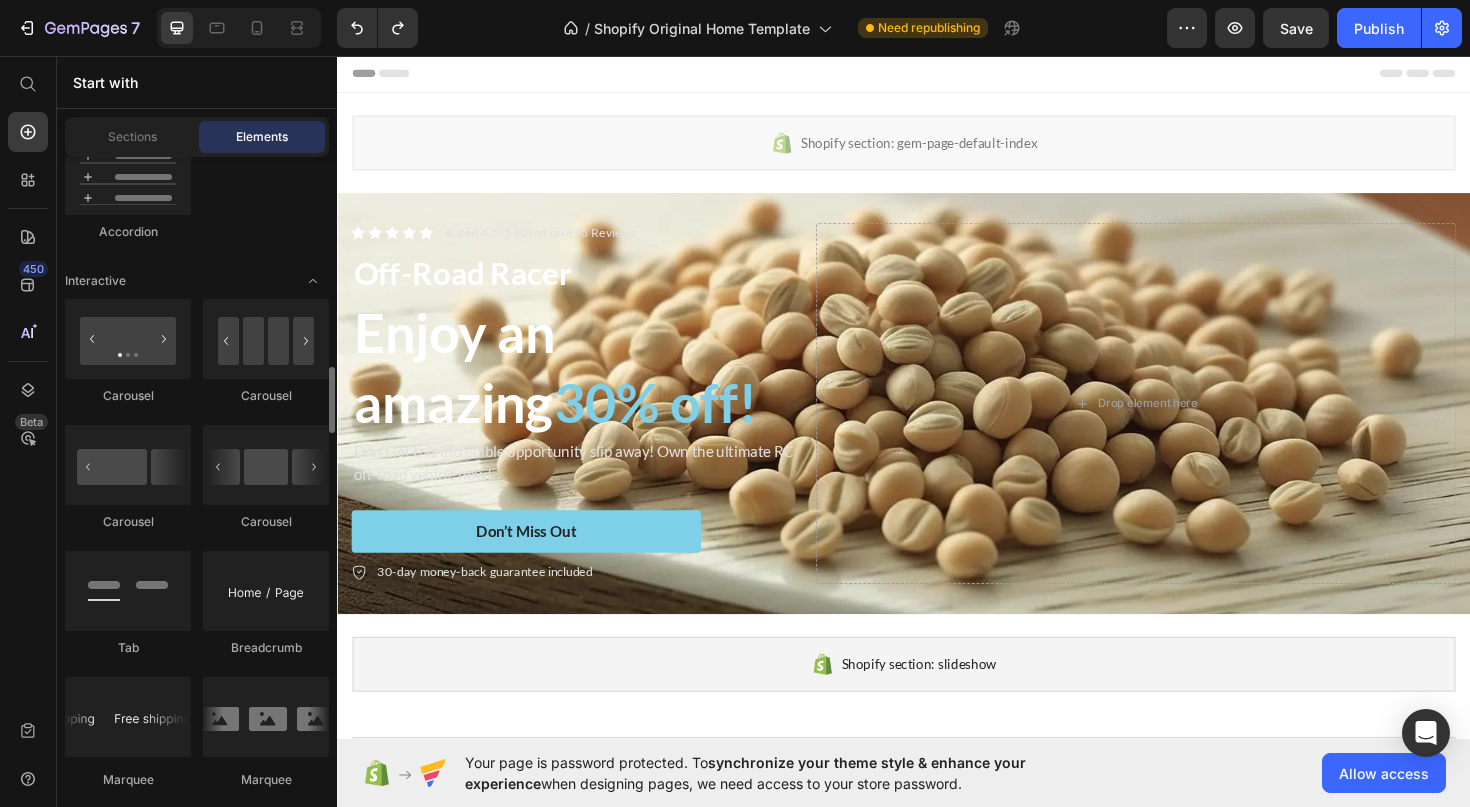 scroll, scrollTop: 2027, scrollLeft: 0, axis: vertical 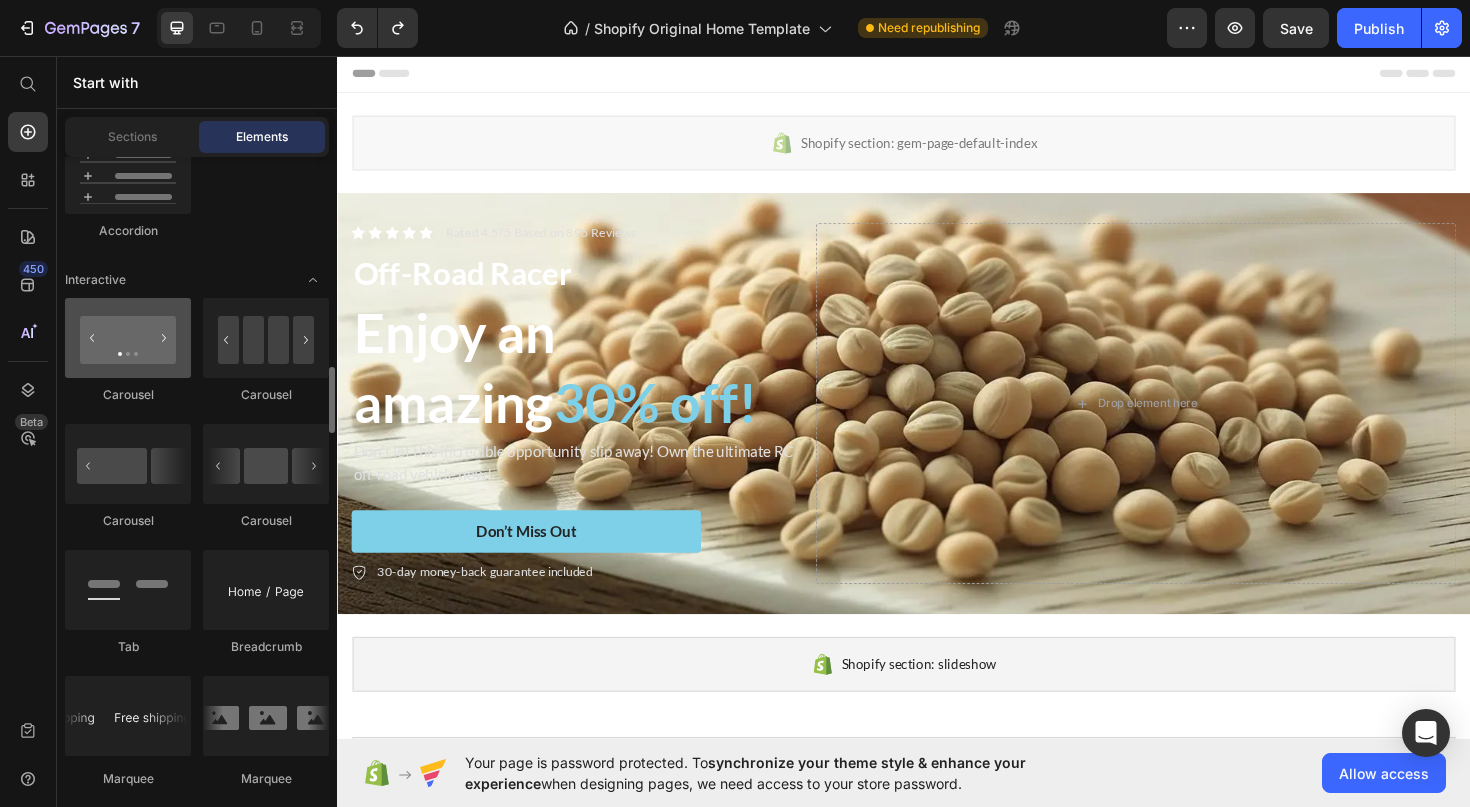 click at bounding box center [128, 338] 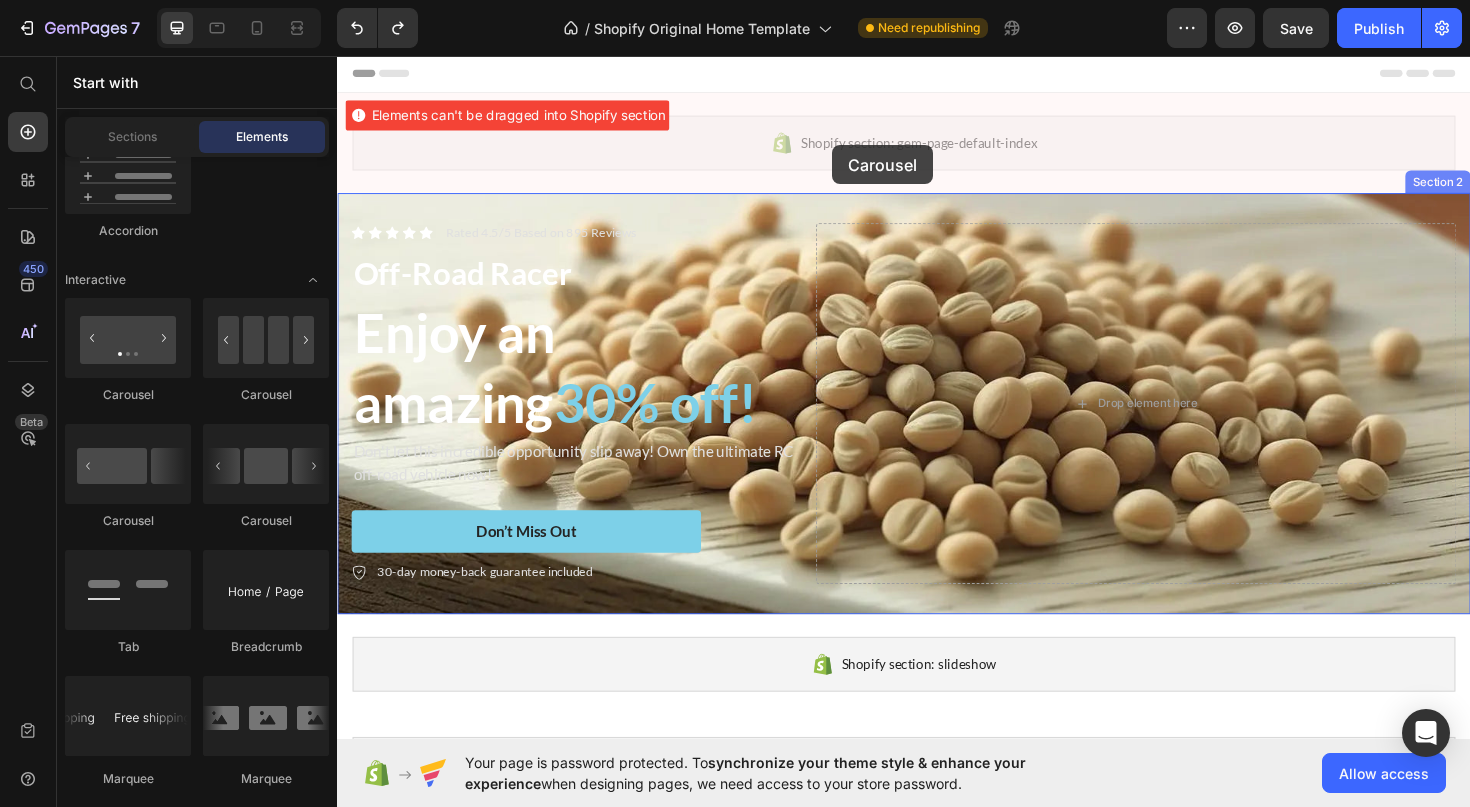 drag, startPoint x: 460, startPoint y: 390, endPoint x: 832, endPoint y: 145, distance: 445.43124 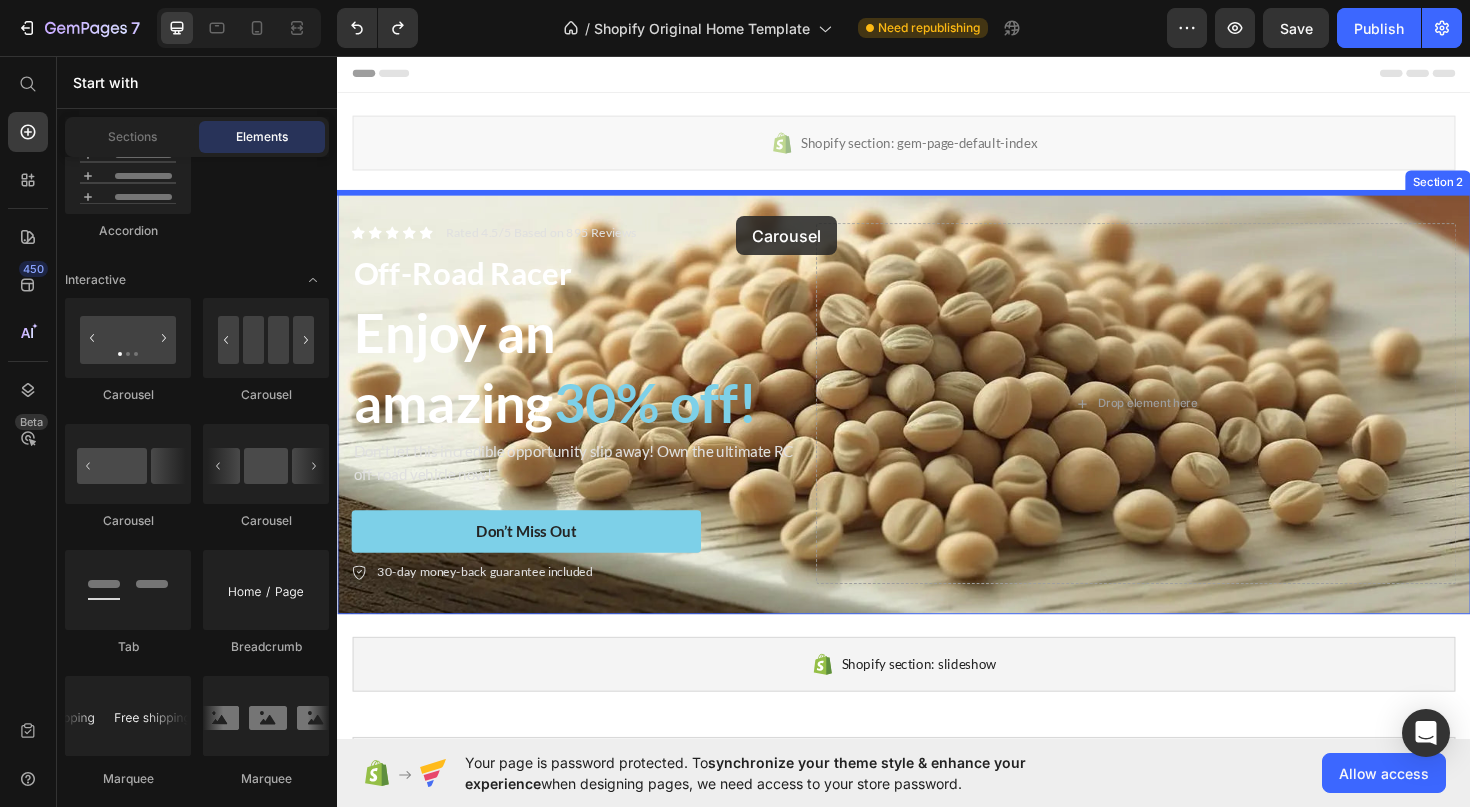 drag, startPoint x: 461, startPoint y: 398, endPoint x: 736, endPoint y: 216, distance: 329.77112 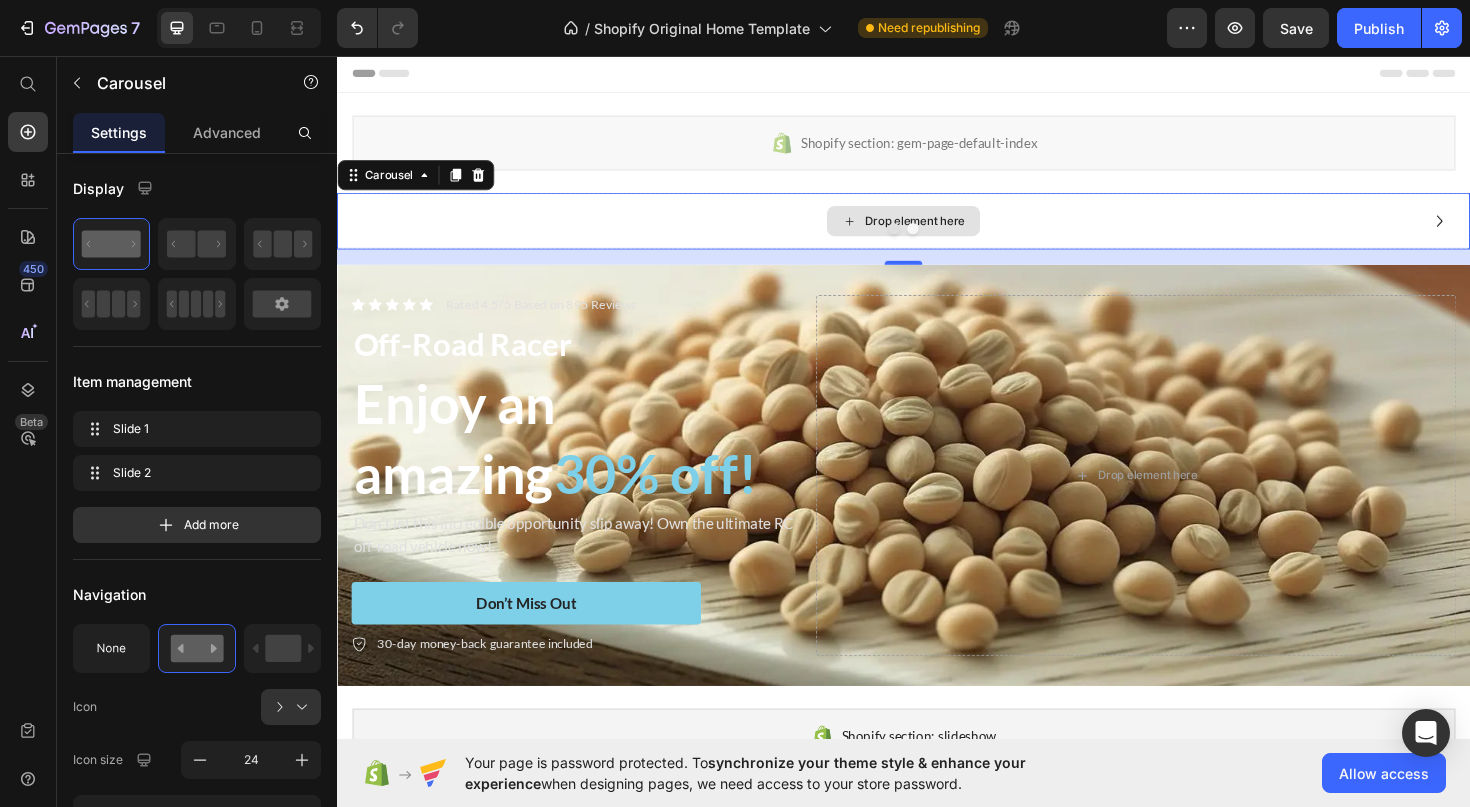 click on "Drop element here" at bounding box center [949, 231] 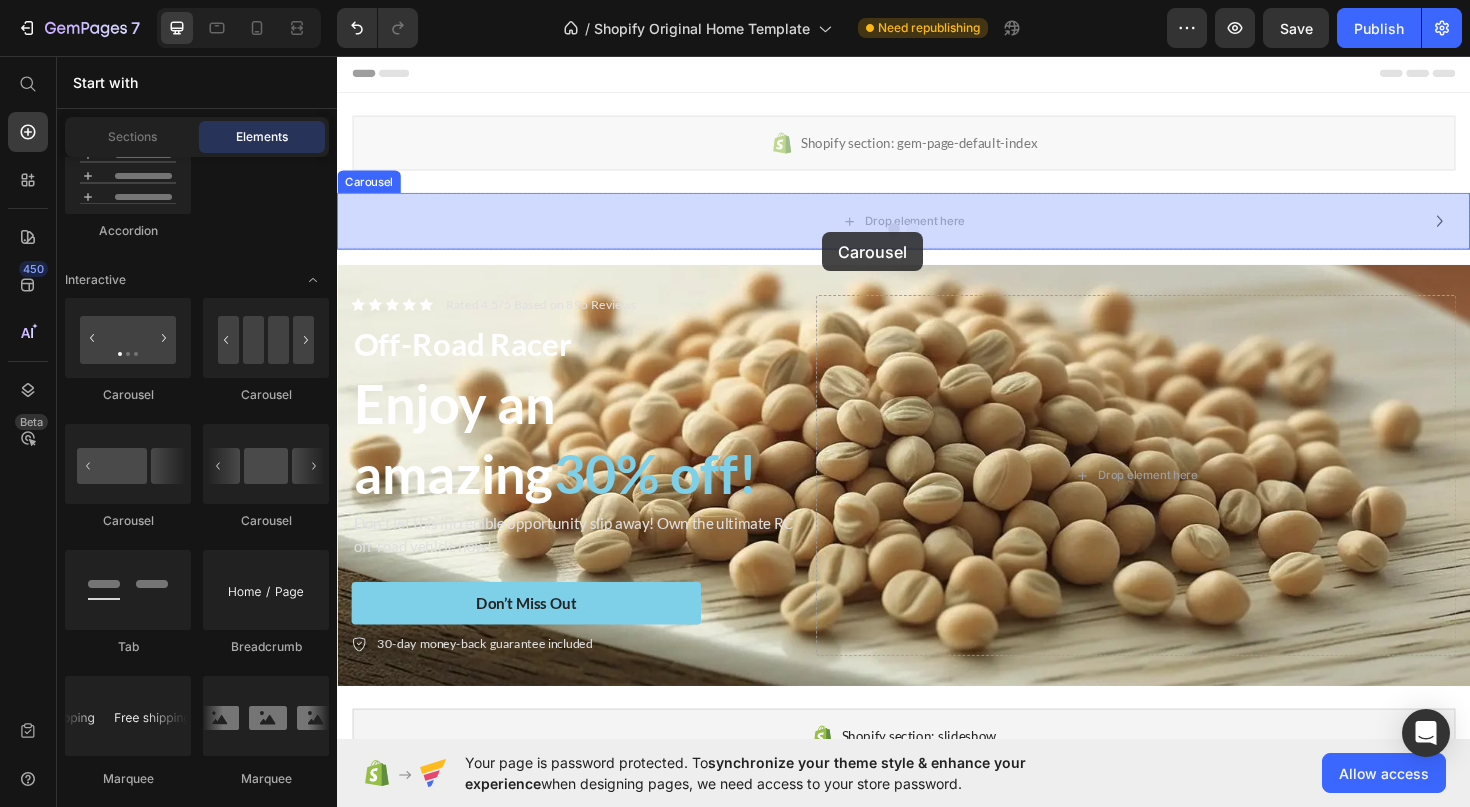 drag, startPoint x: 483, startPoint y: 409, endPoint x: 822, endPoint y: 232, distance: 382.42645 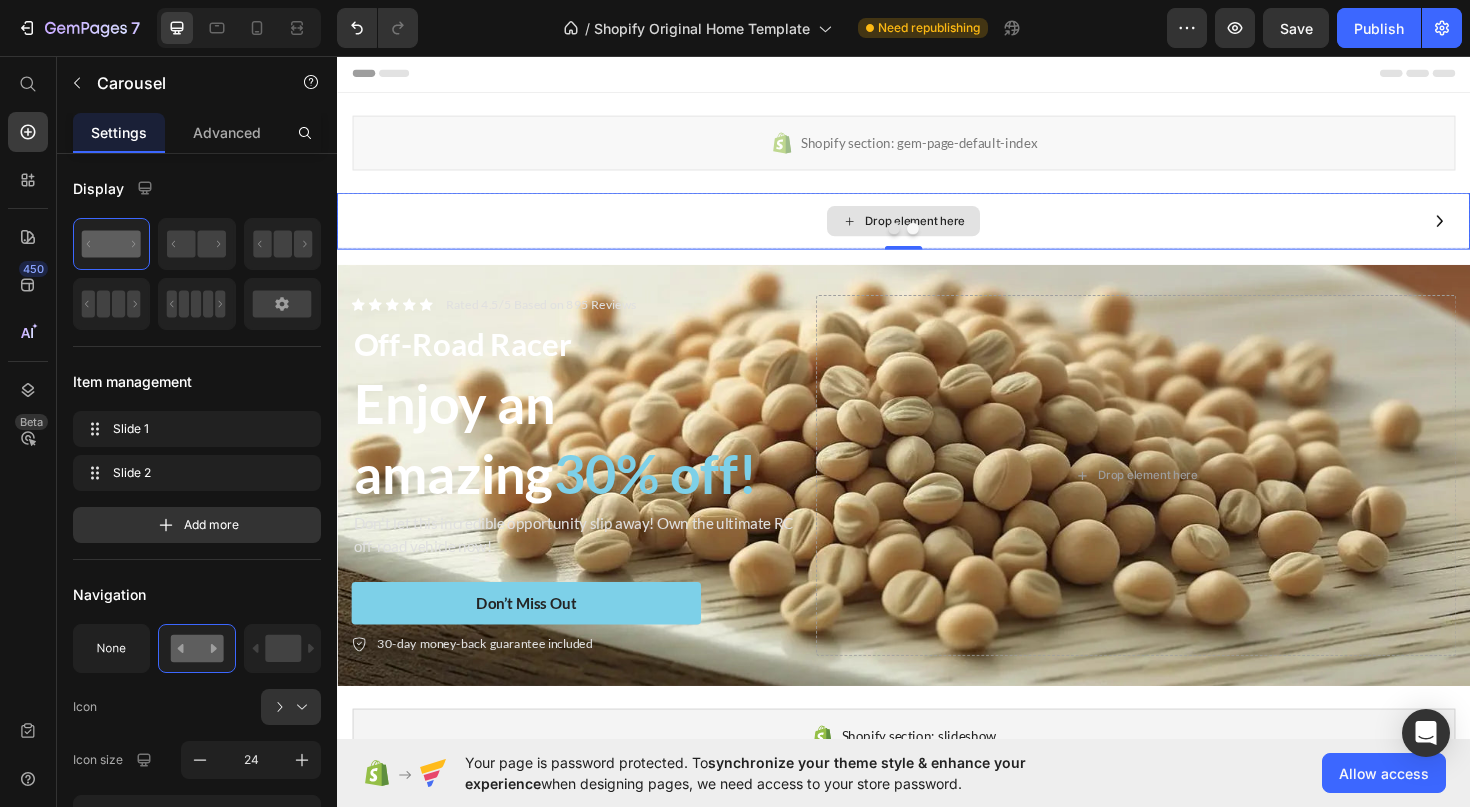 click on "Drop element here" at bounding box center (949, 231) 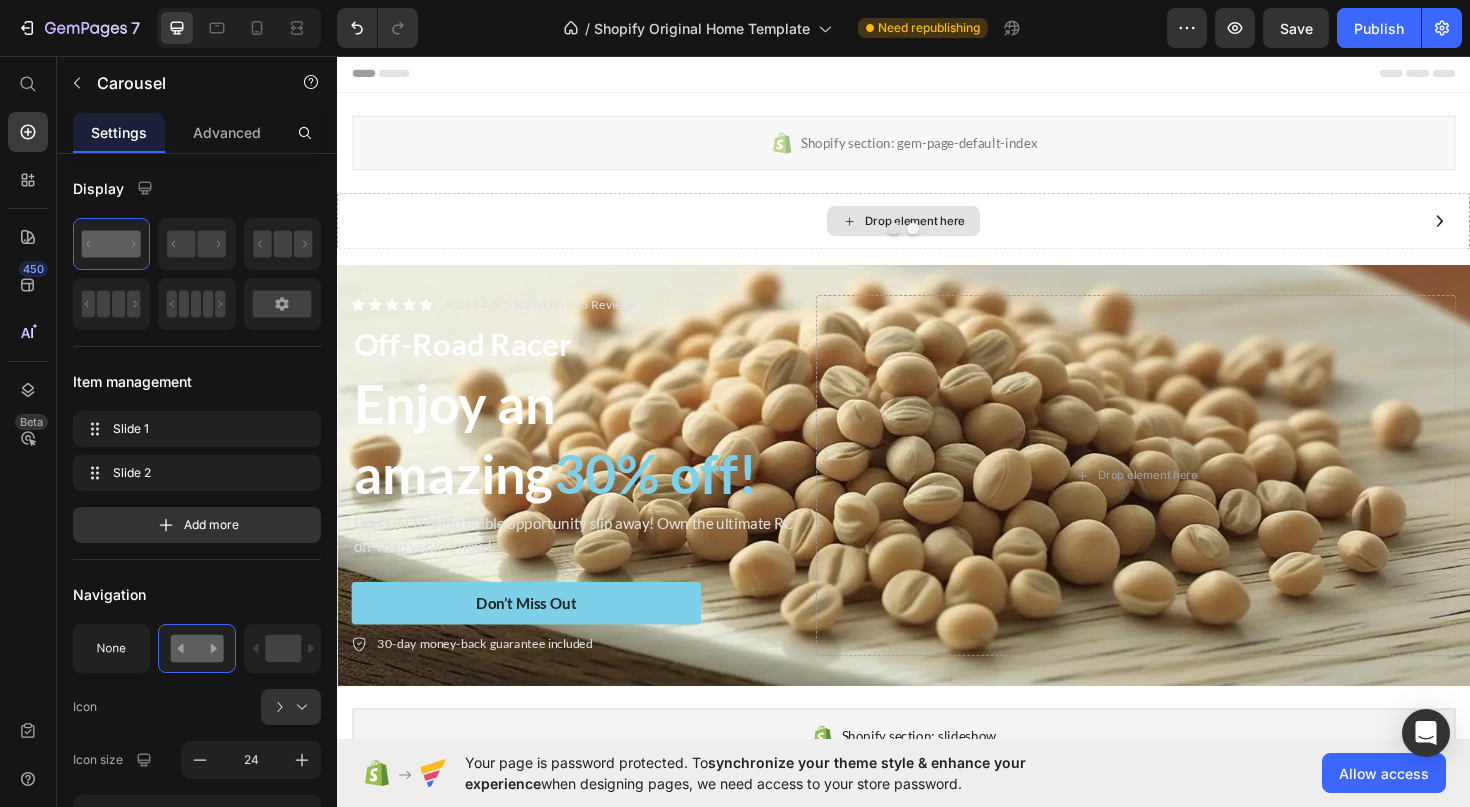 scroll, scrollTop: 2027, scrollLeft: 0, axis: vertical 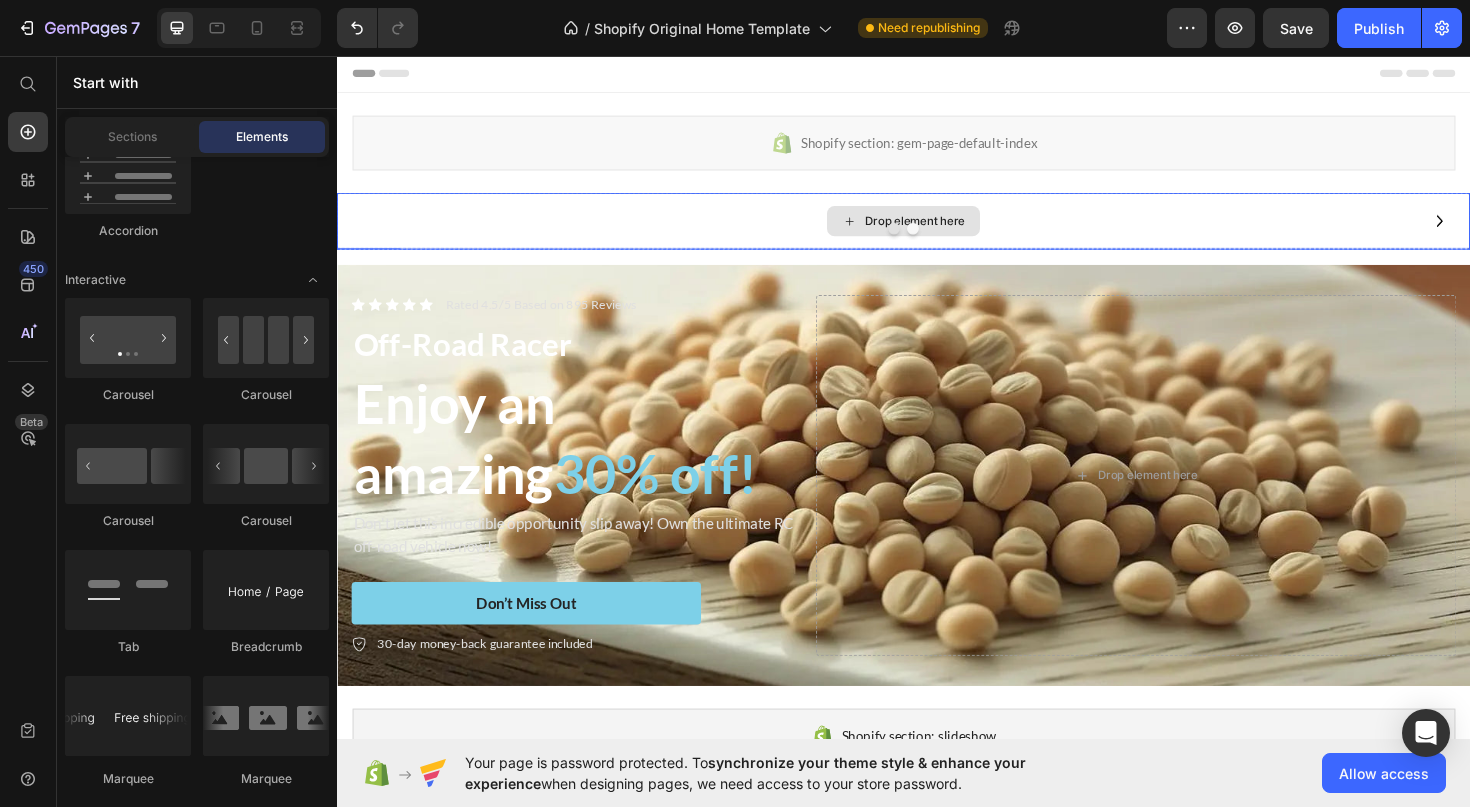 click on "Drop element here" at bounding box center [949, 231] 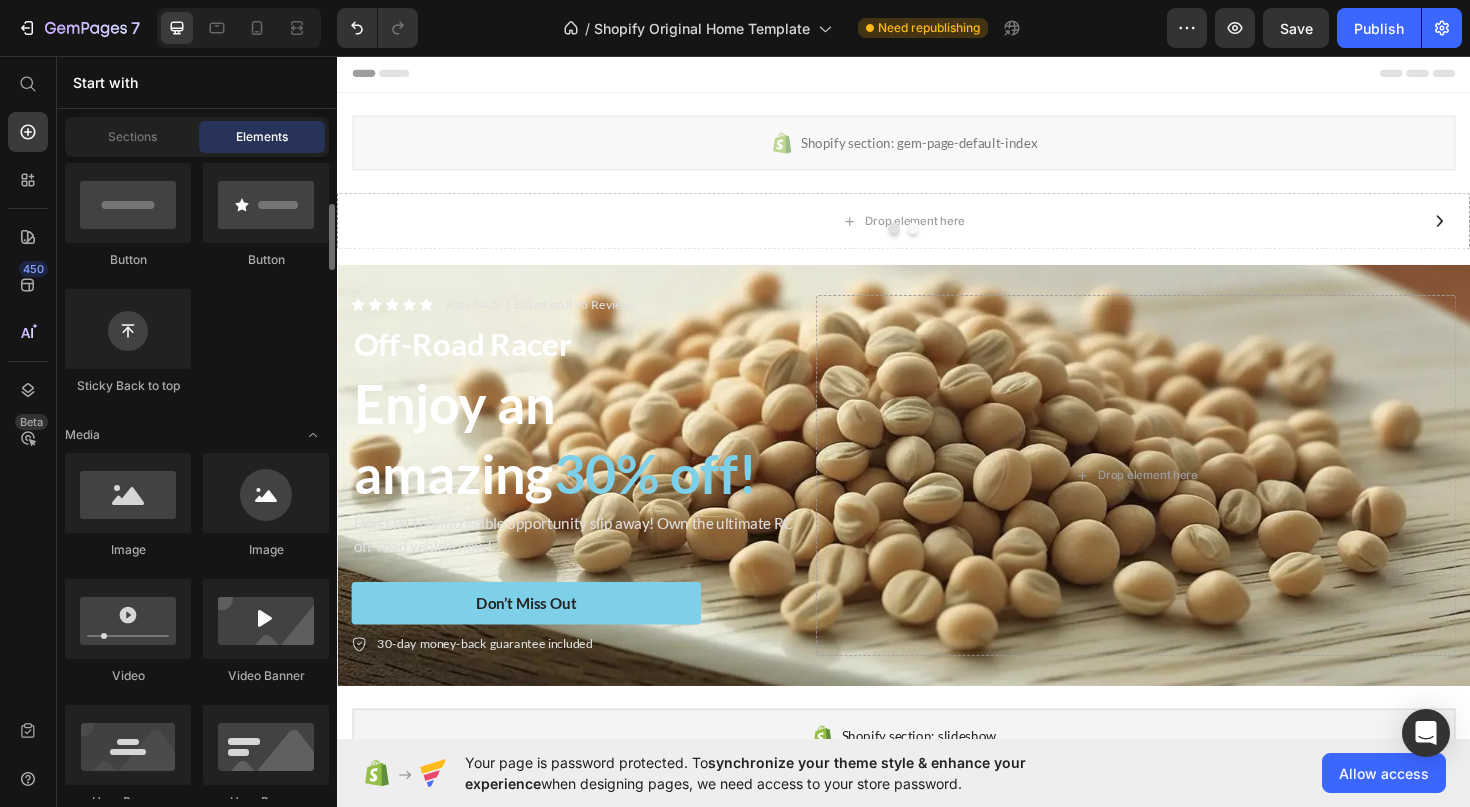 scroll, scrollTop: 493, scrollLeft: 0, axis: vertical 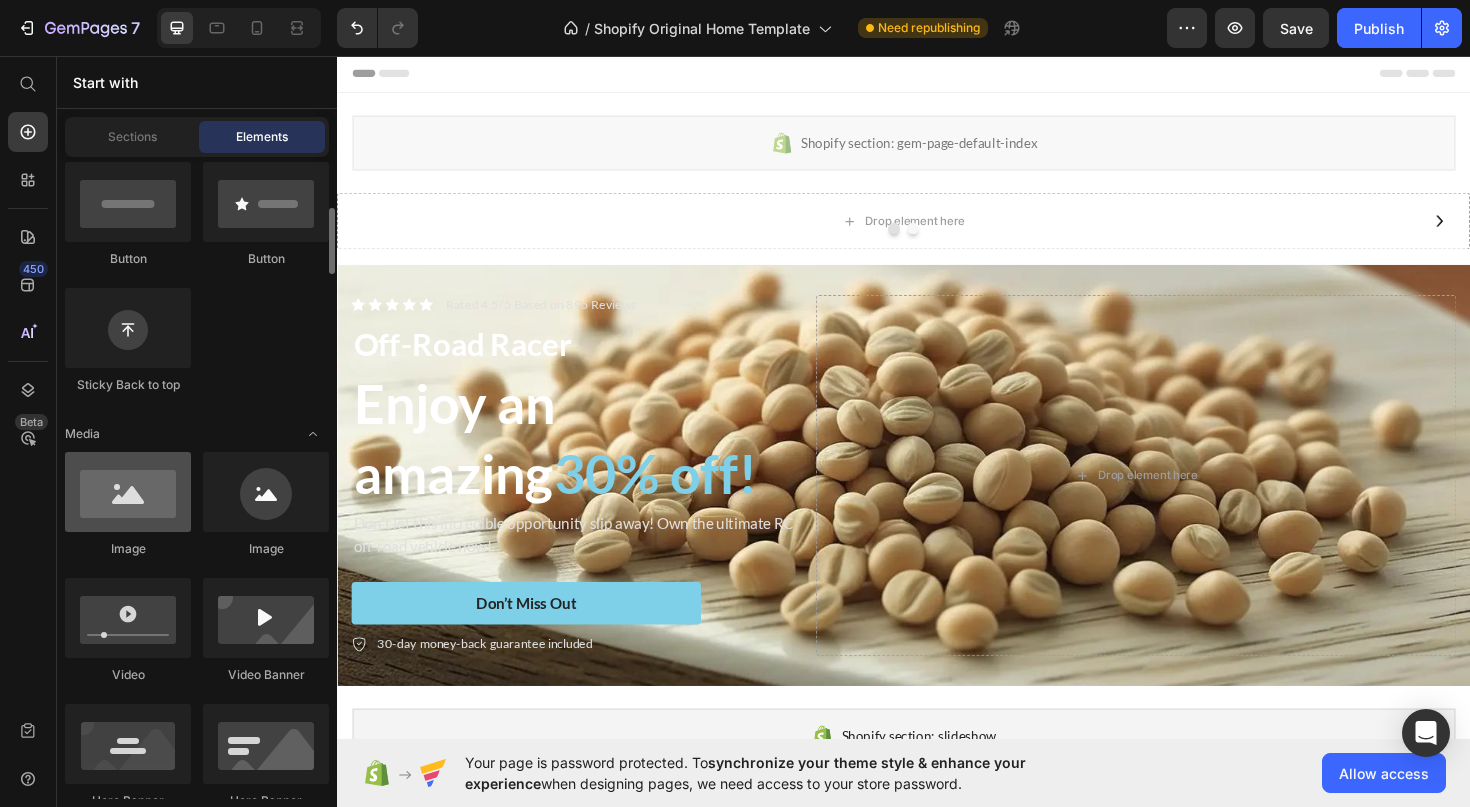 click at bounding box center [128, 492] 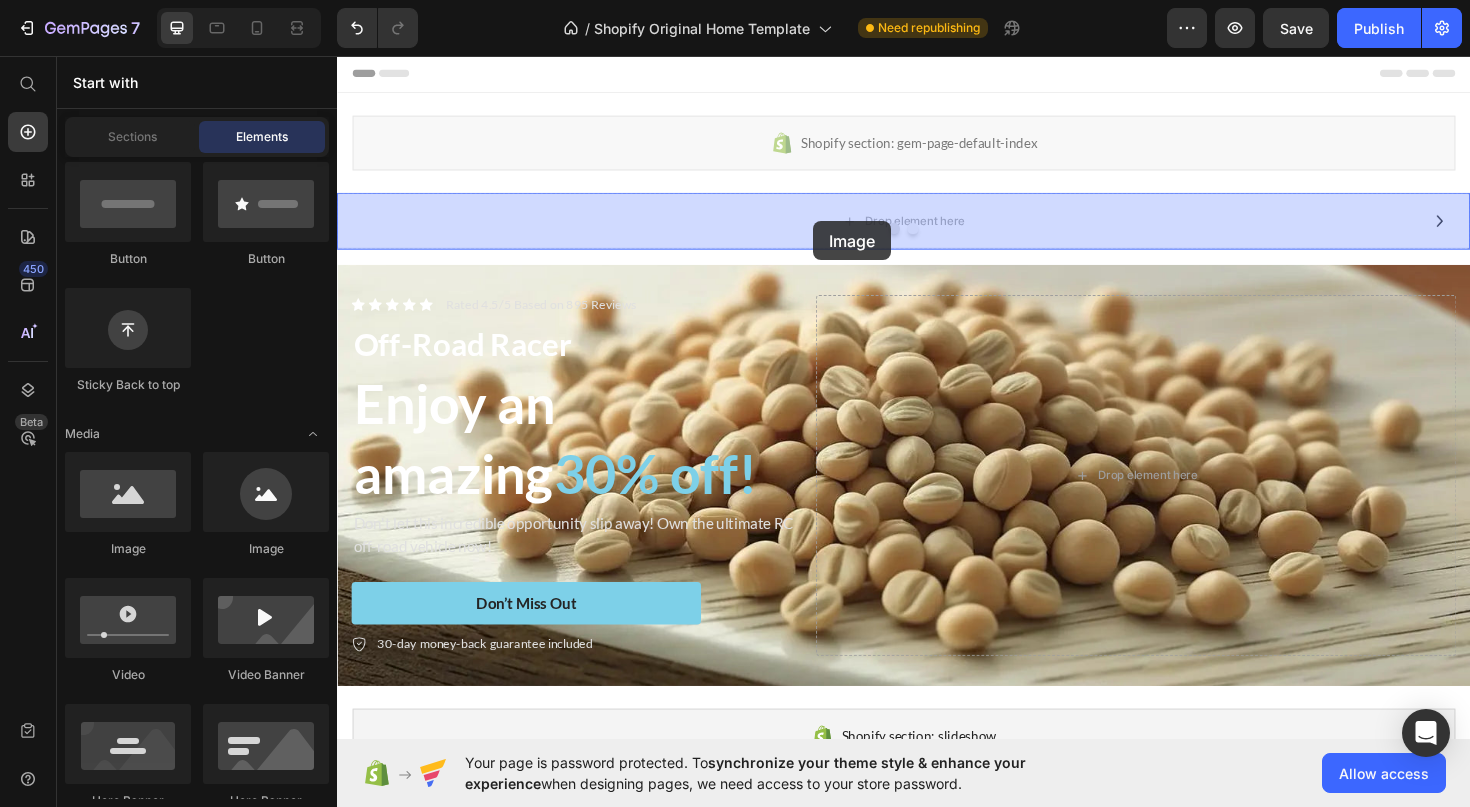 drag, startPoint x: 469, startPoint y: 545, endPoint x: 813, endPoint y: 221, distance: 472.559 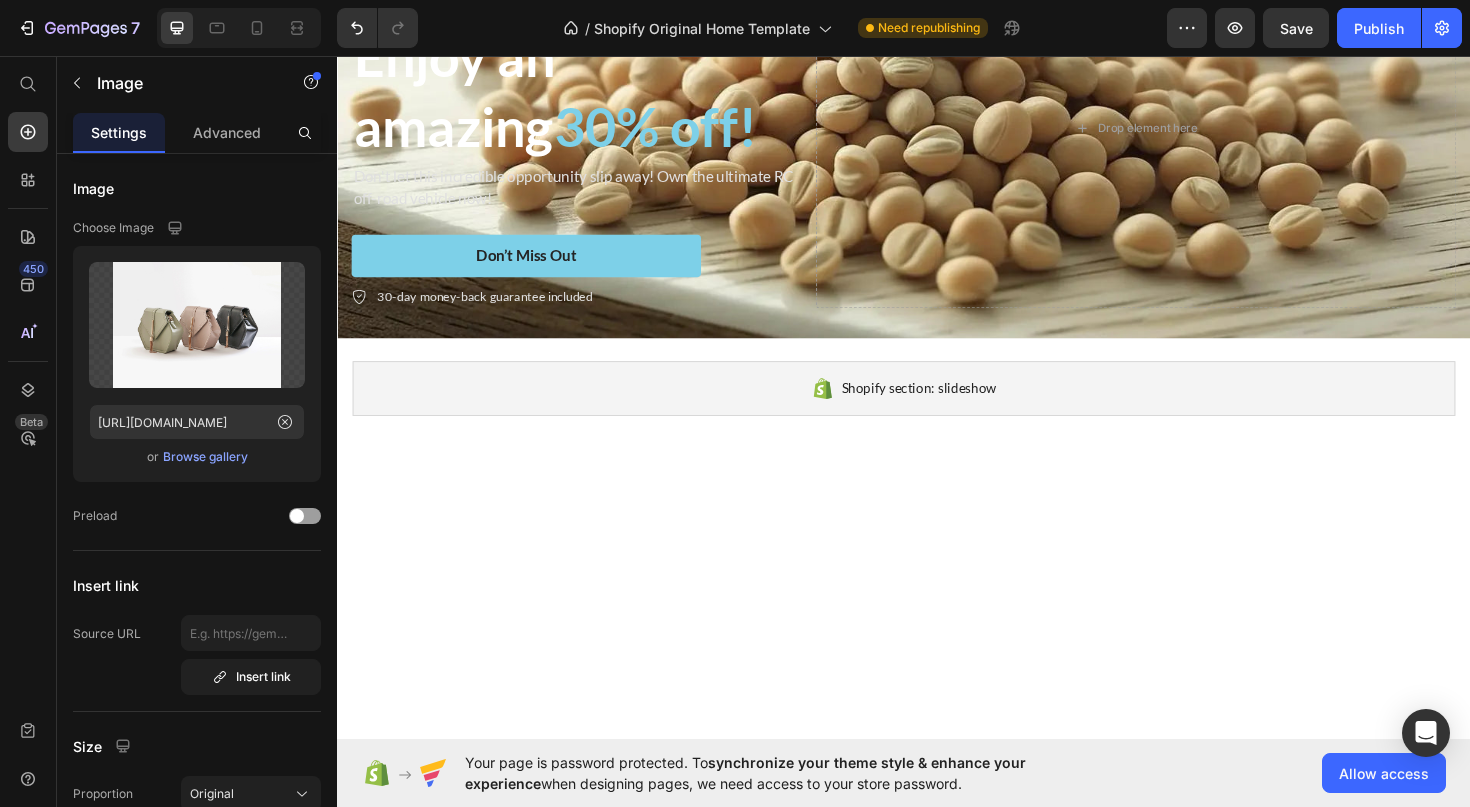scroll, scrollTop: 374, scrollLeft: 0, axis: vertical 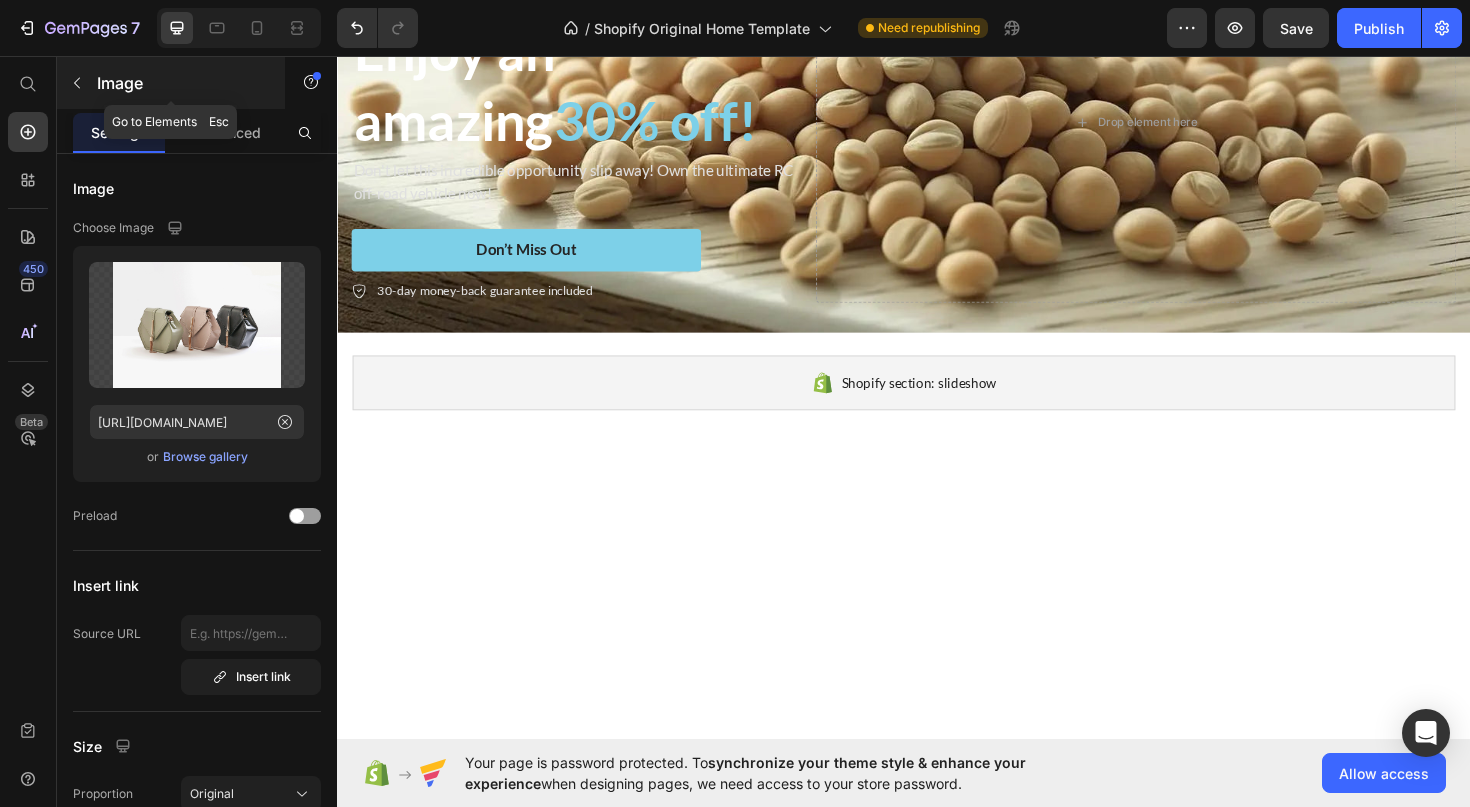 click 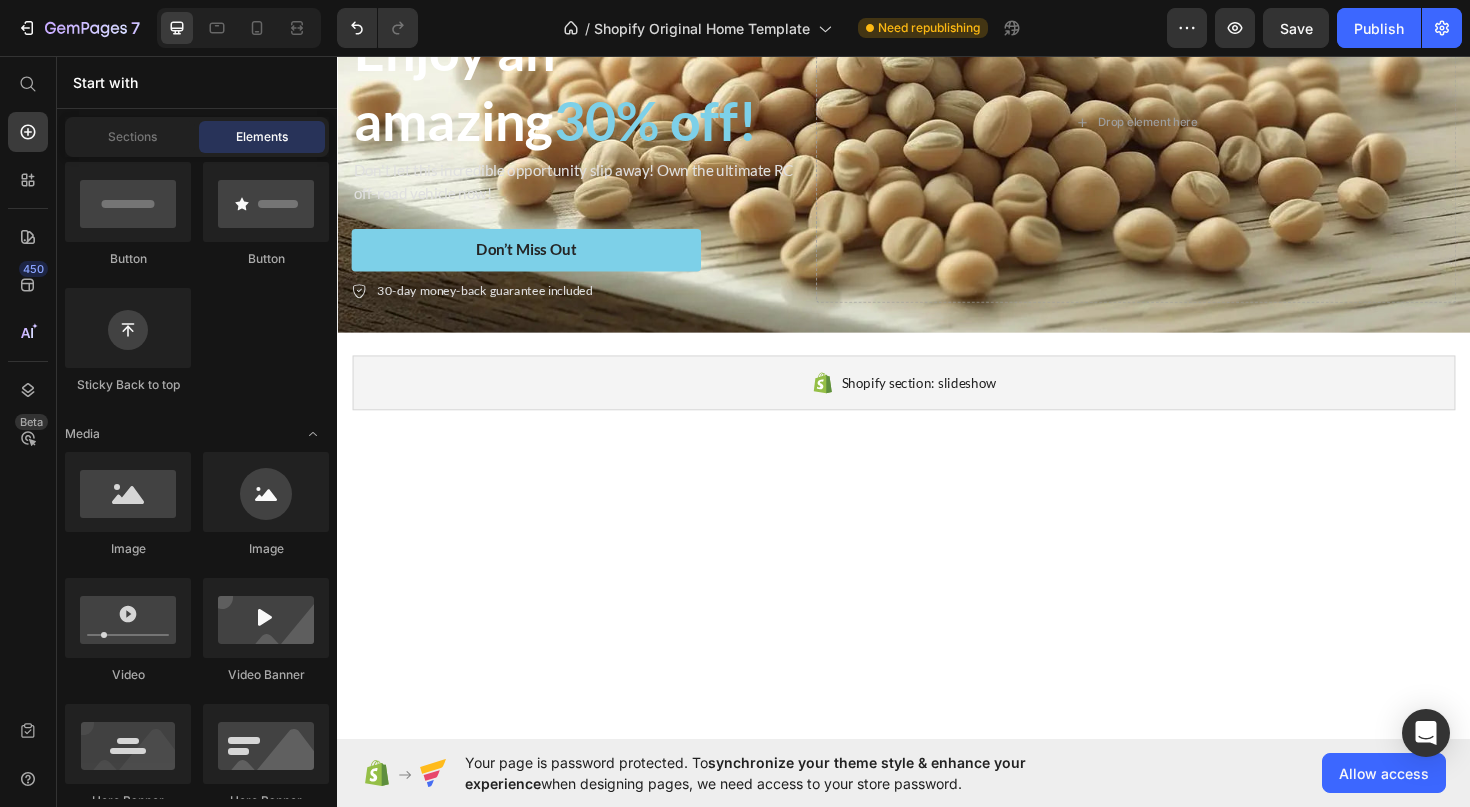 scroll, scrollTop: 493, scrollLeft: 0, axis: vertical 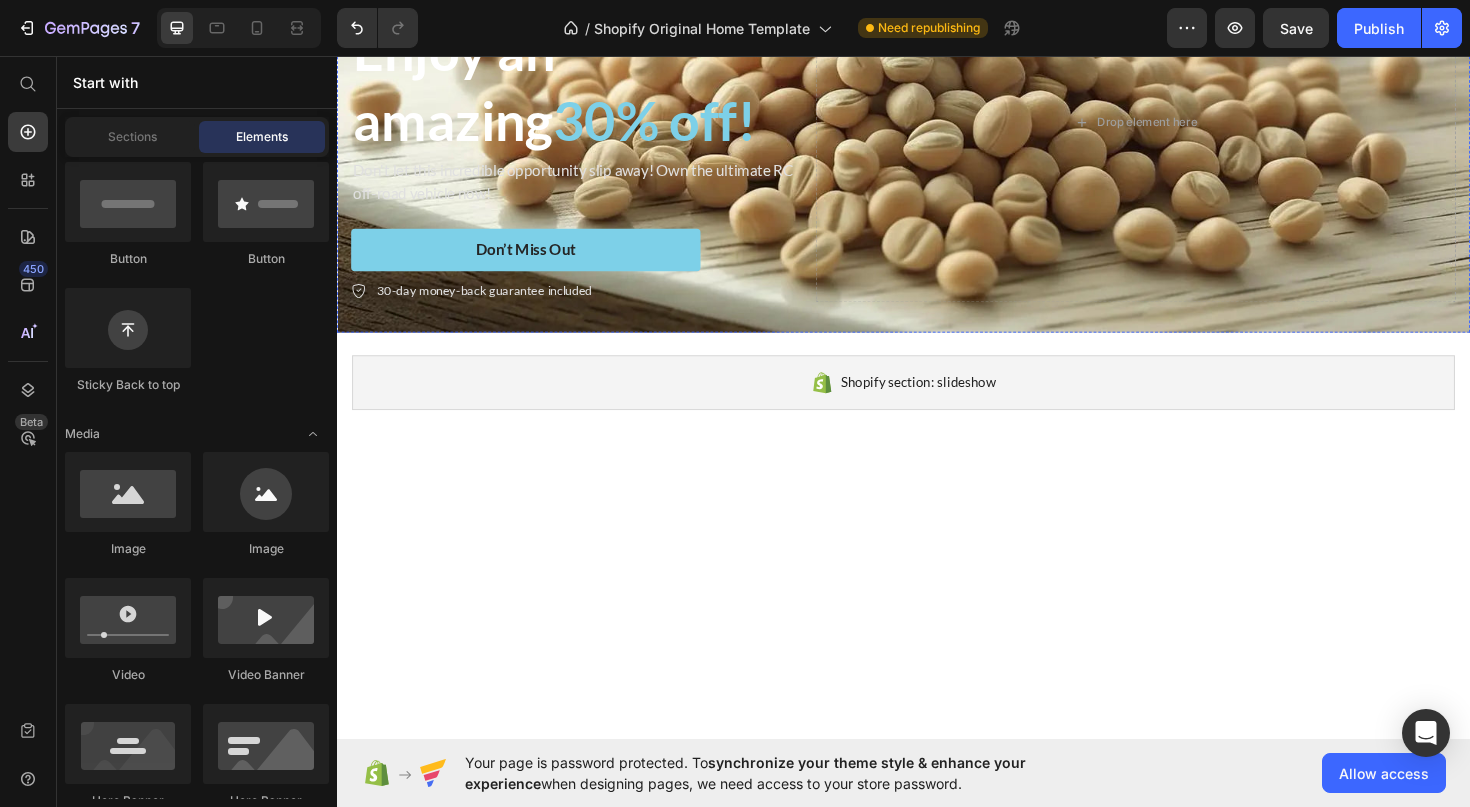 click at bounding box center [947, -135] 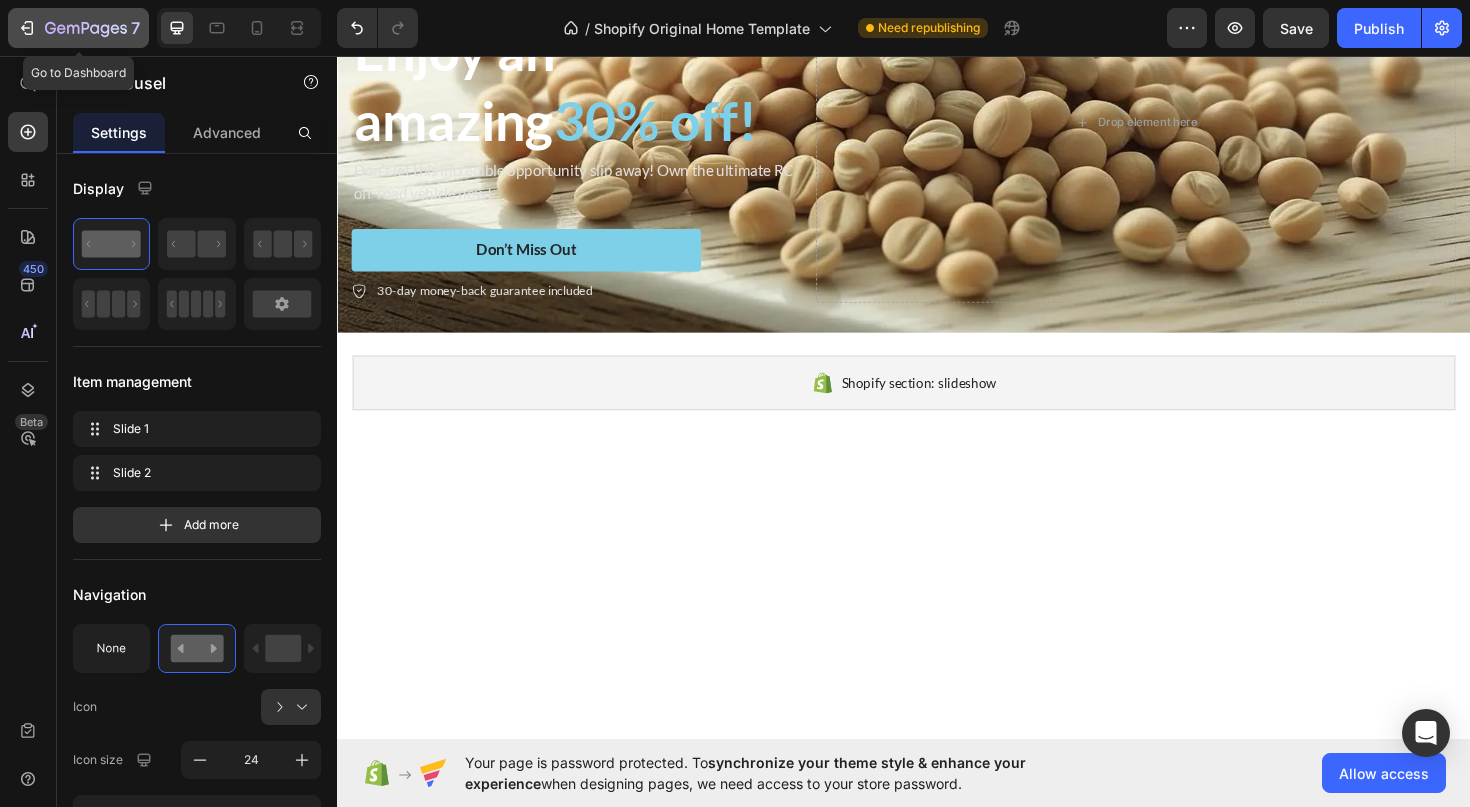 click 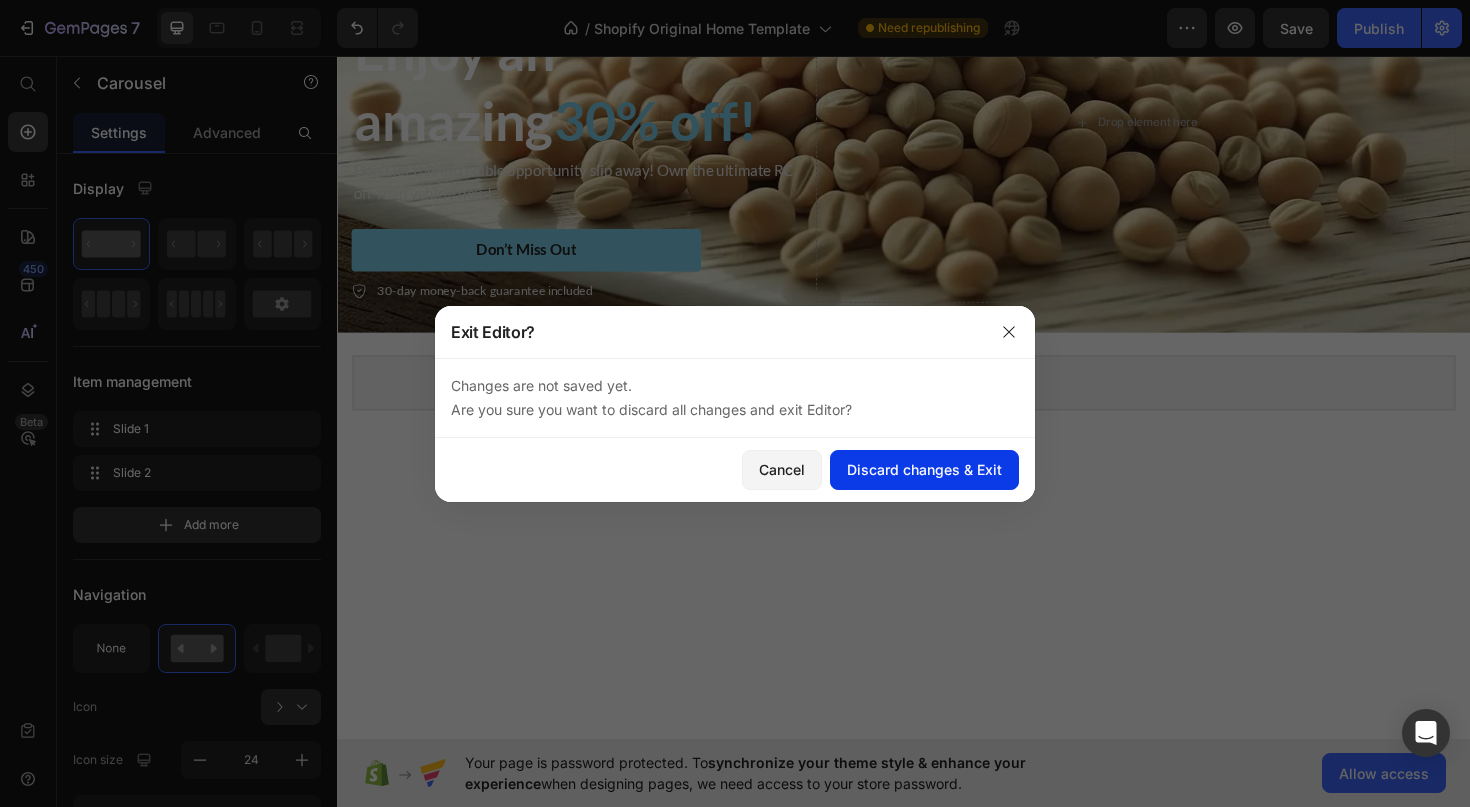 click on "Discard changes & Exit" at bounding box center [924, 469] 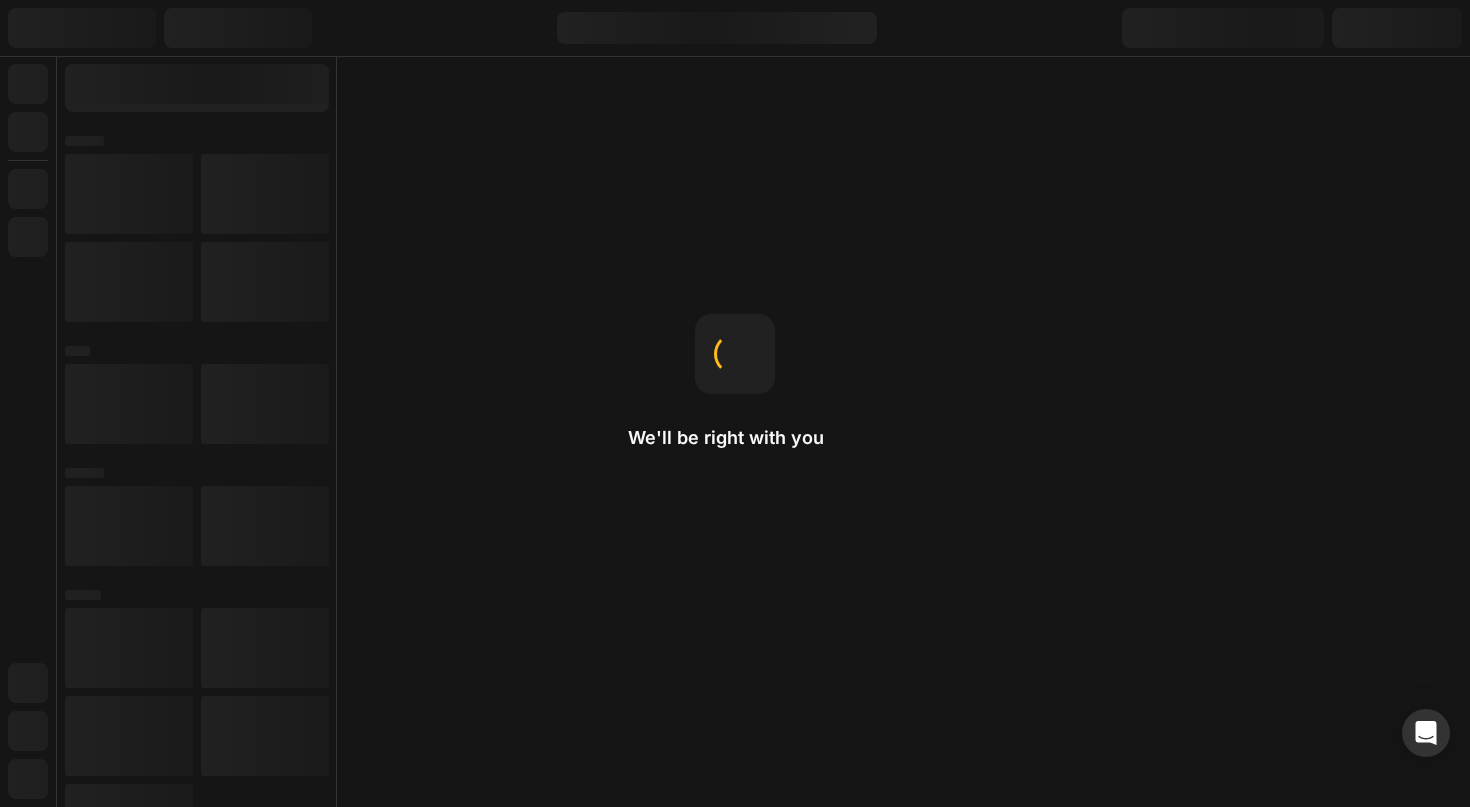 scroll, scrollTop: 0, scrollLeft: 0, axis: both 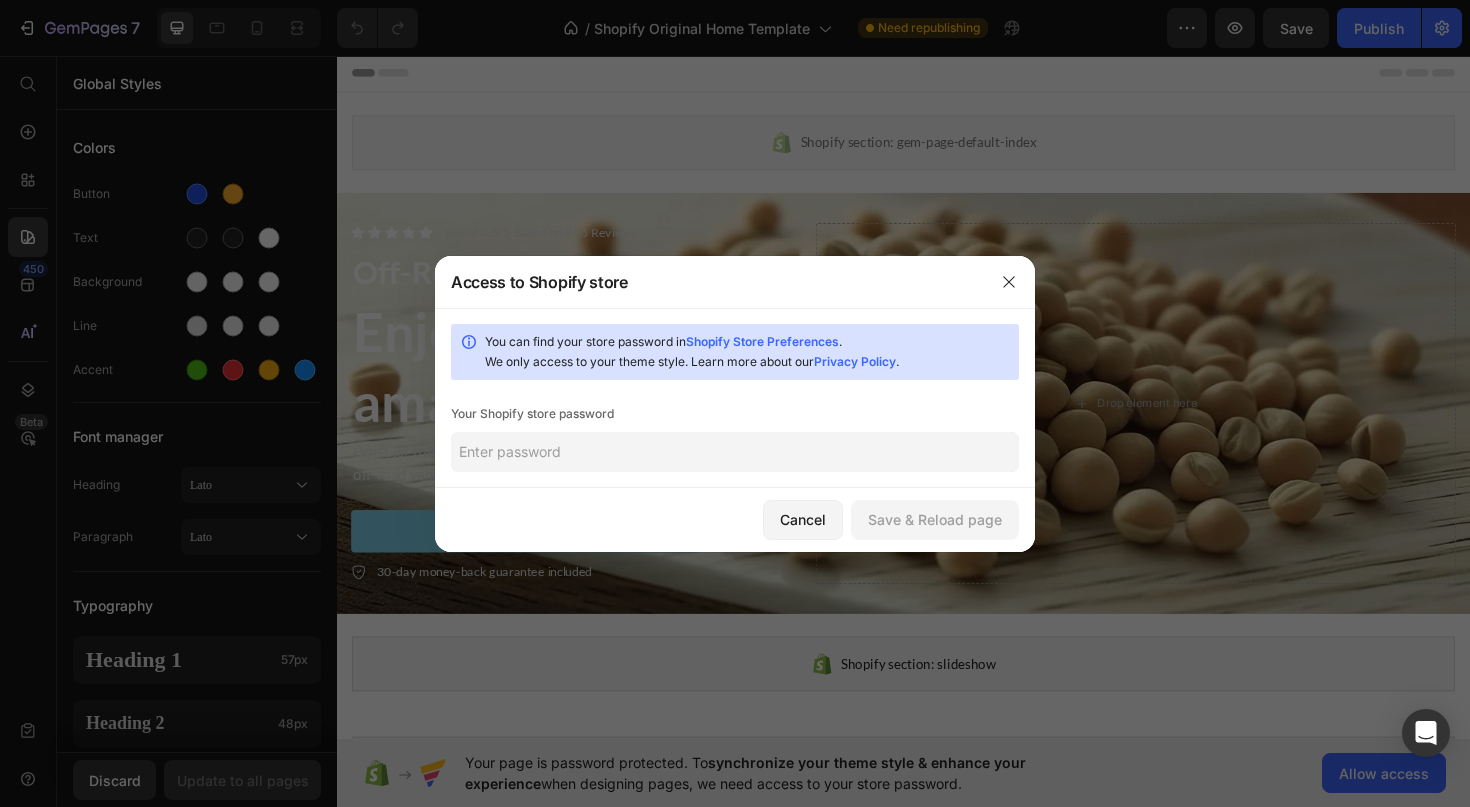click 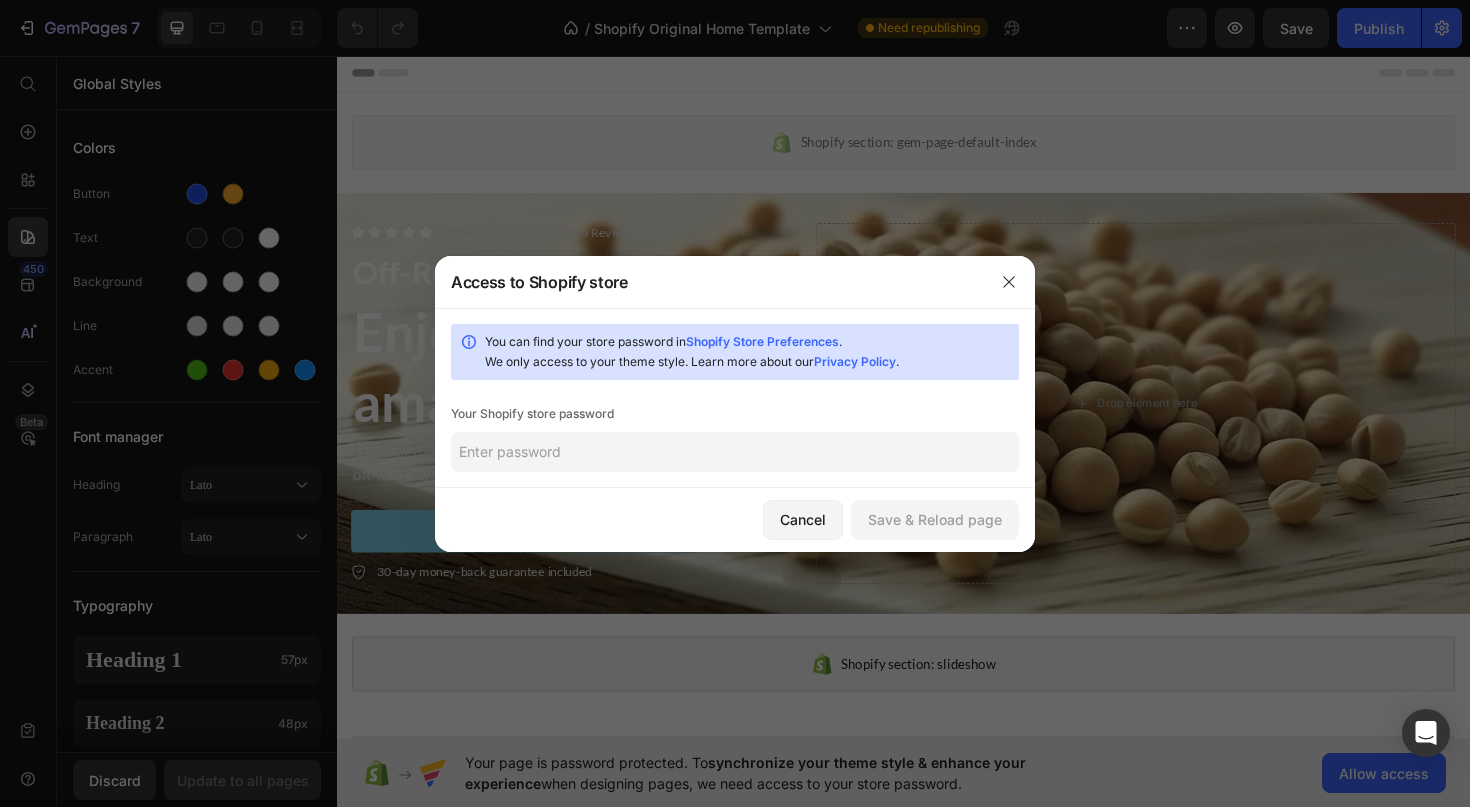 click on "Shopify Store Preferences" at bounding box center (762, 341) 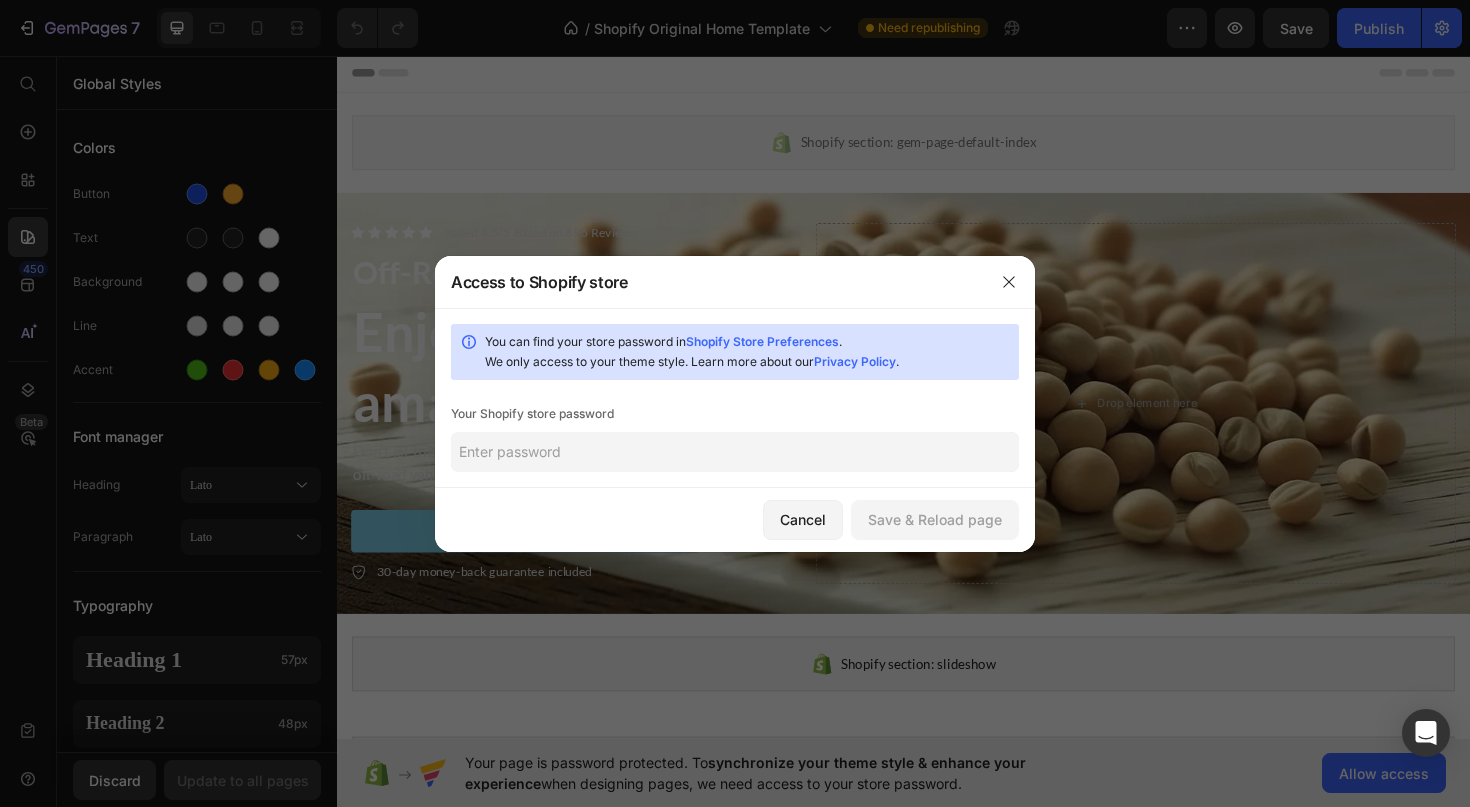 click 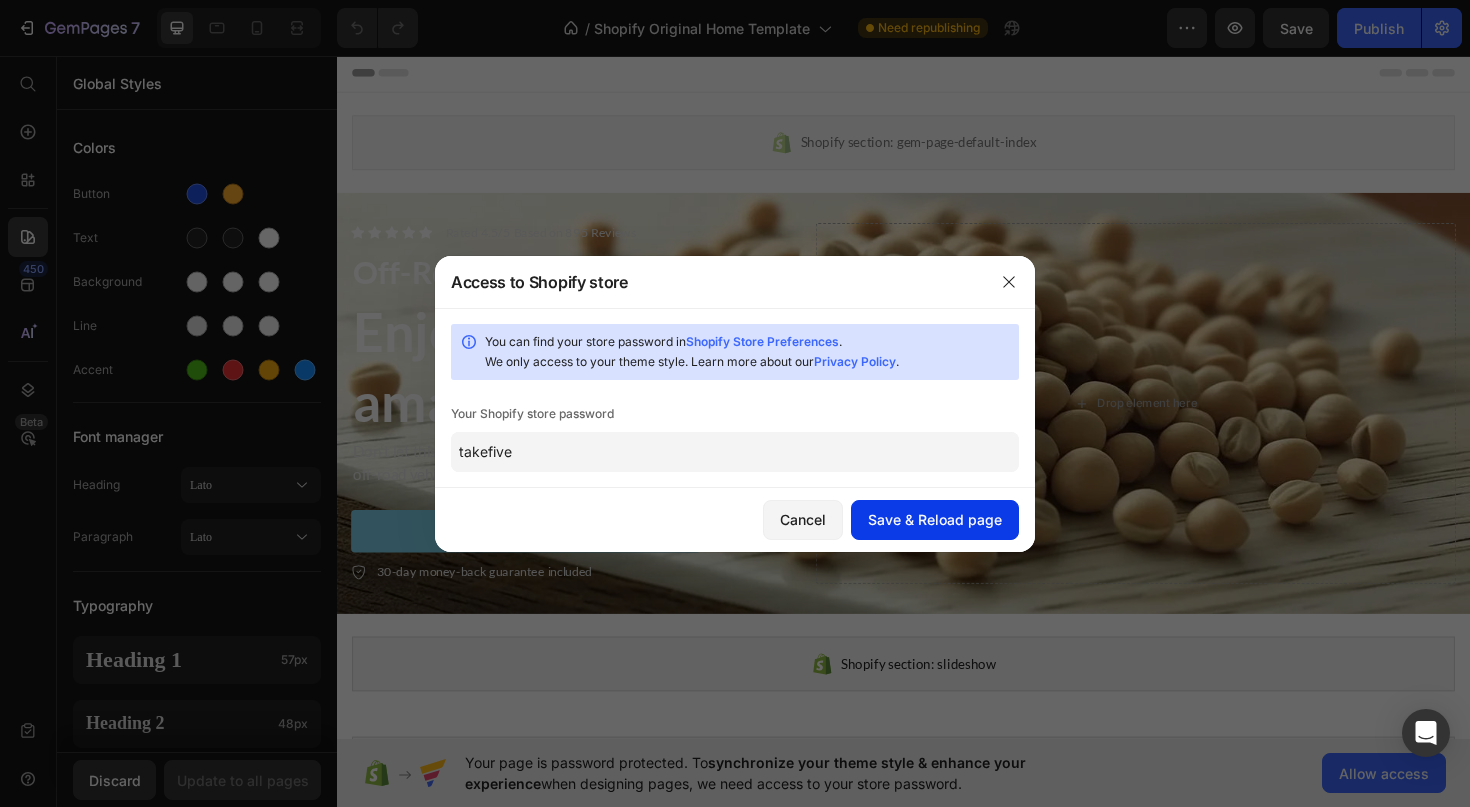 type on "takefive" 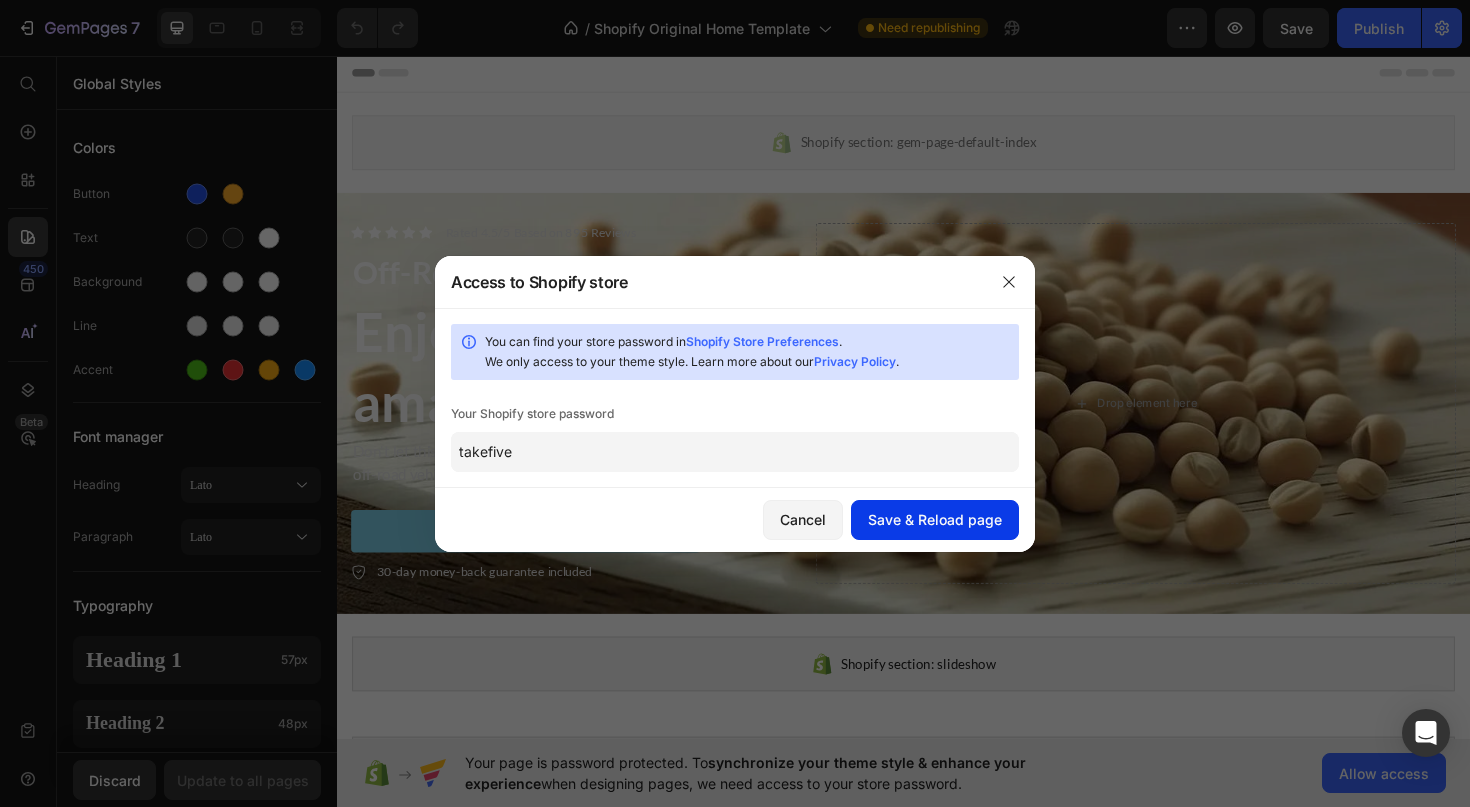 click on "Save & Reload page" 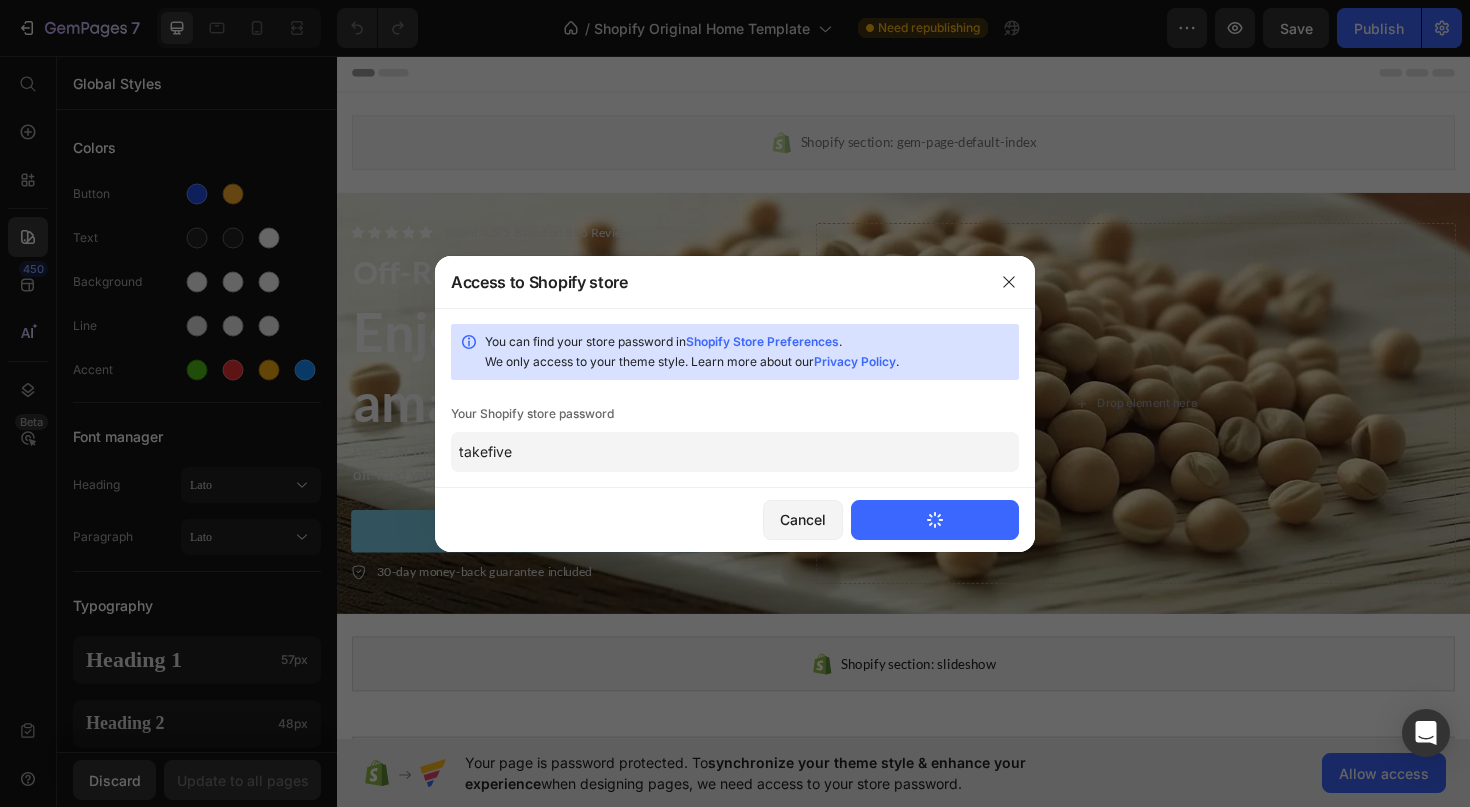 type 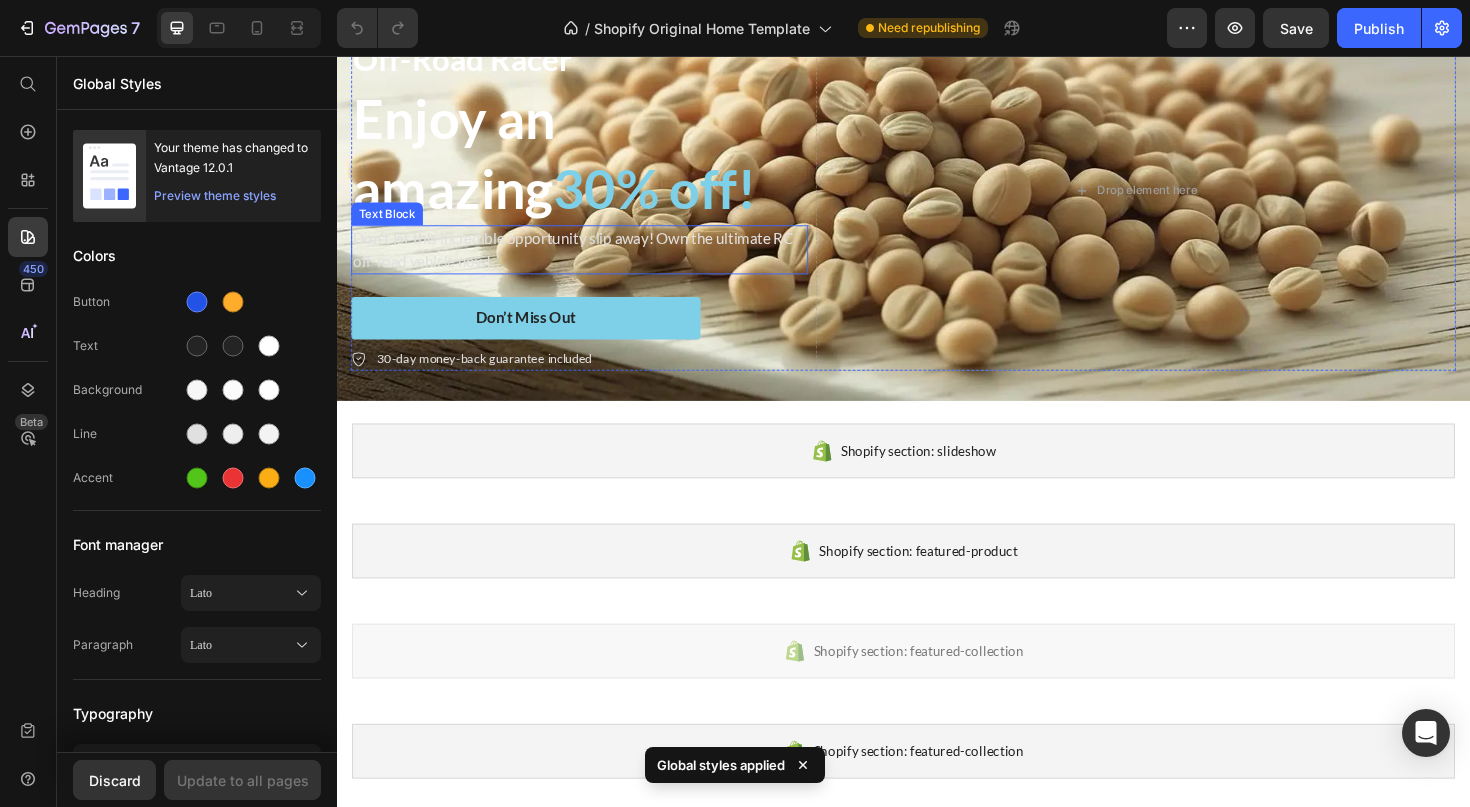 scroll, scrollTop: 0, scrollLeft: 0, axis: both 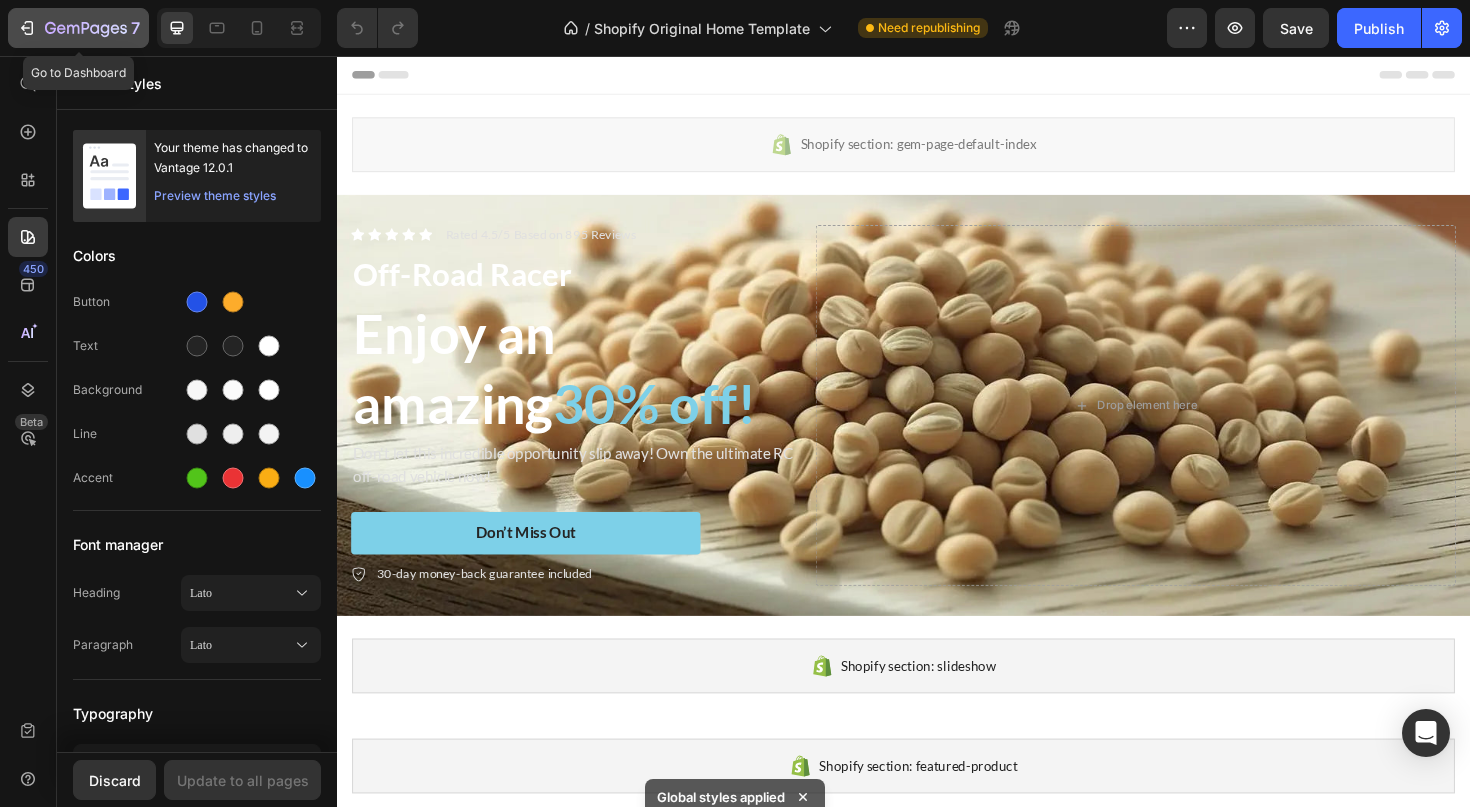 click 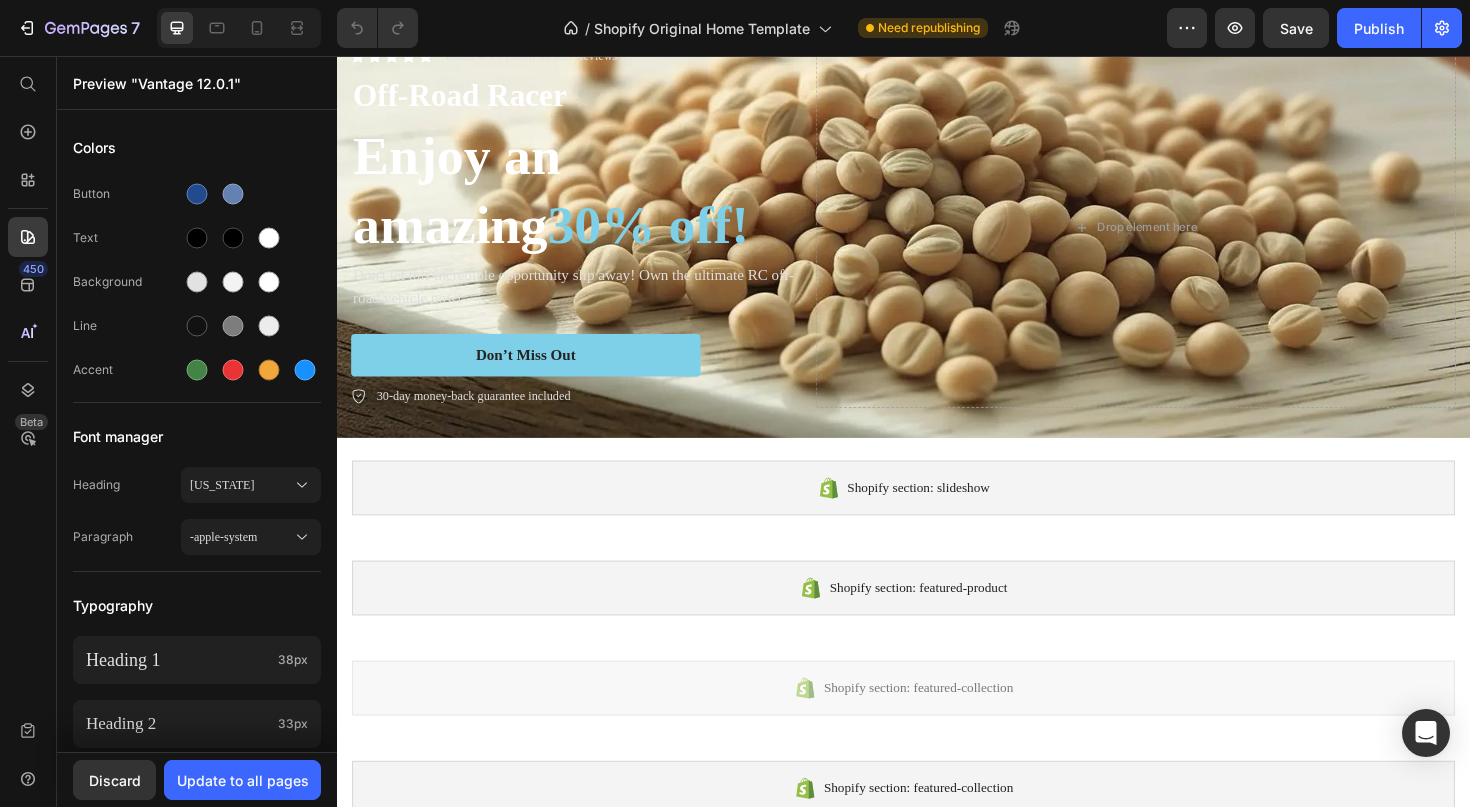 scroll, scrollTop: 190, scrollLeft: 0, axis: vertical 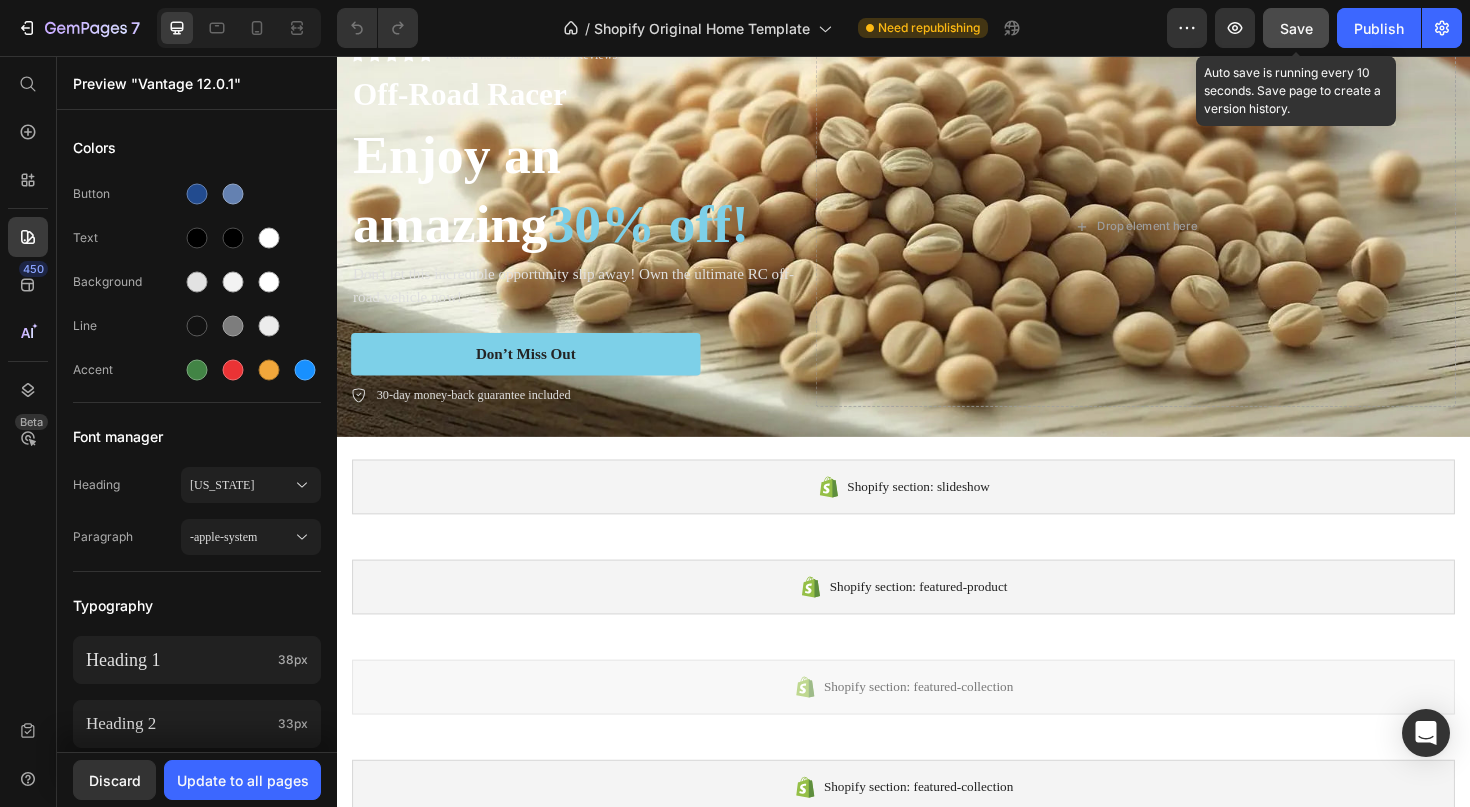 click on "Save" at bounding box center [1296, 28] 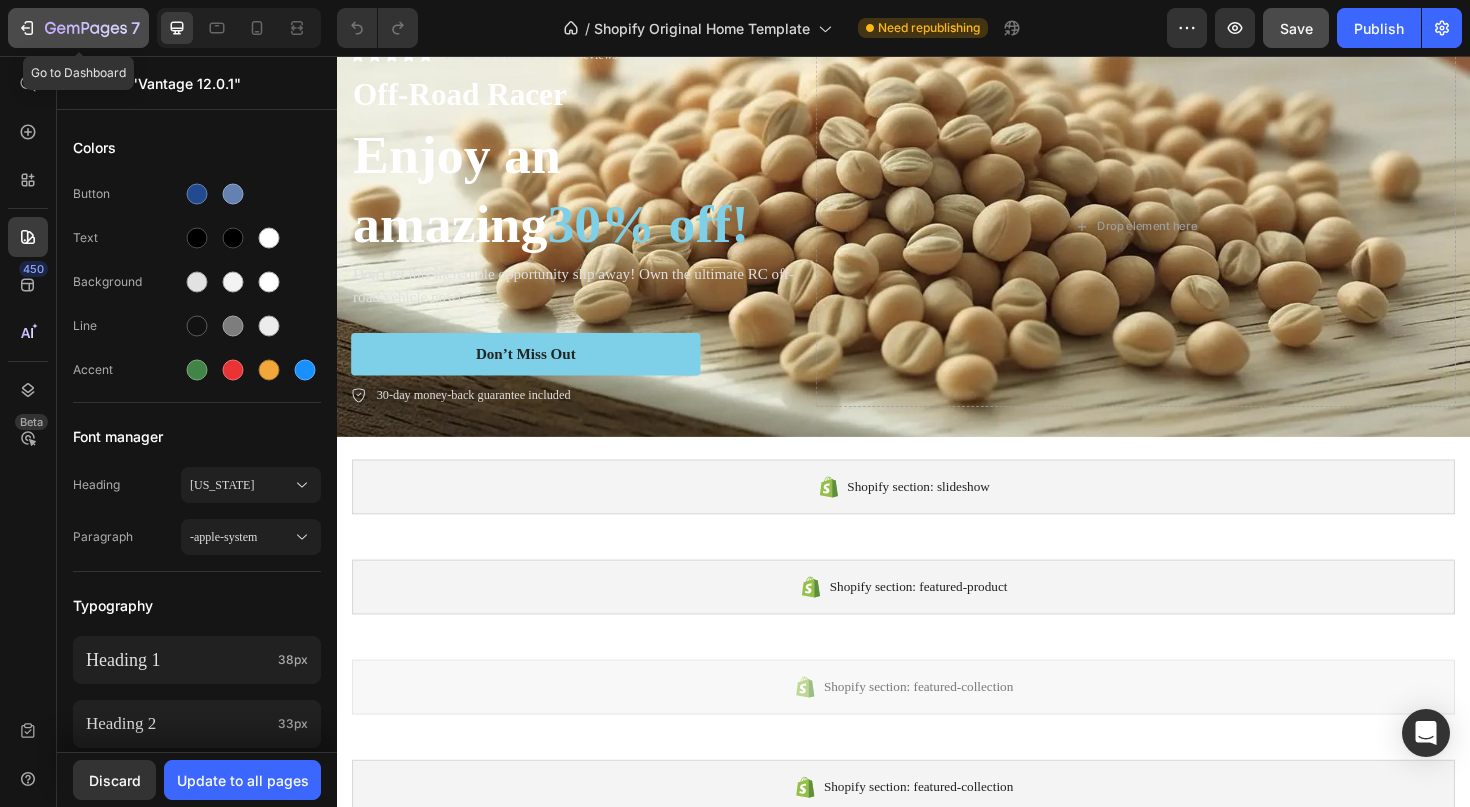 click 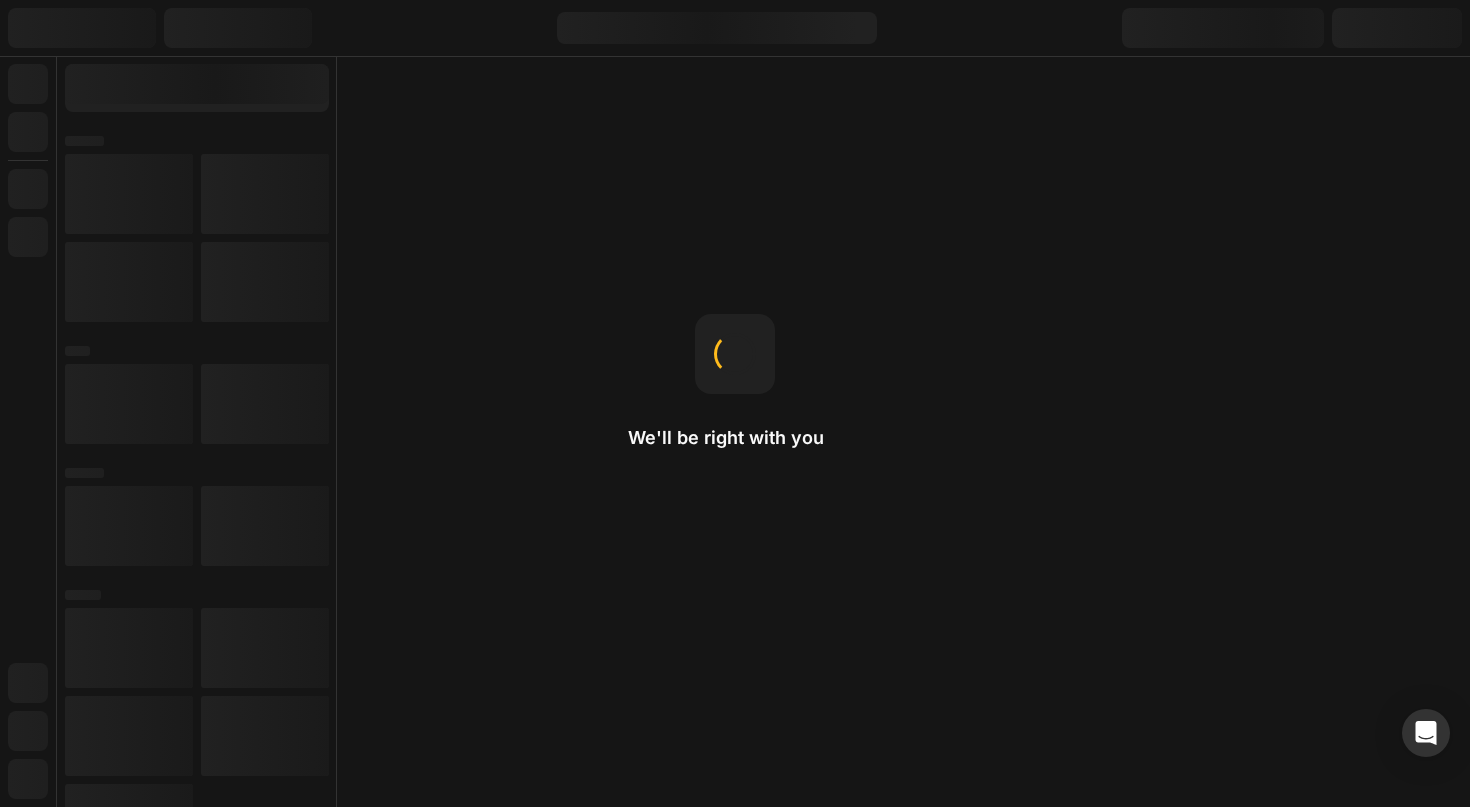 scroll, scrollTop: 0, scrollLeft: 0, axis: both 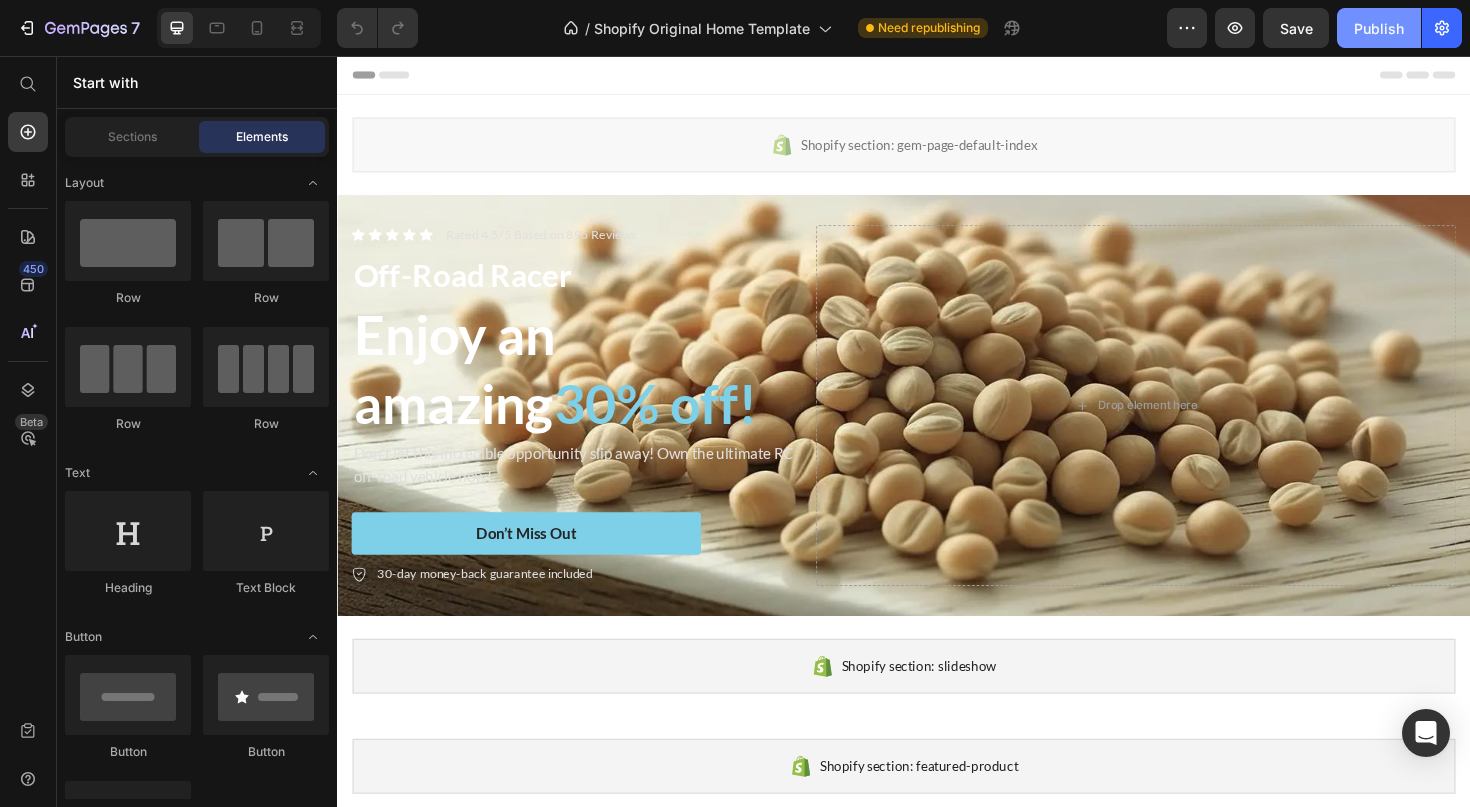 click on "Publish" at bounding box center (1379, 28) 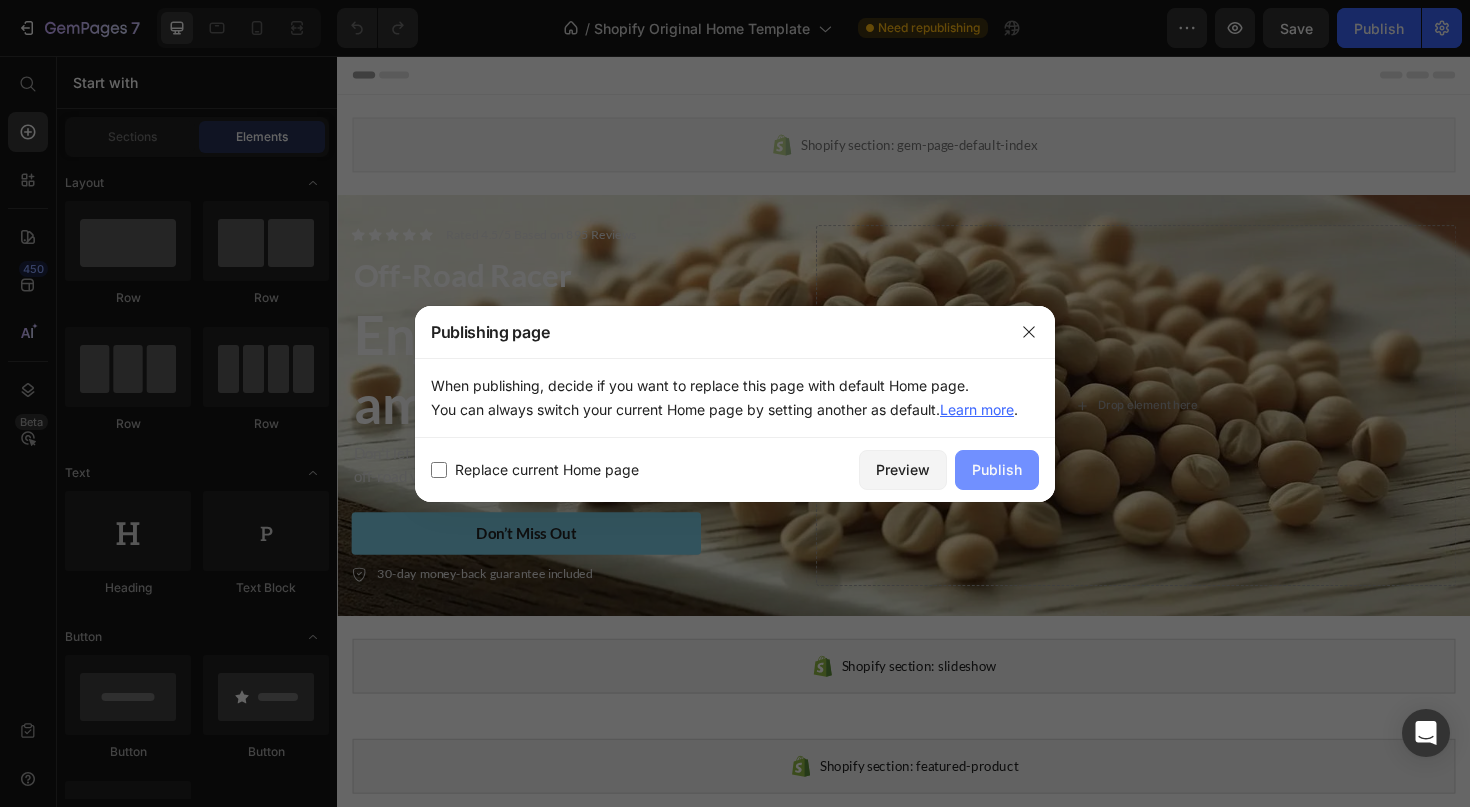 click on "Publish" at bounding box center (997, 470) 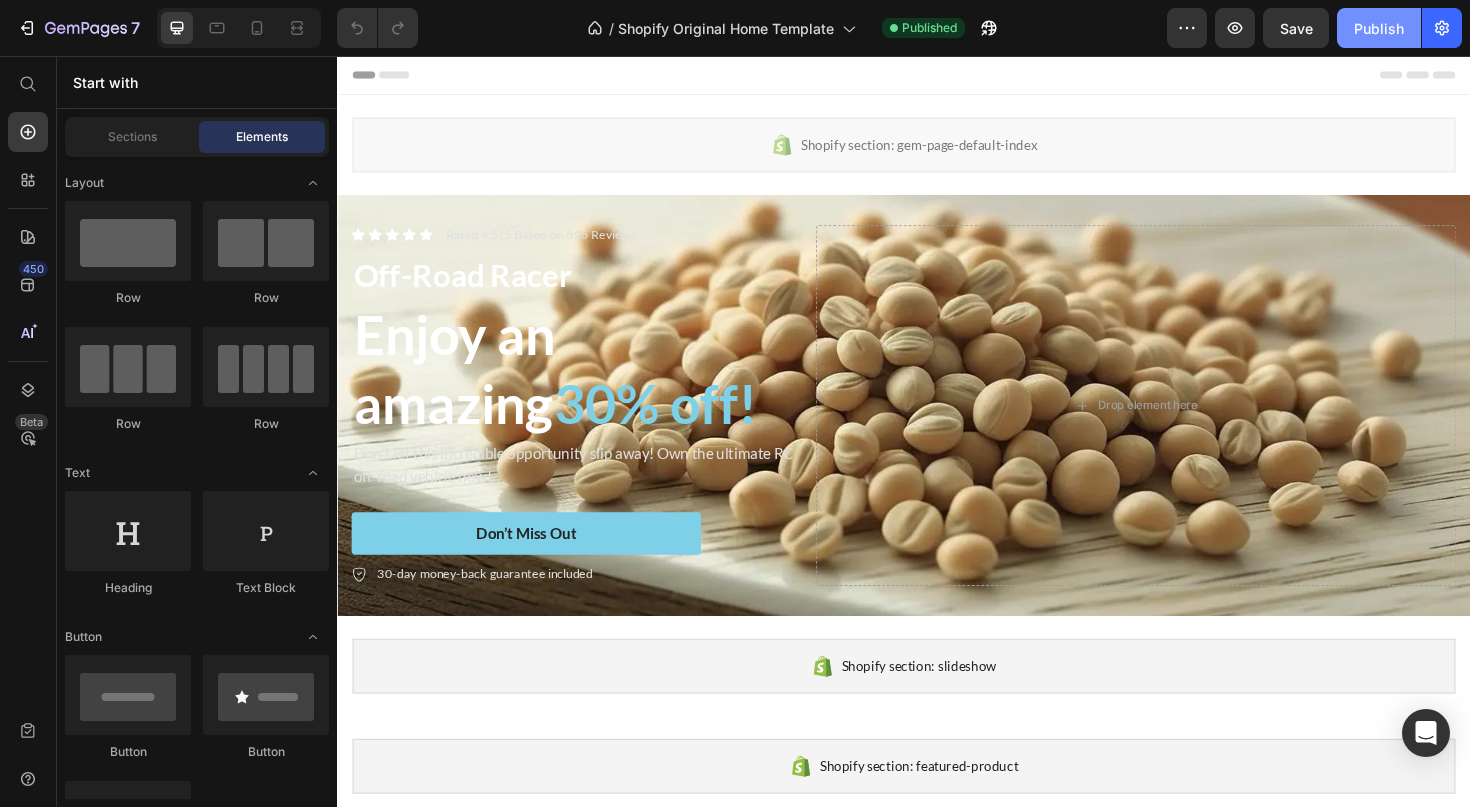 click on "Publish" at bounding box center (1379, 28) 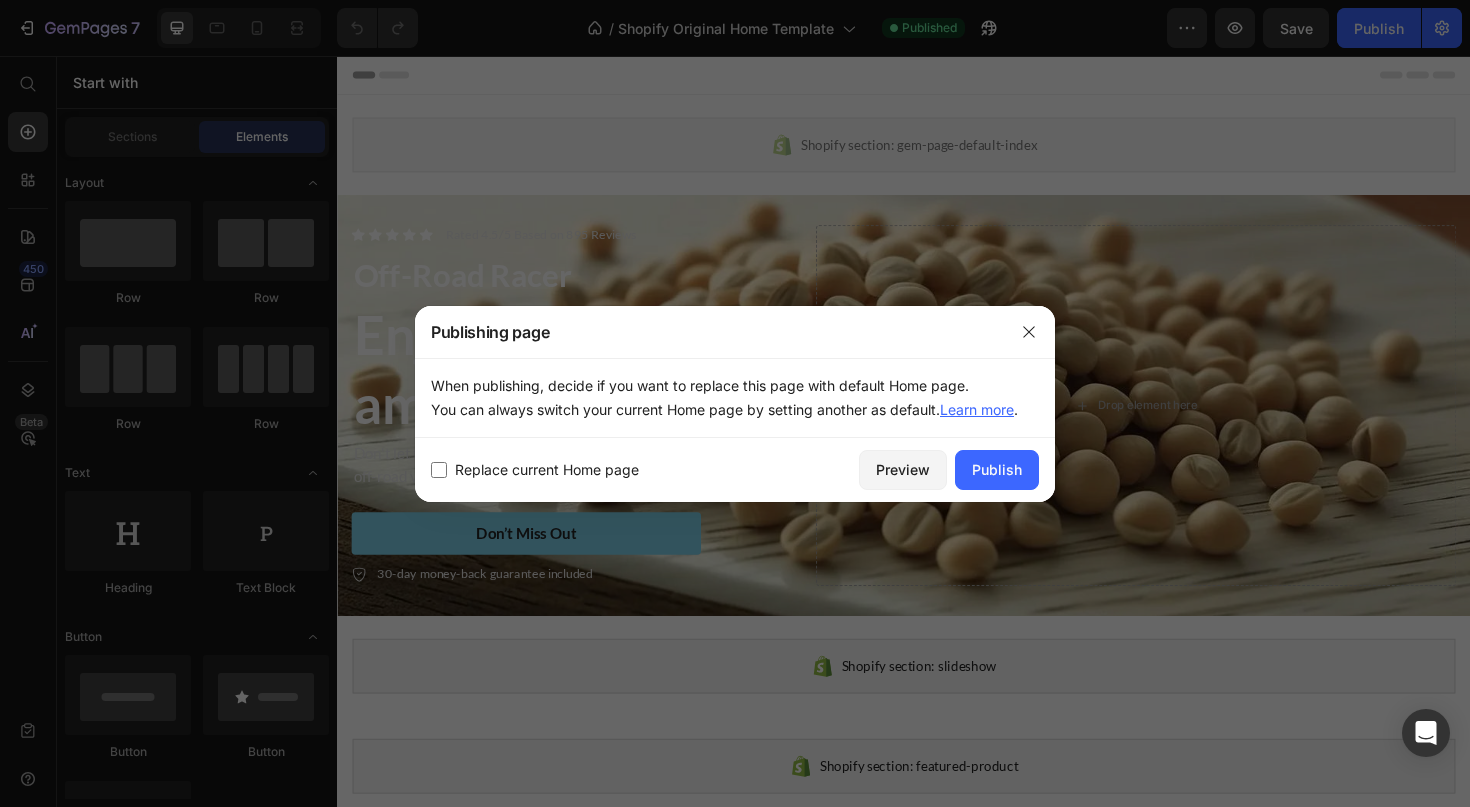 click on "Replace current Home page" at bounding box center [547, 470] 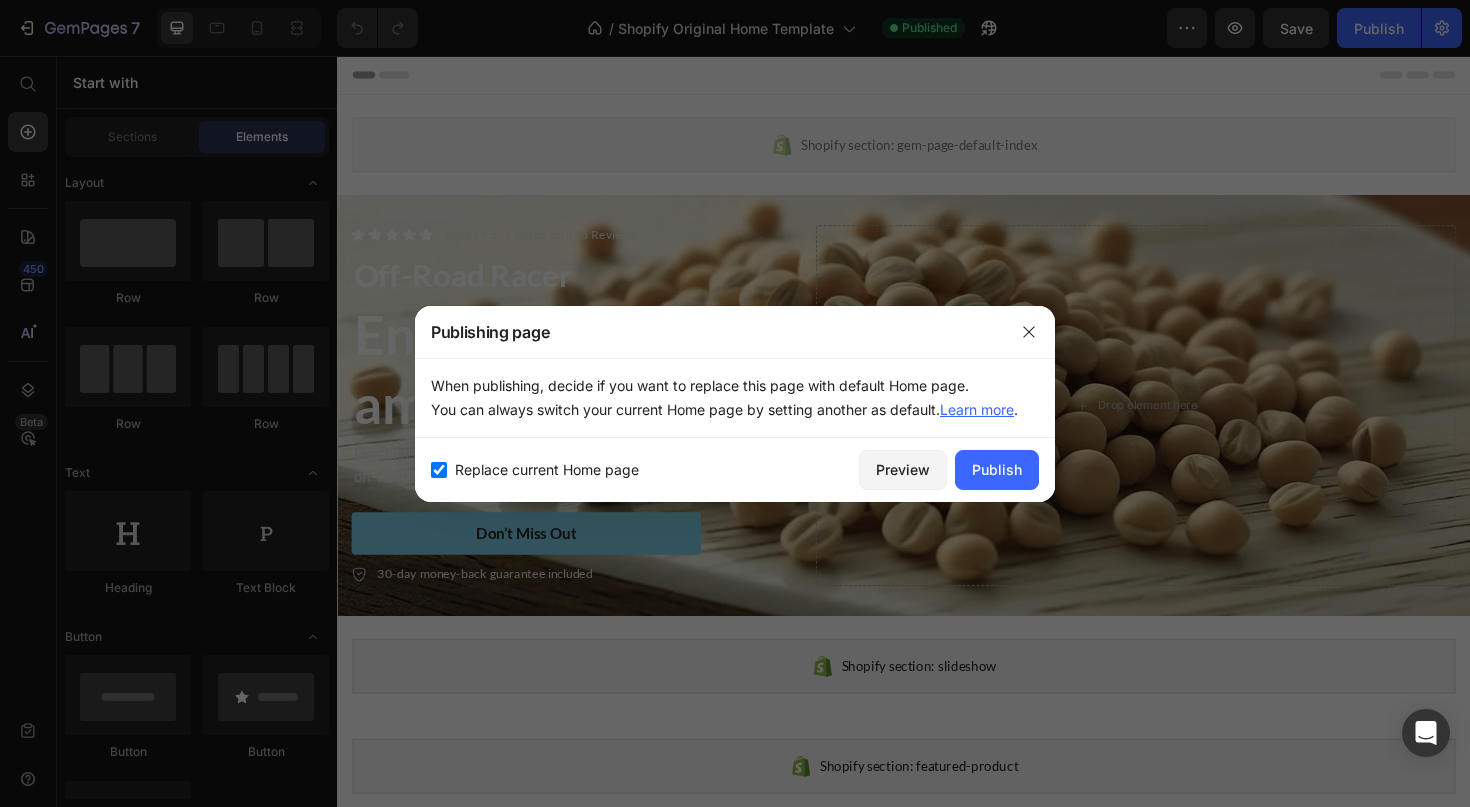 checkbox on "true" 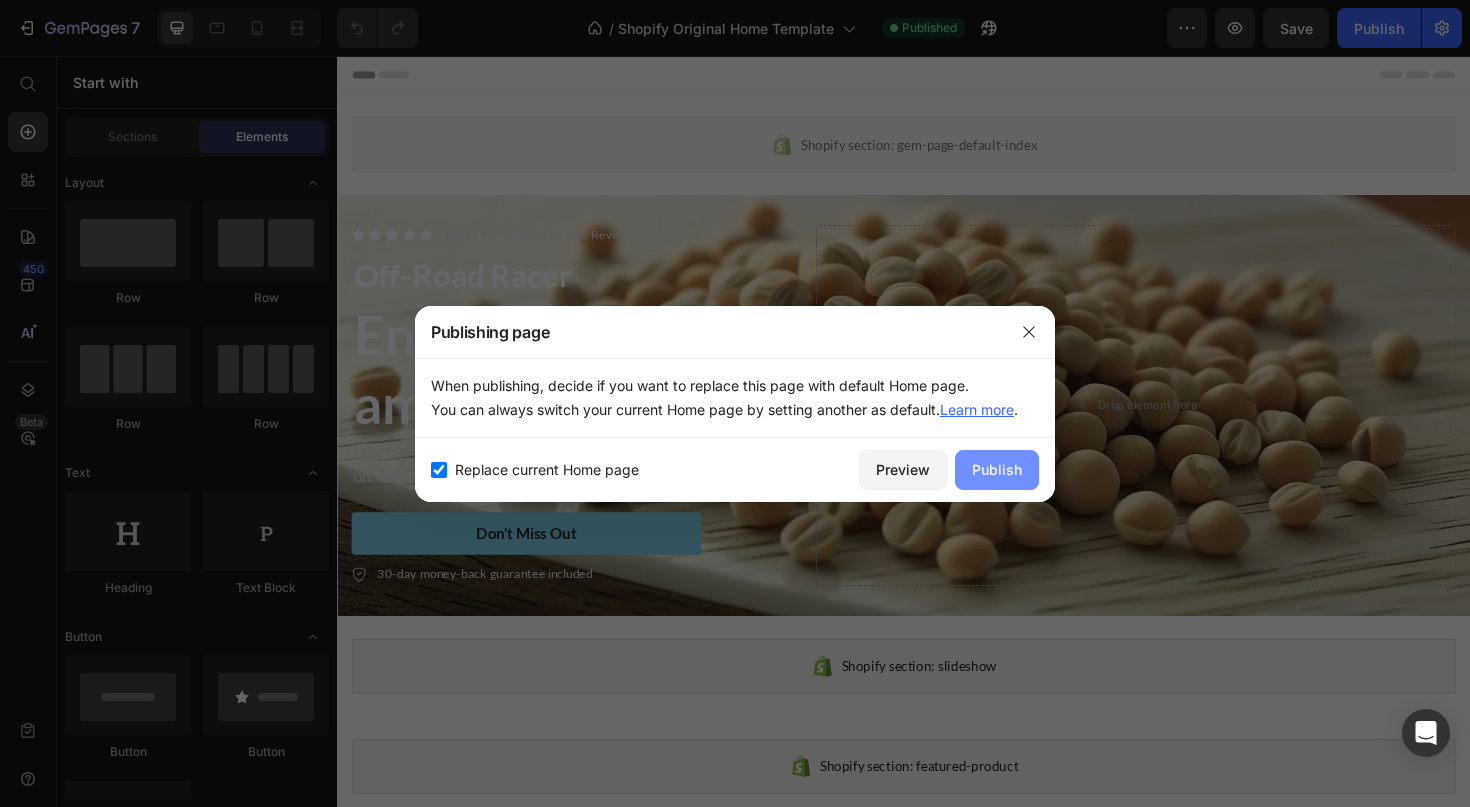 click on "Publish" at bounding box center [997, 469] 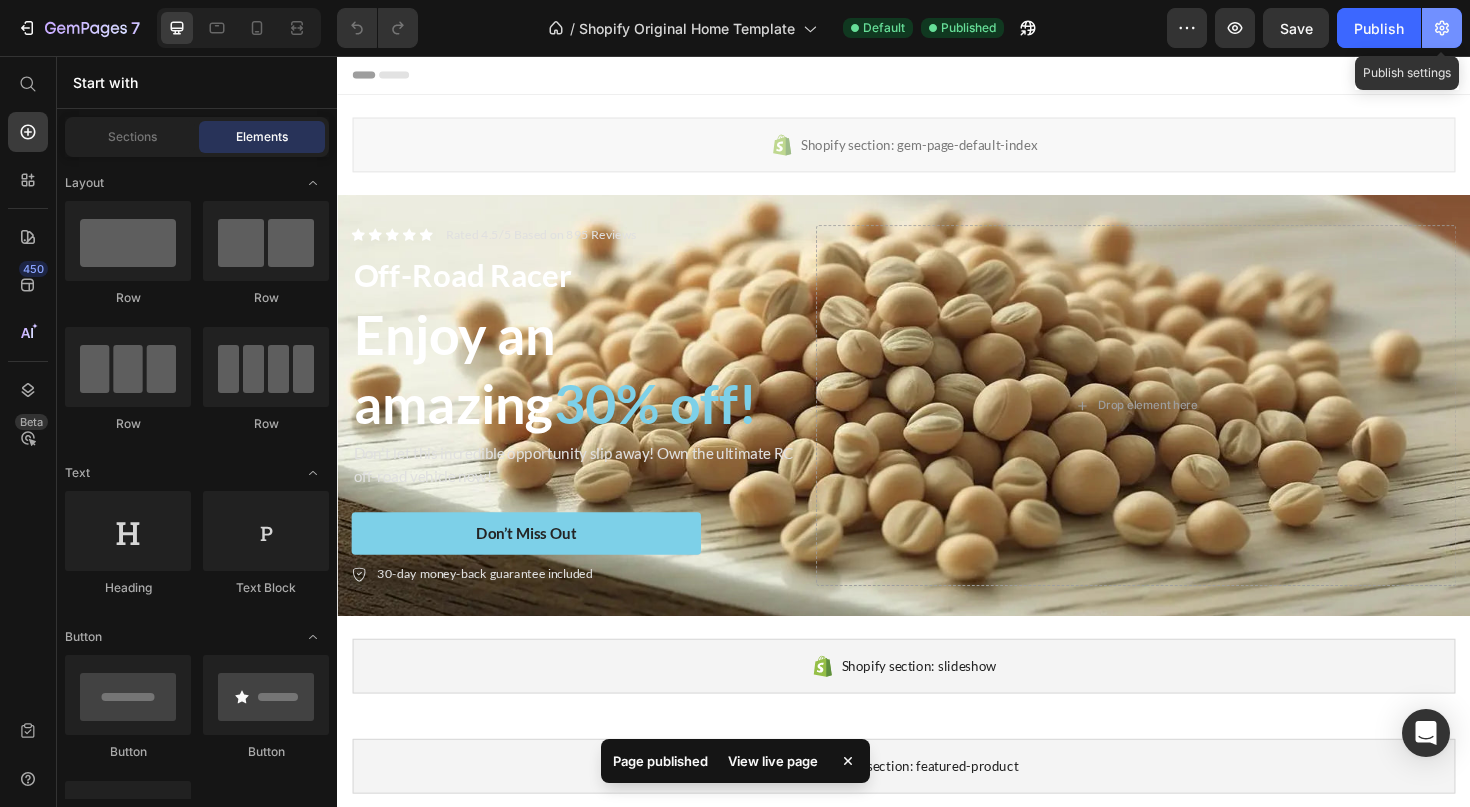 click 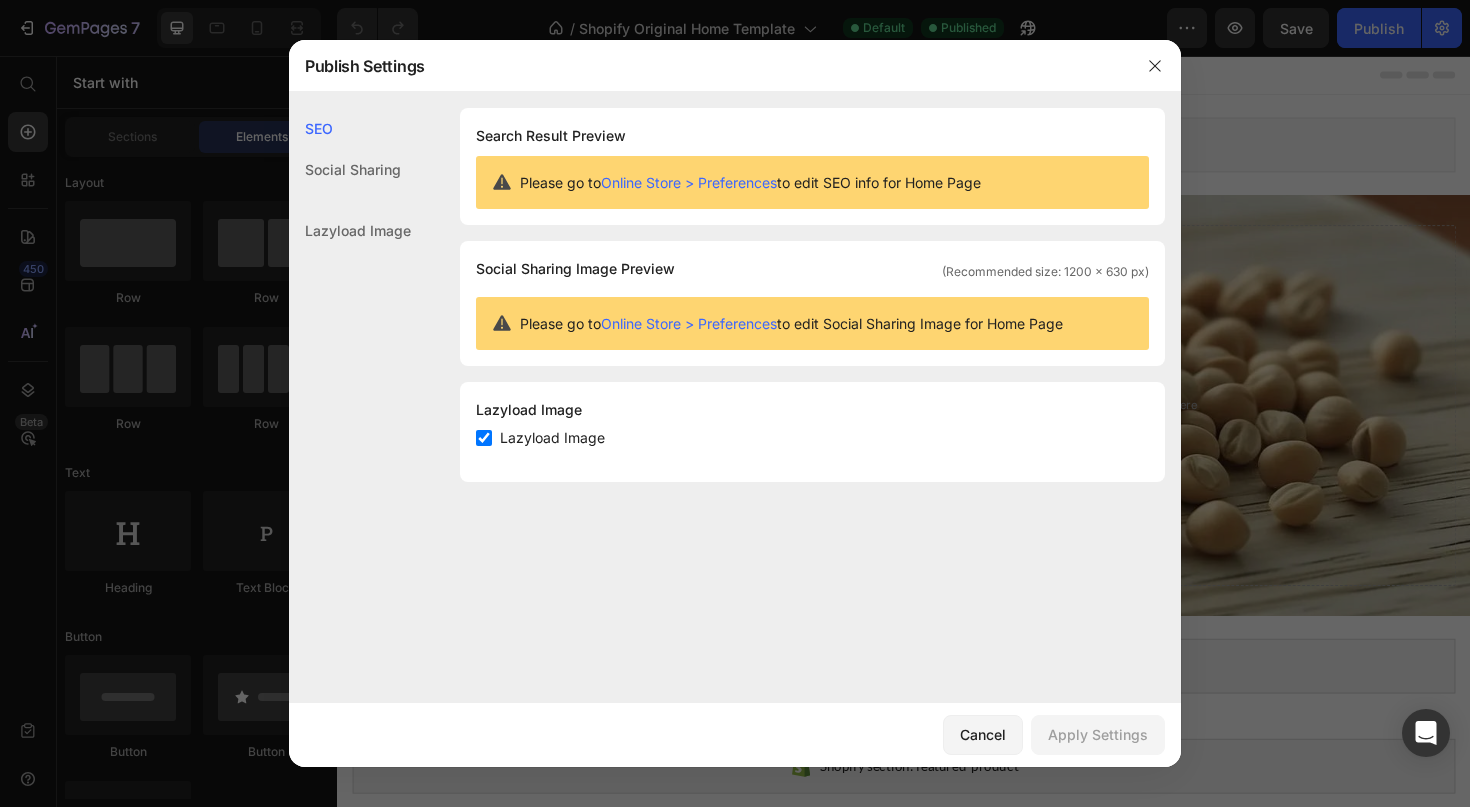 click on "Online Store > Preferences" at bounding box center (689, 182) 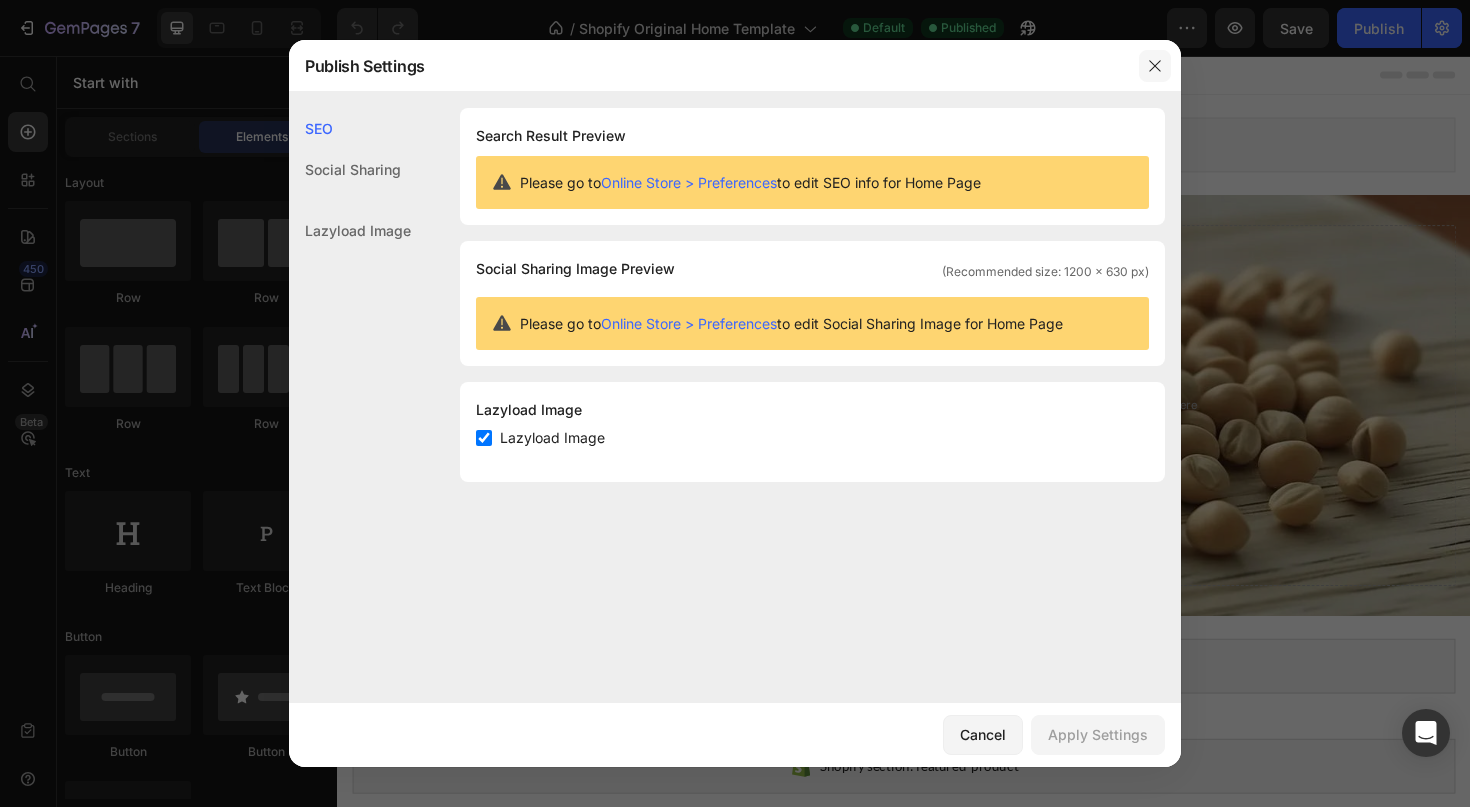 click 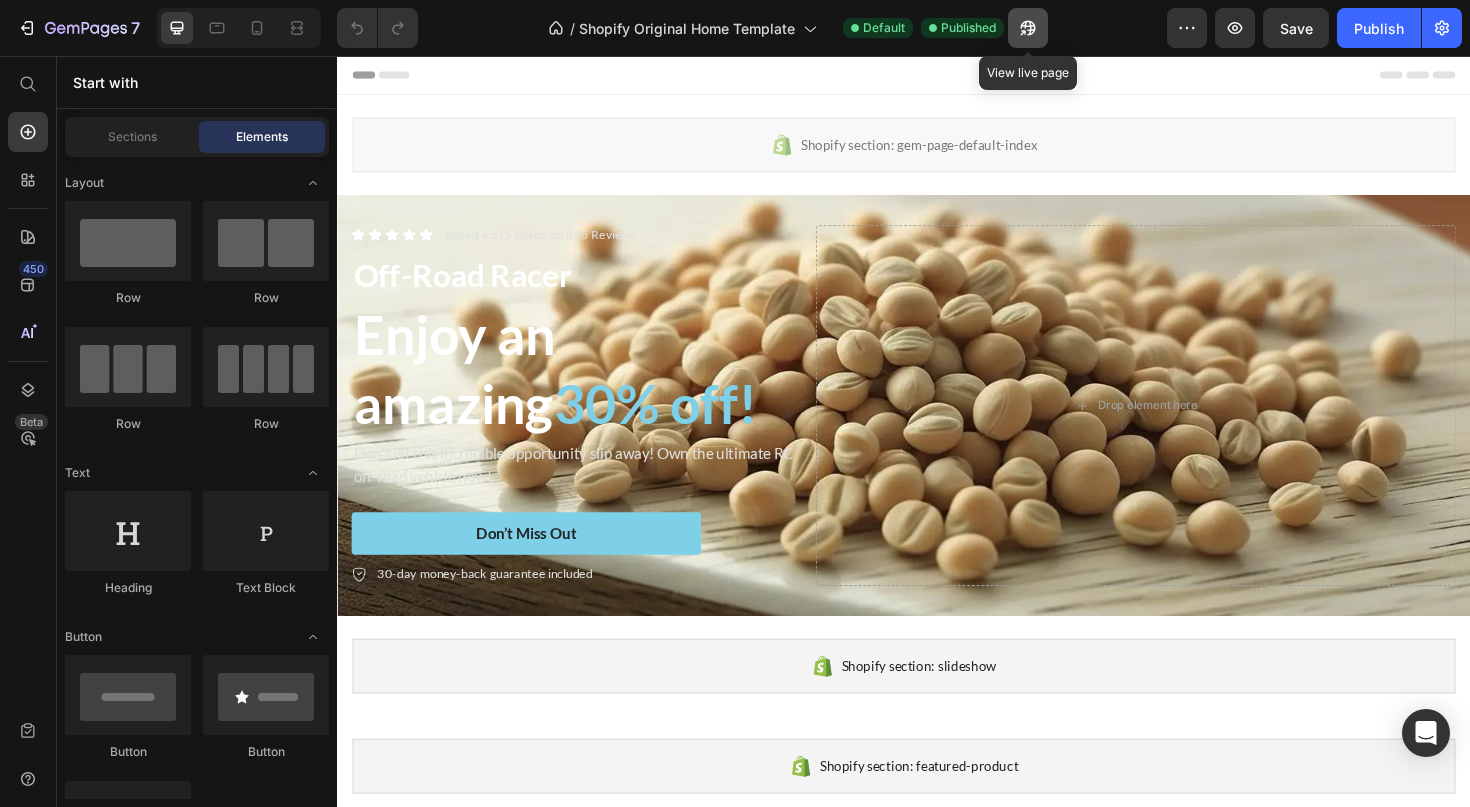 click 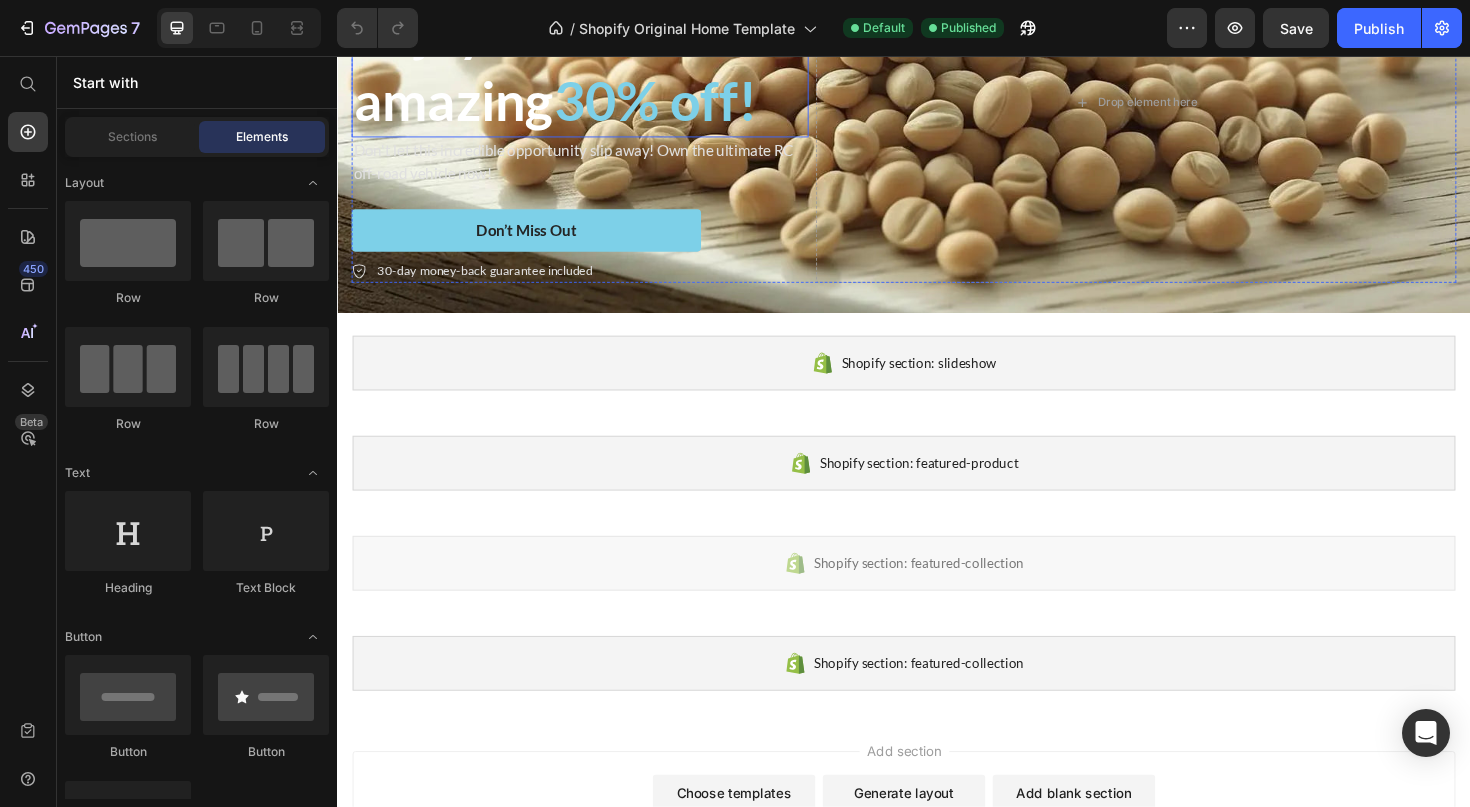 scroll, scrollTop: 0, scrollLeft: 0, axis: both 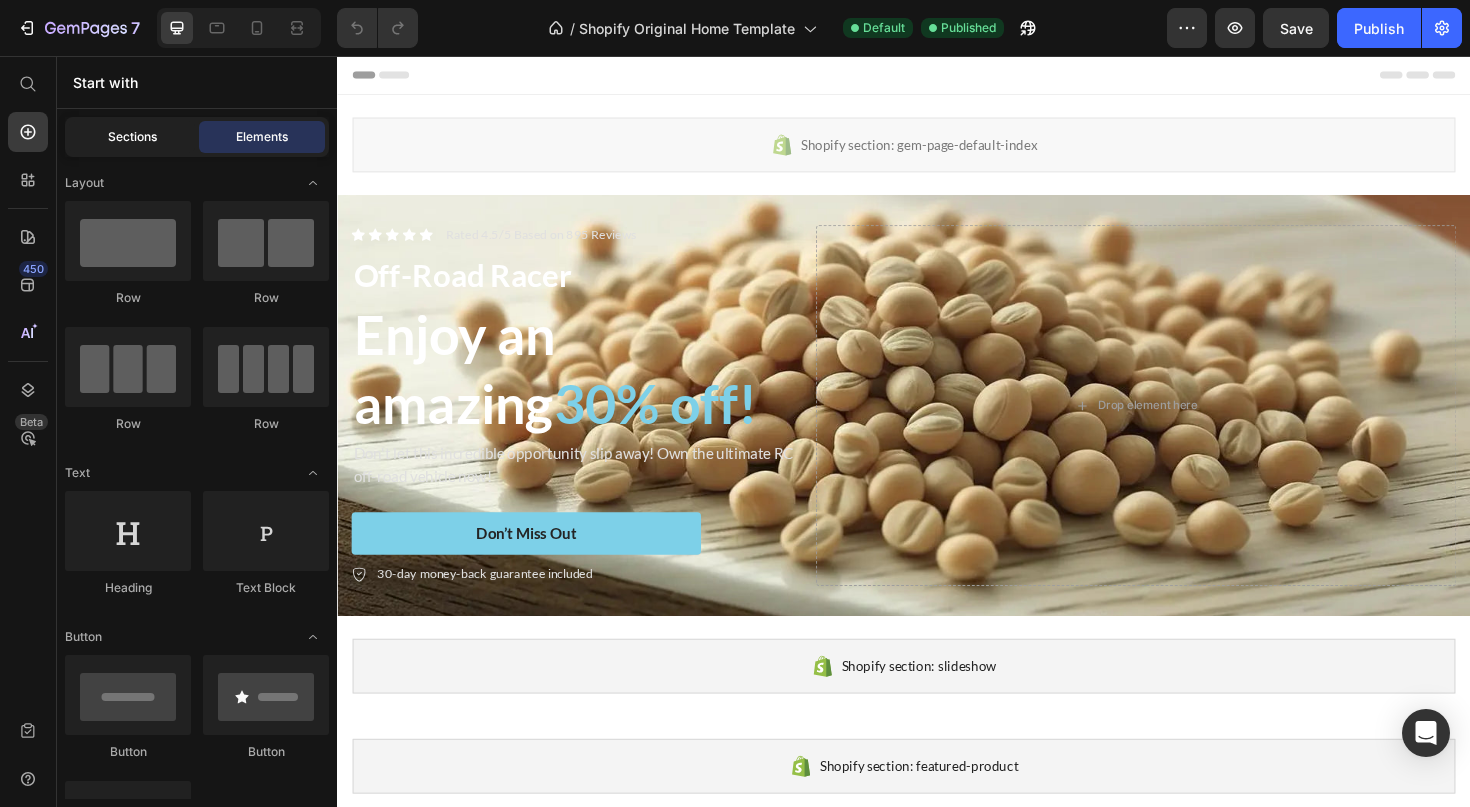 click on "Sections" at bounding box center [132, 137] 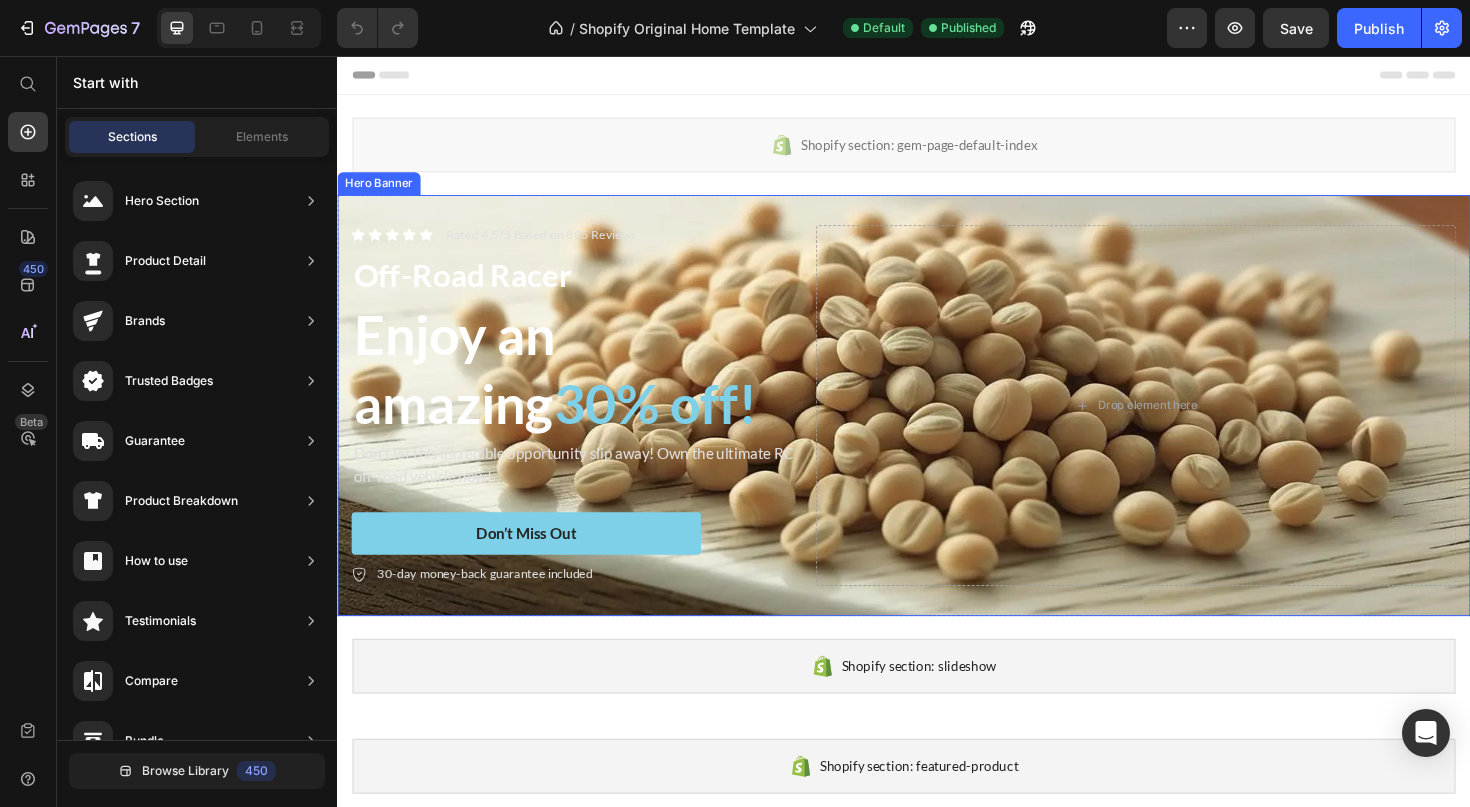 click on "Hero Banner" at bounding box center (381, 191) 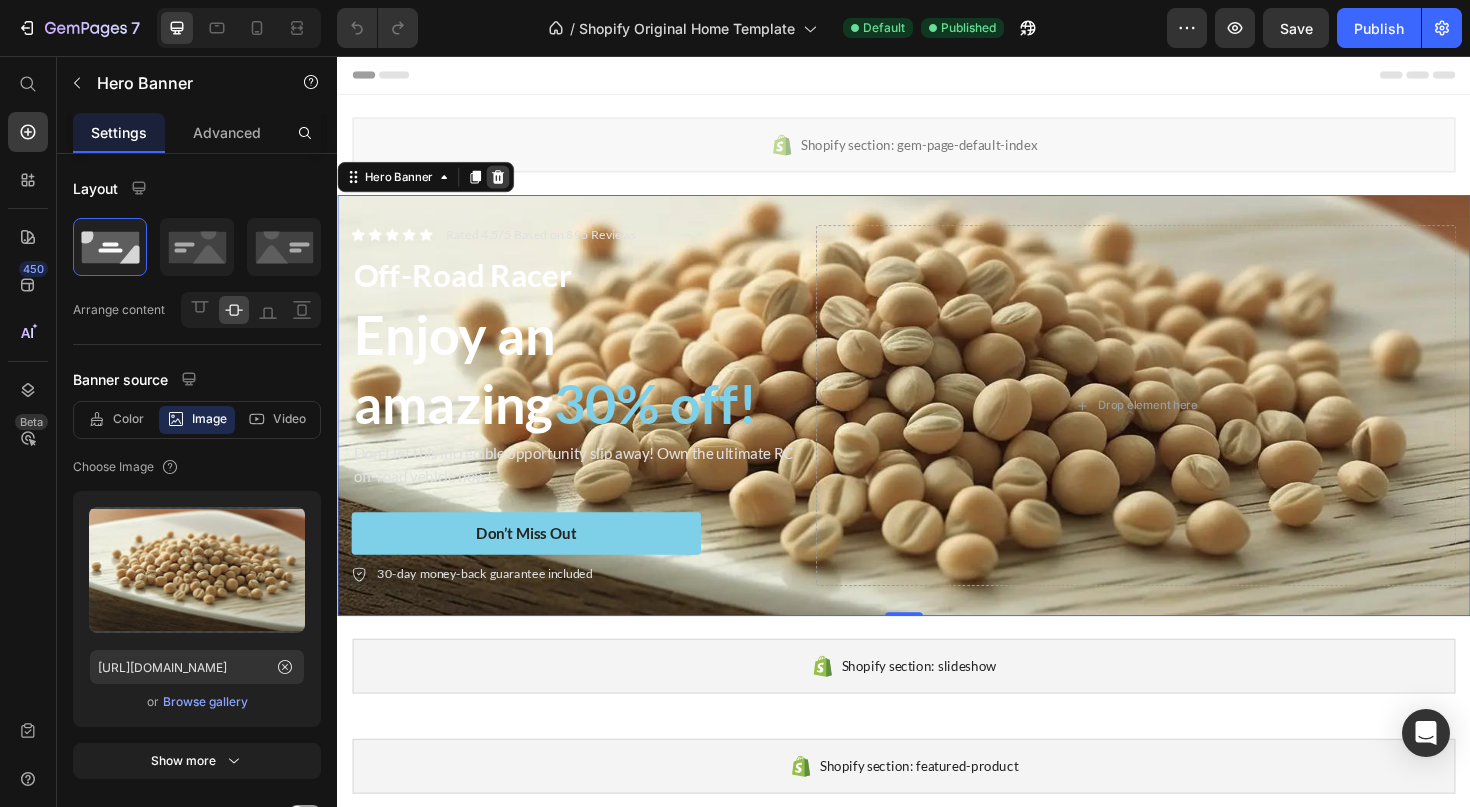 click 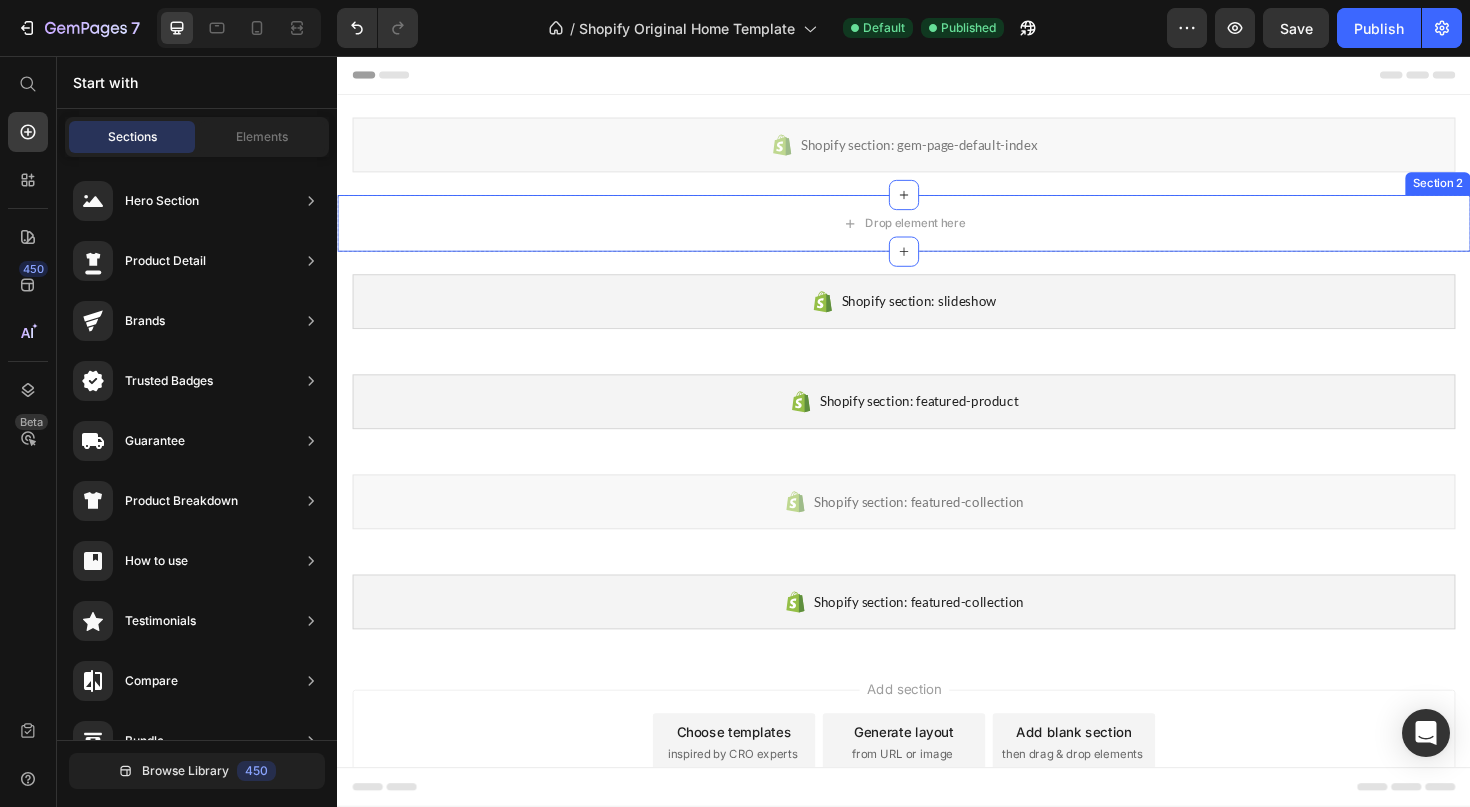 click on "Section 2" at bounding box center (1502, 191) 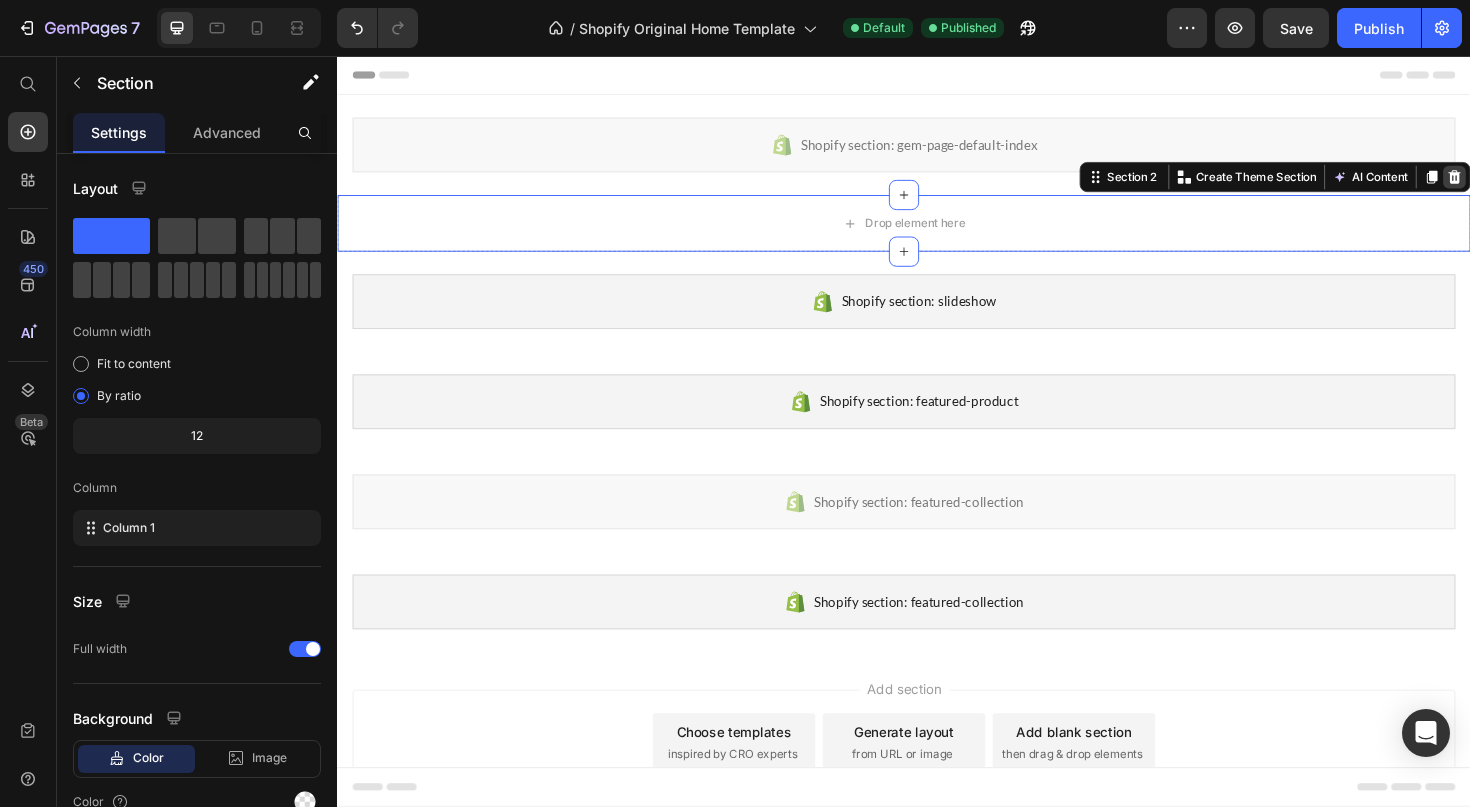 click 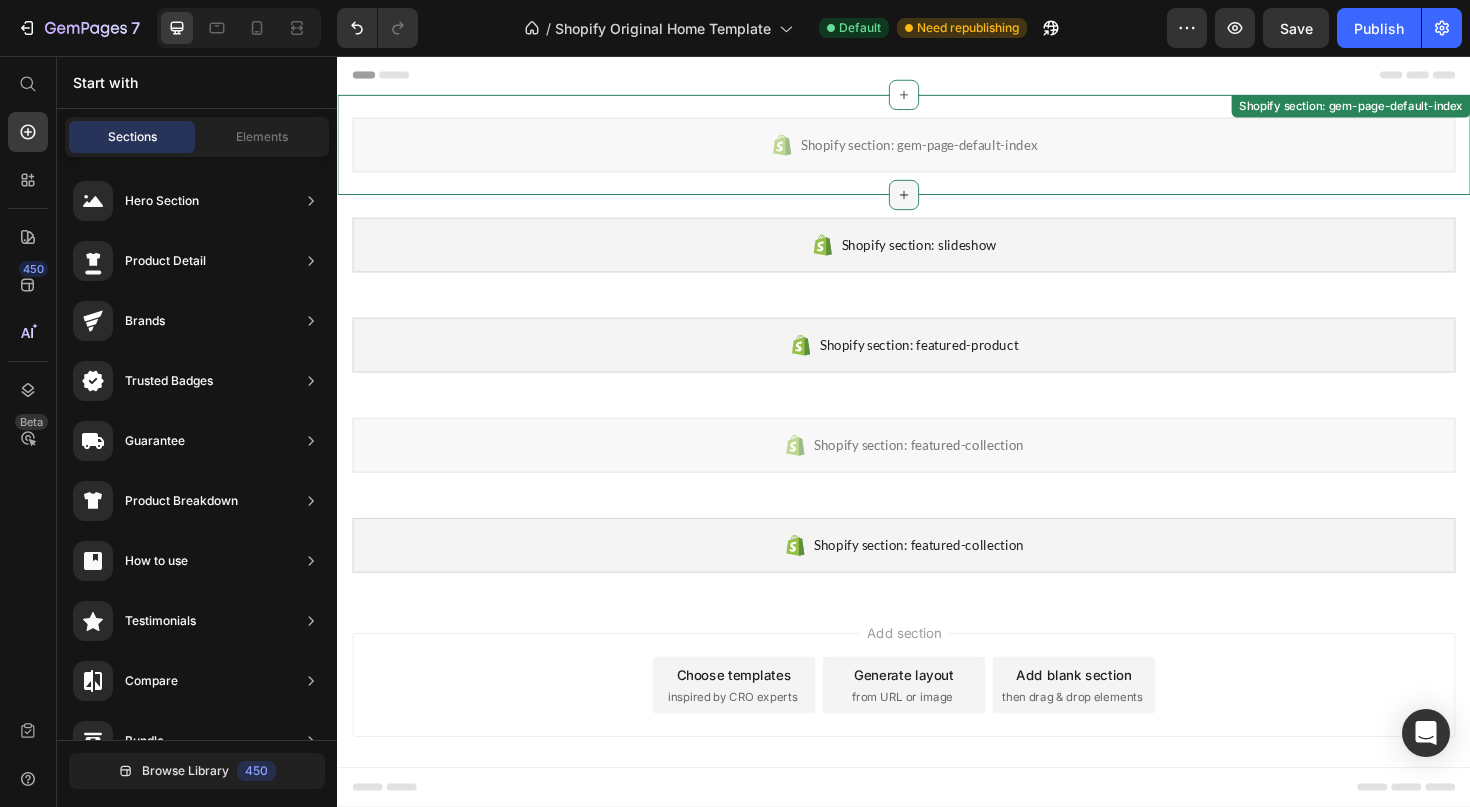 click 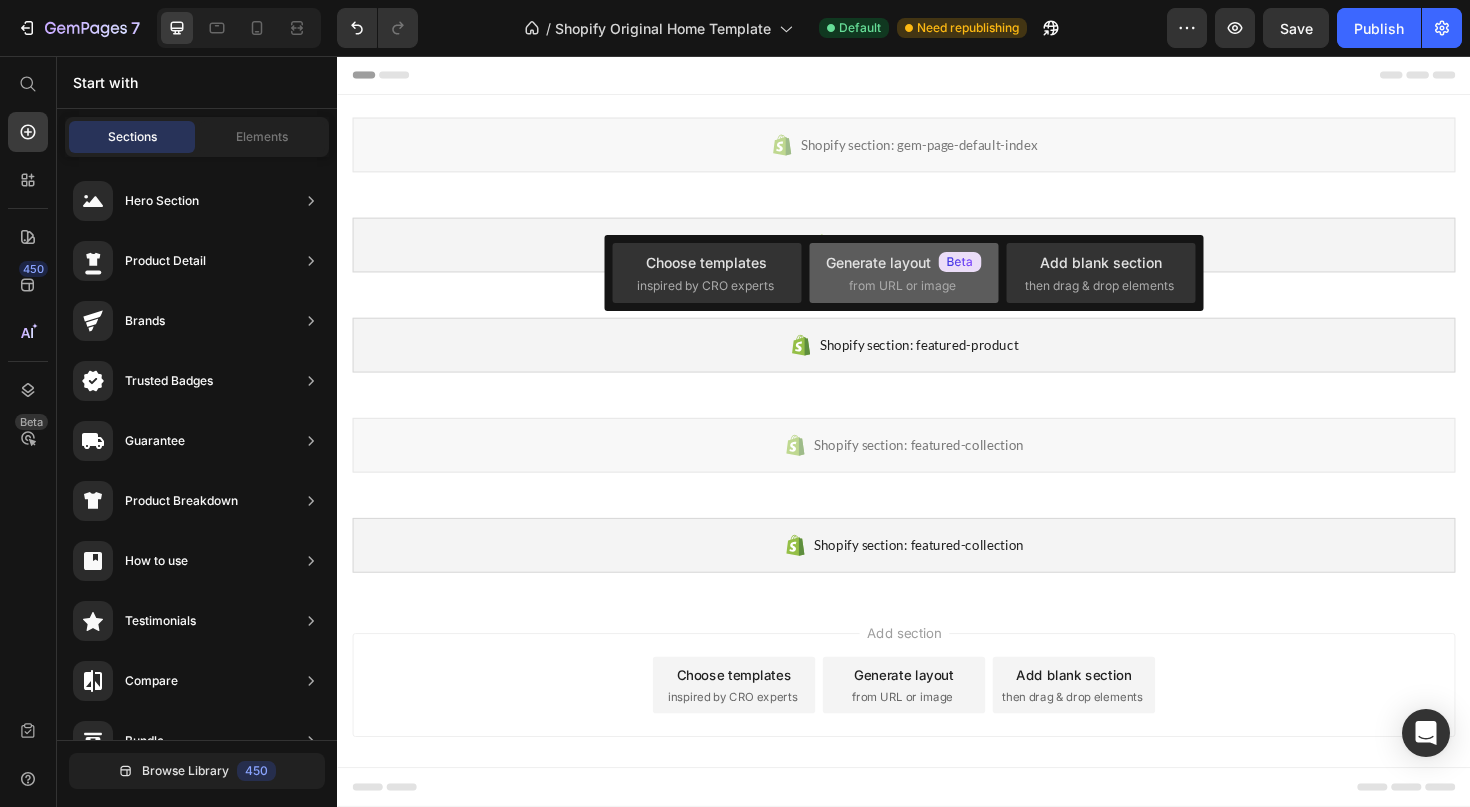 click on "Generate layout" at bounding box center [904, 262] 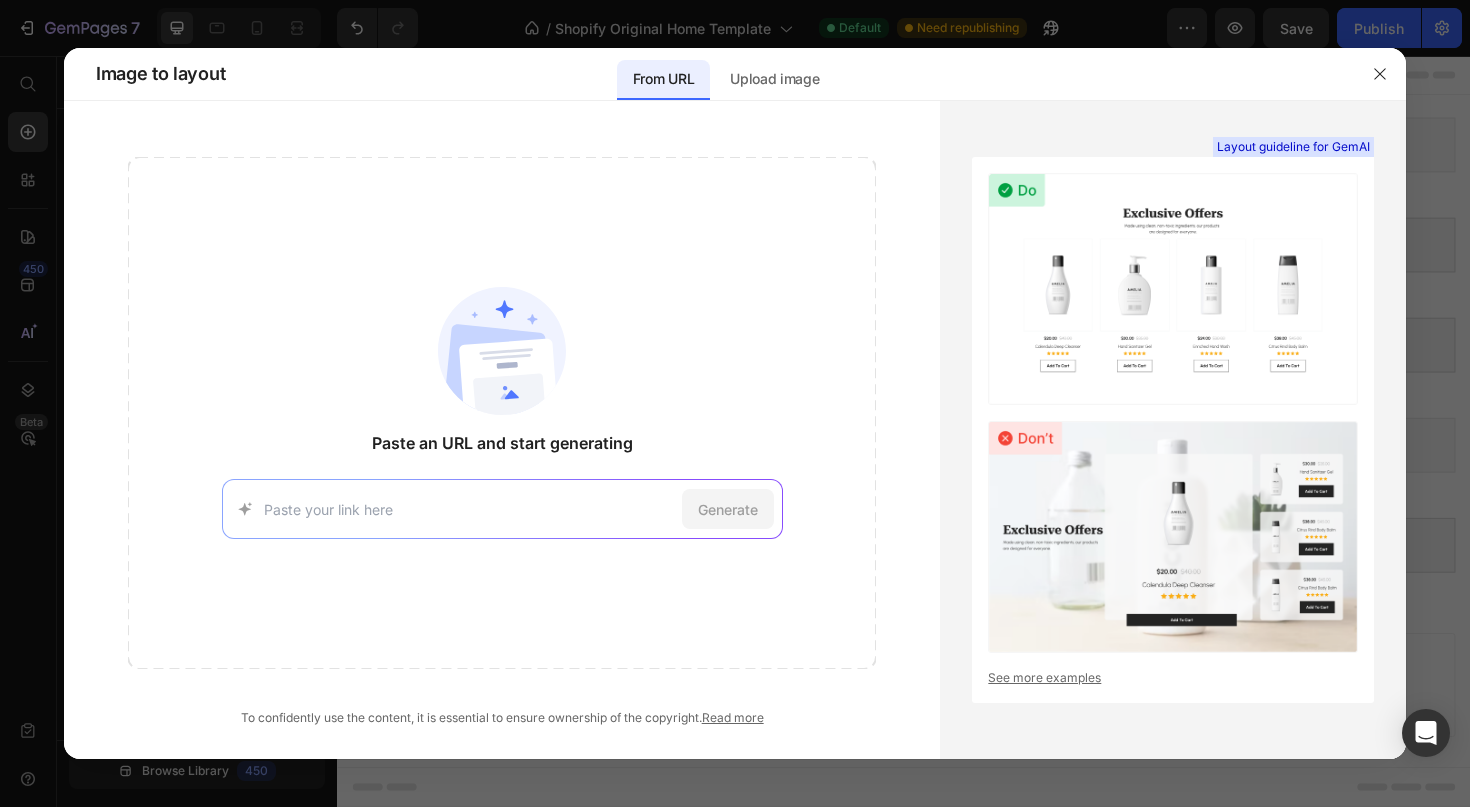 click at bounding box center [1173, 289] 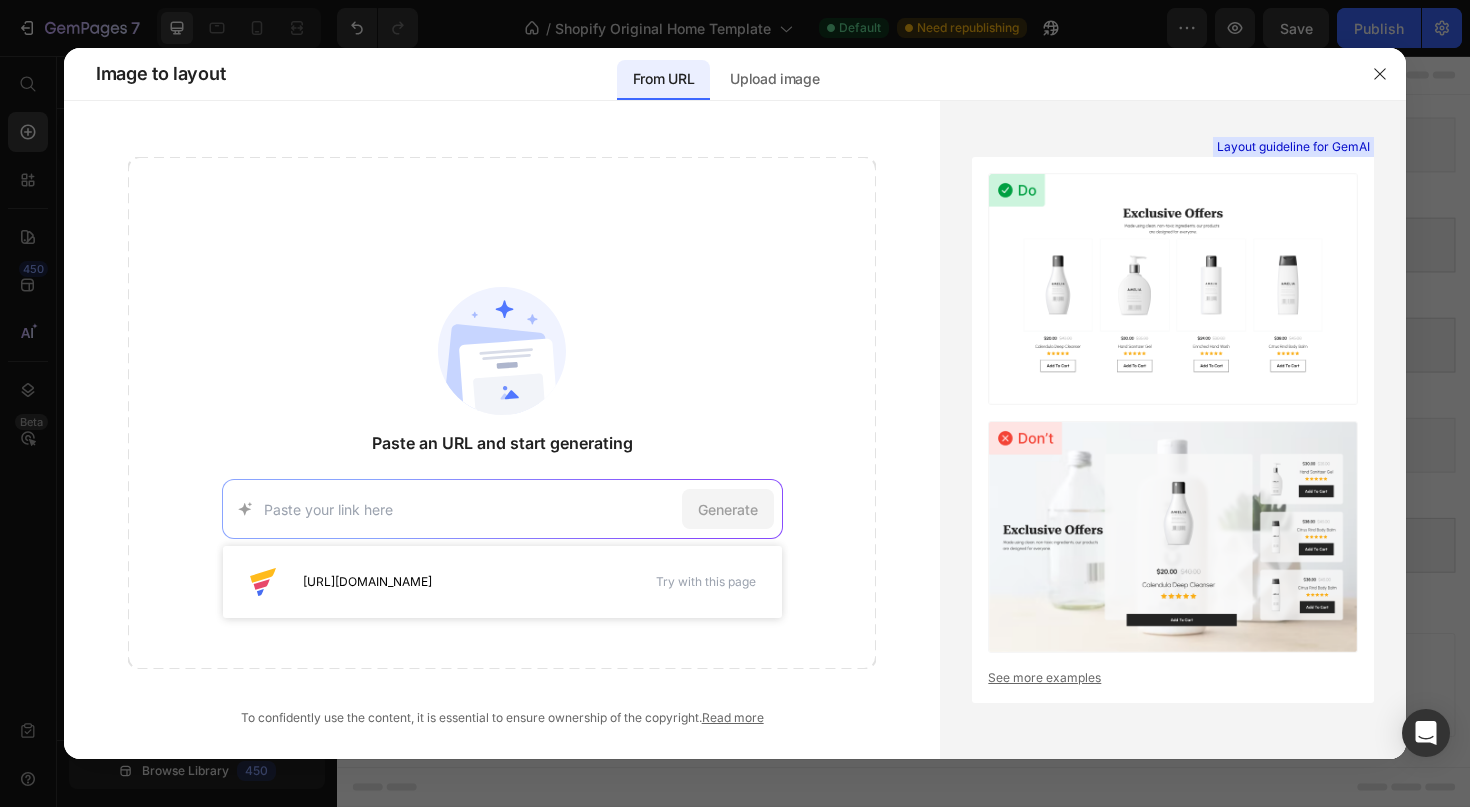 click at bounding box center [469, 509] 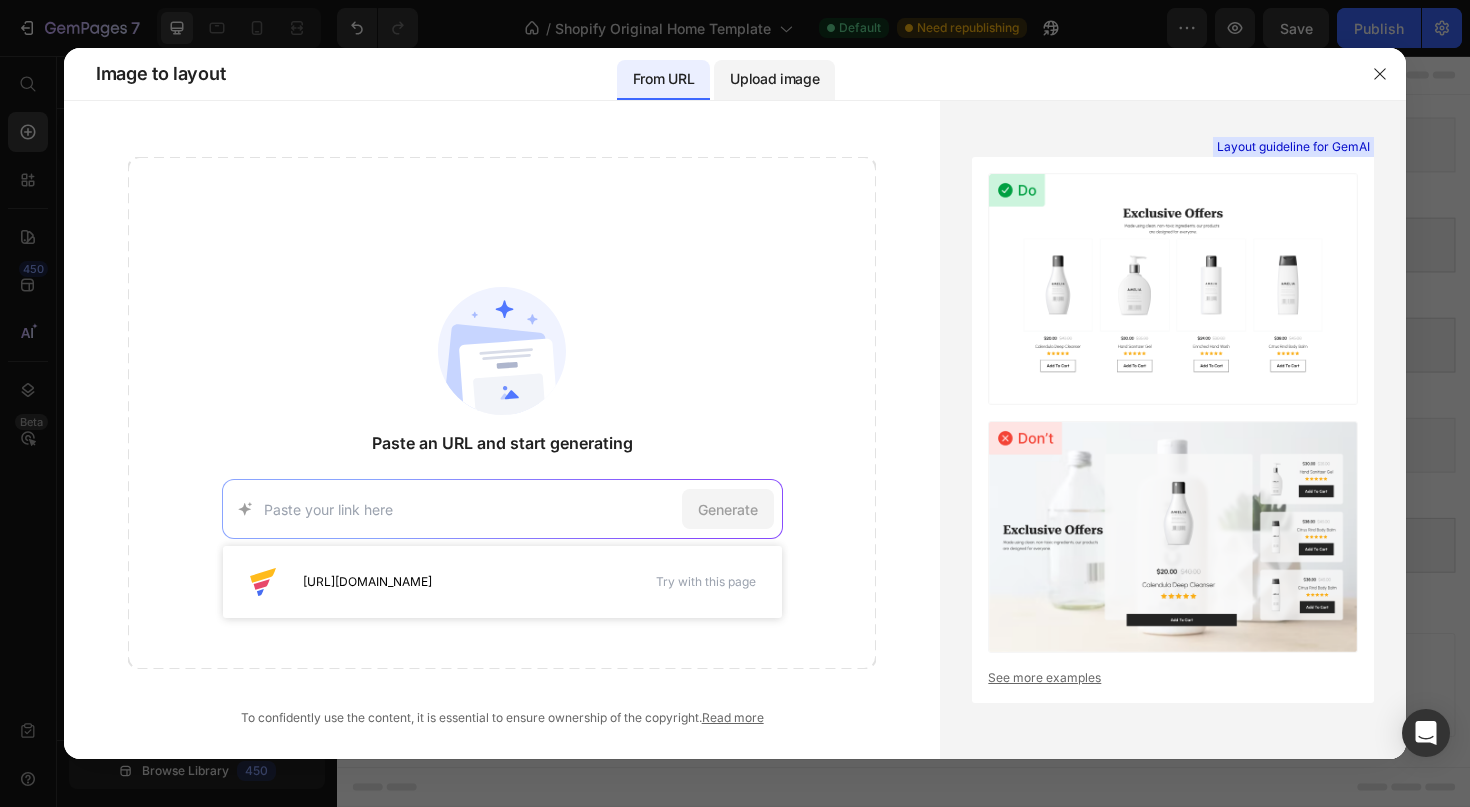 click on "Upload image" at bounding box center (774, 79) 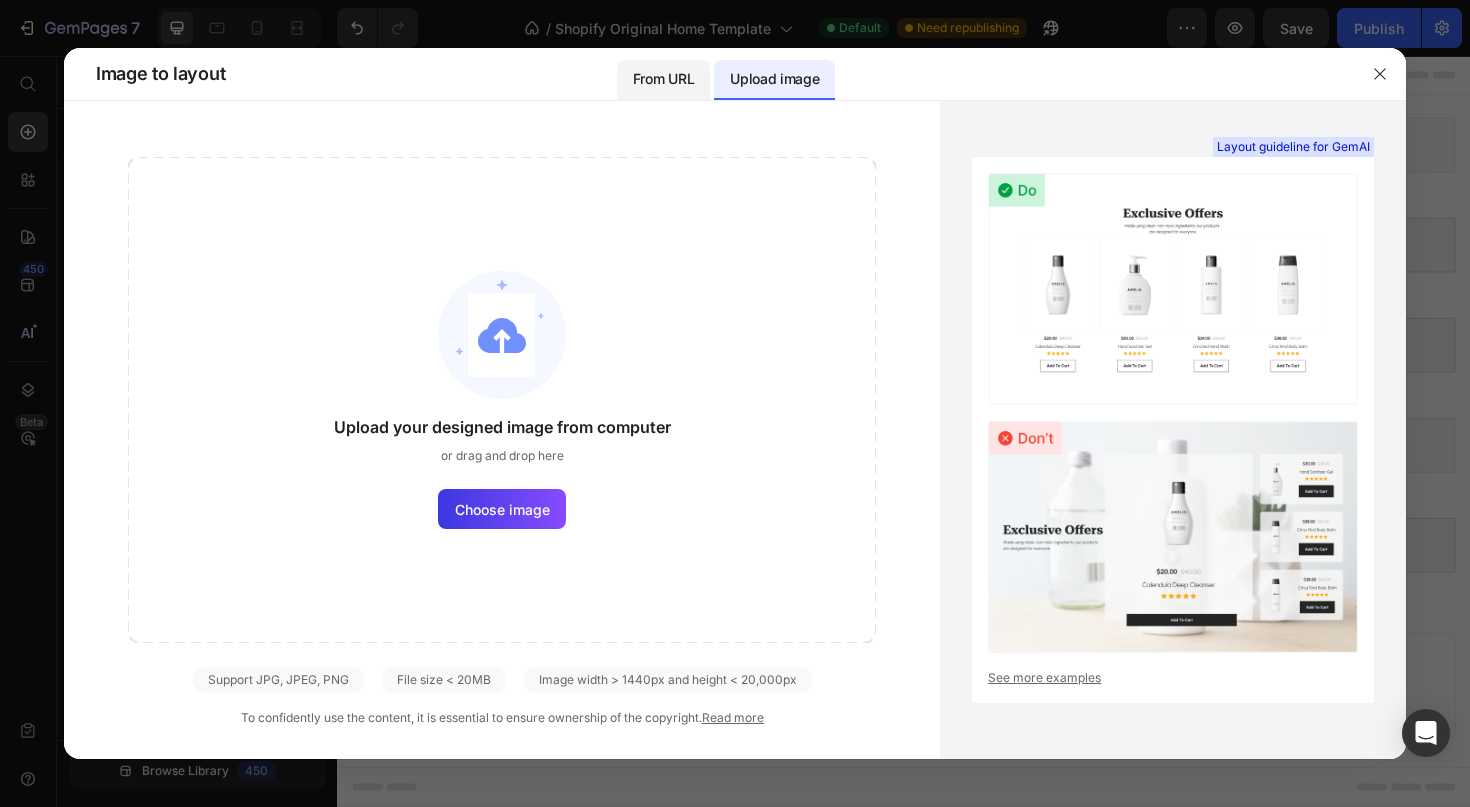 click on "From URL" at bounding box center (663, 79) 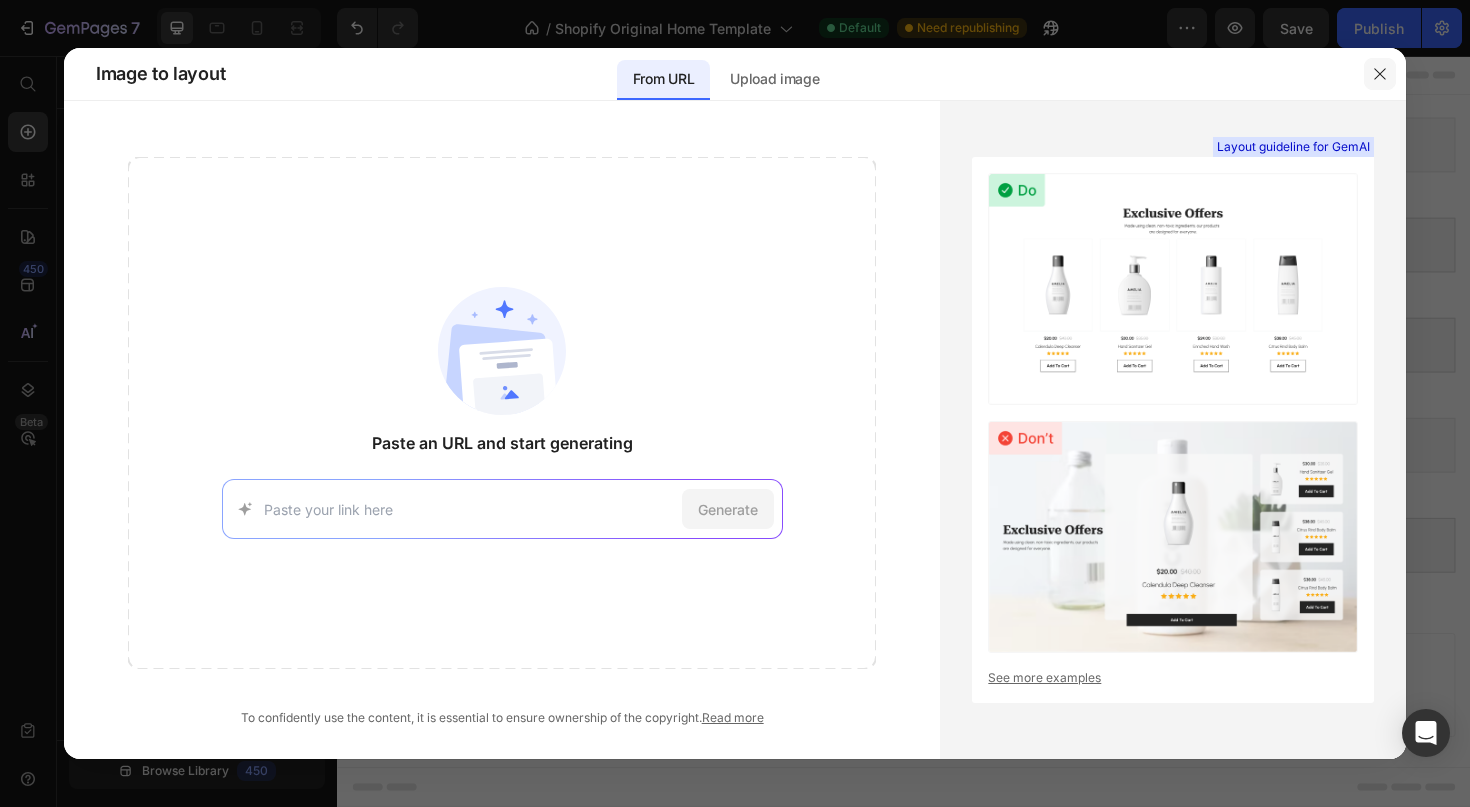 click 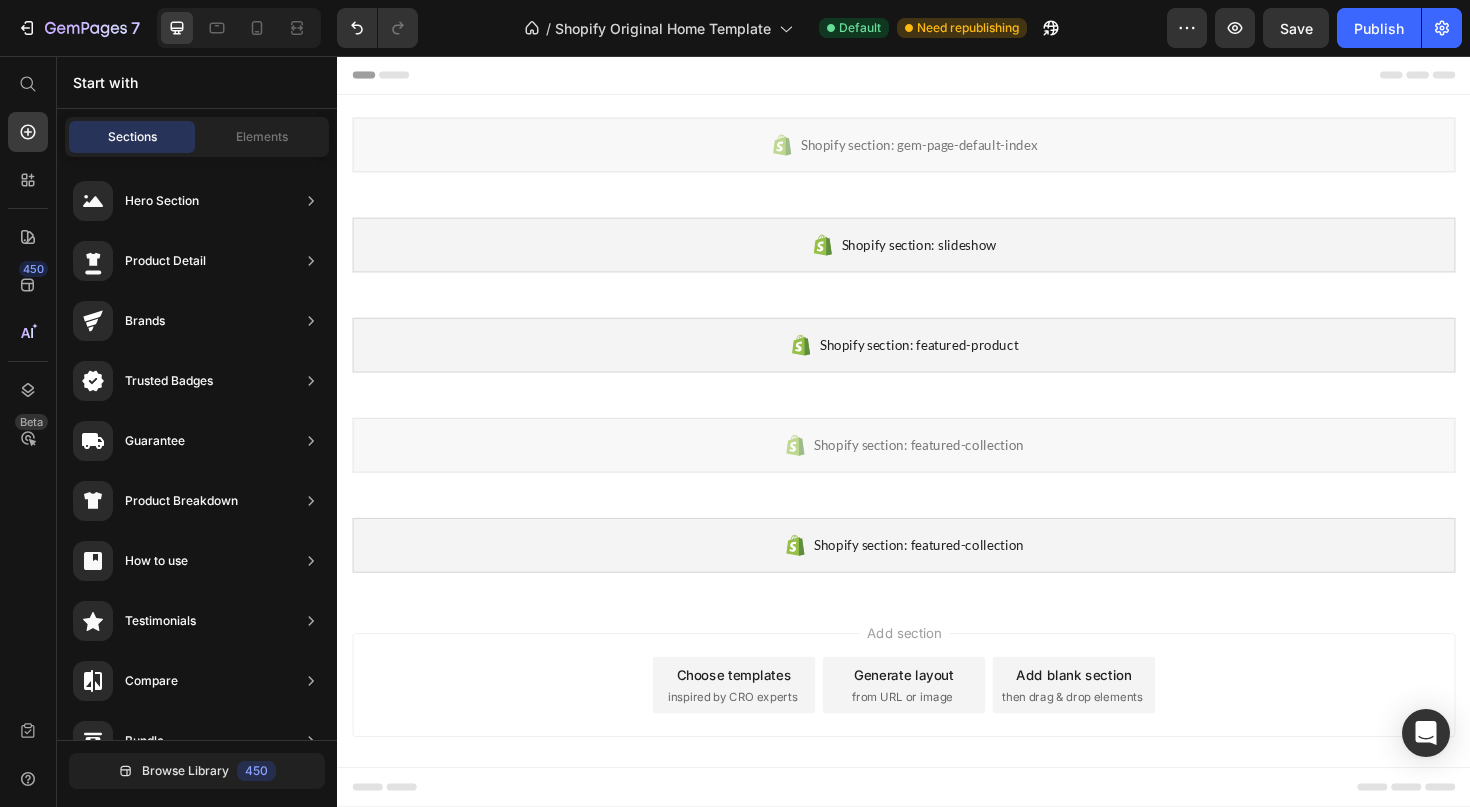 click 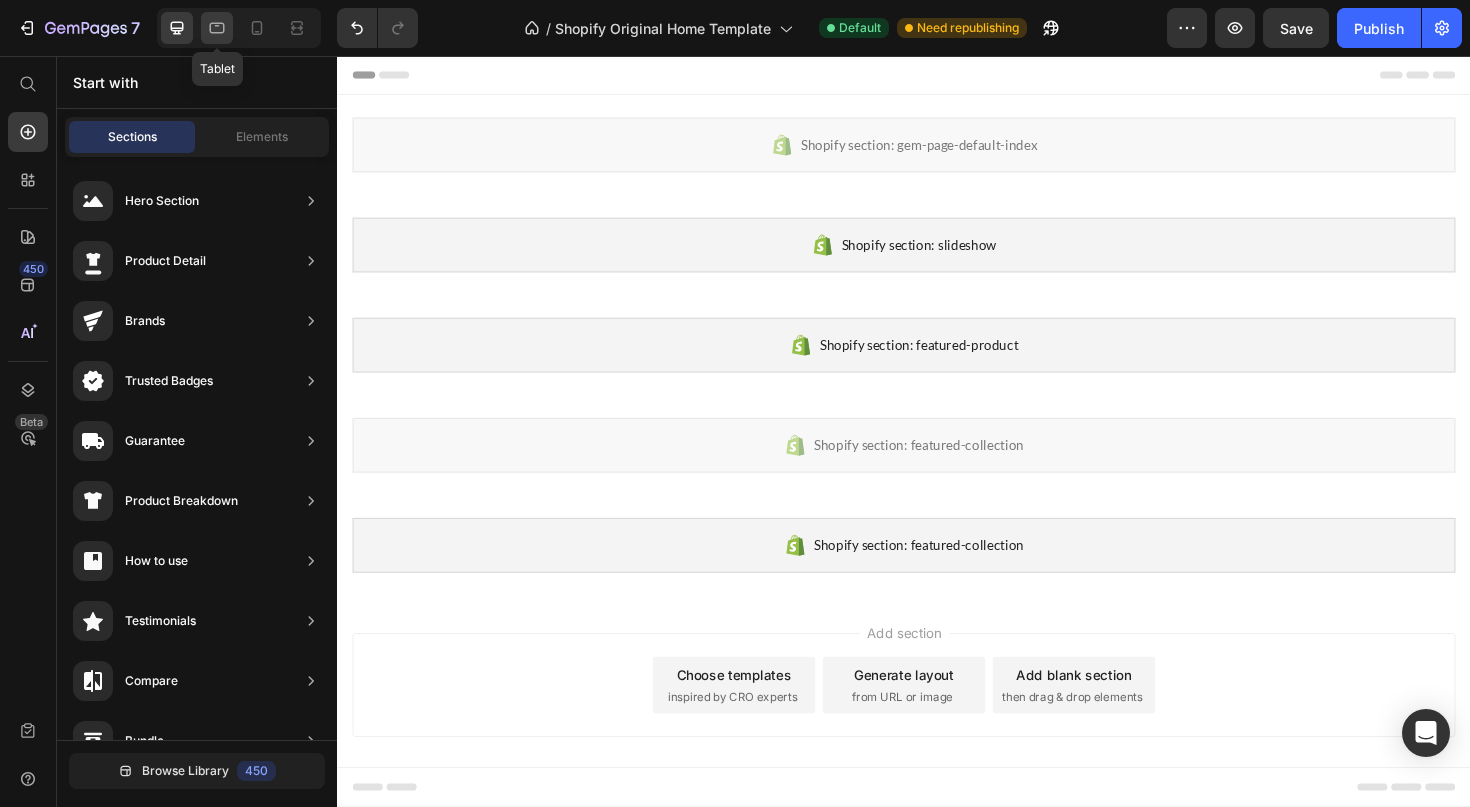 click 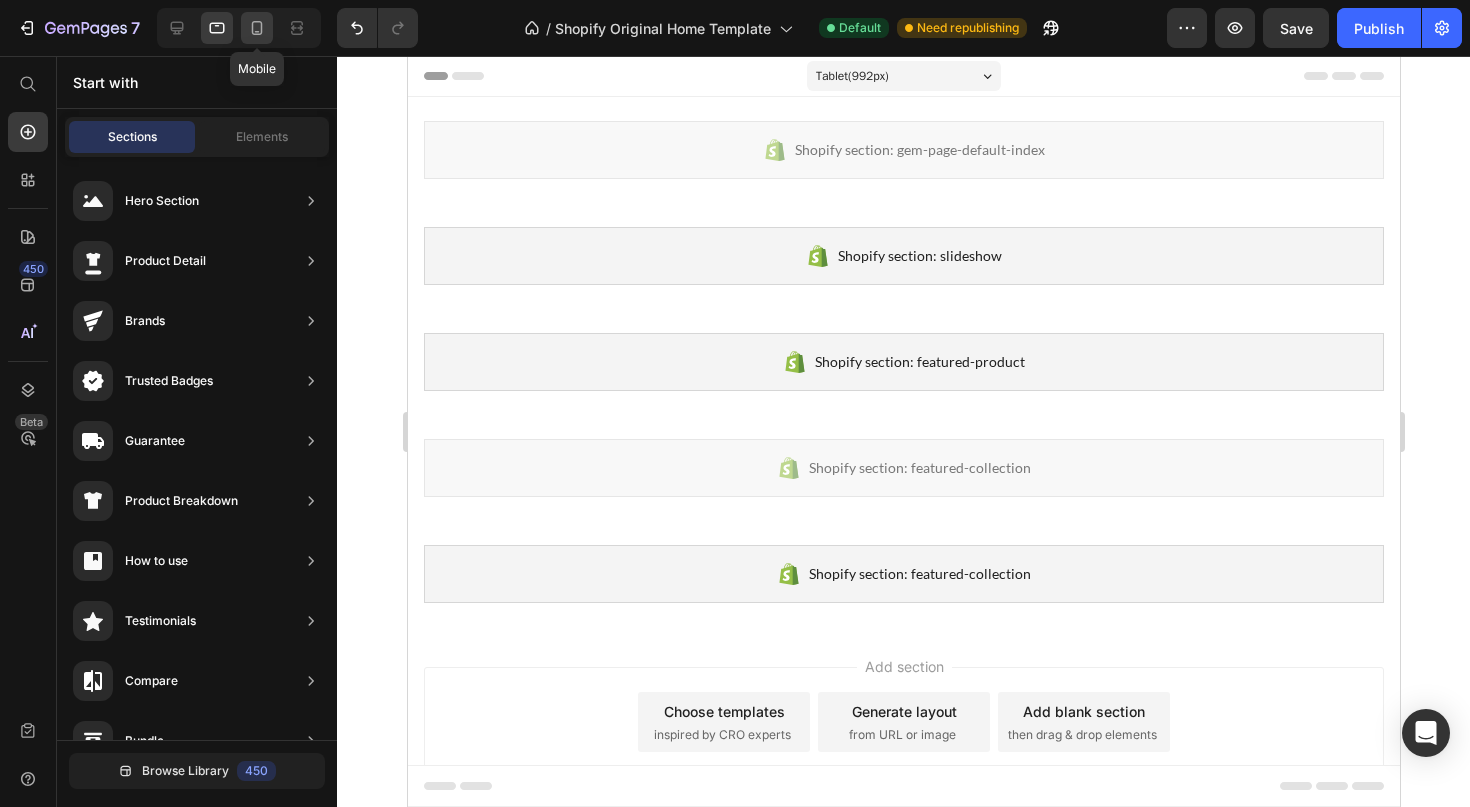 click 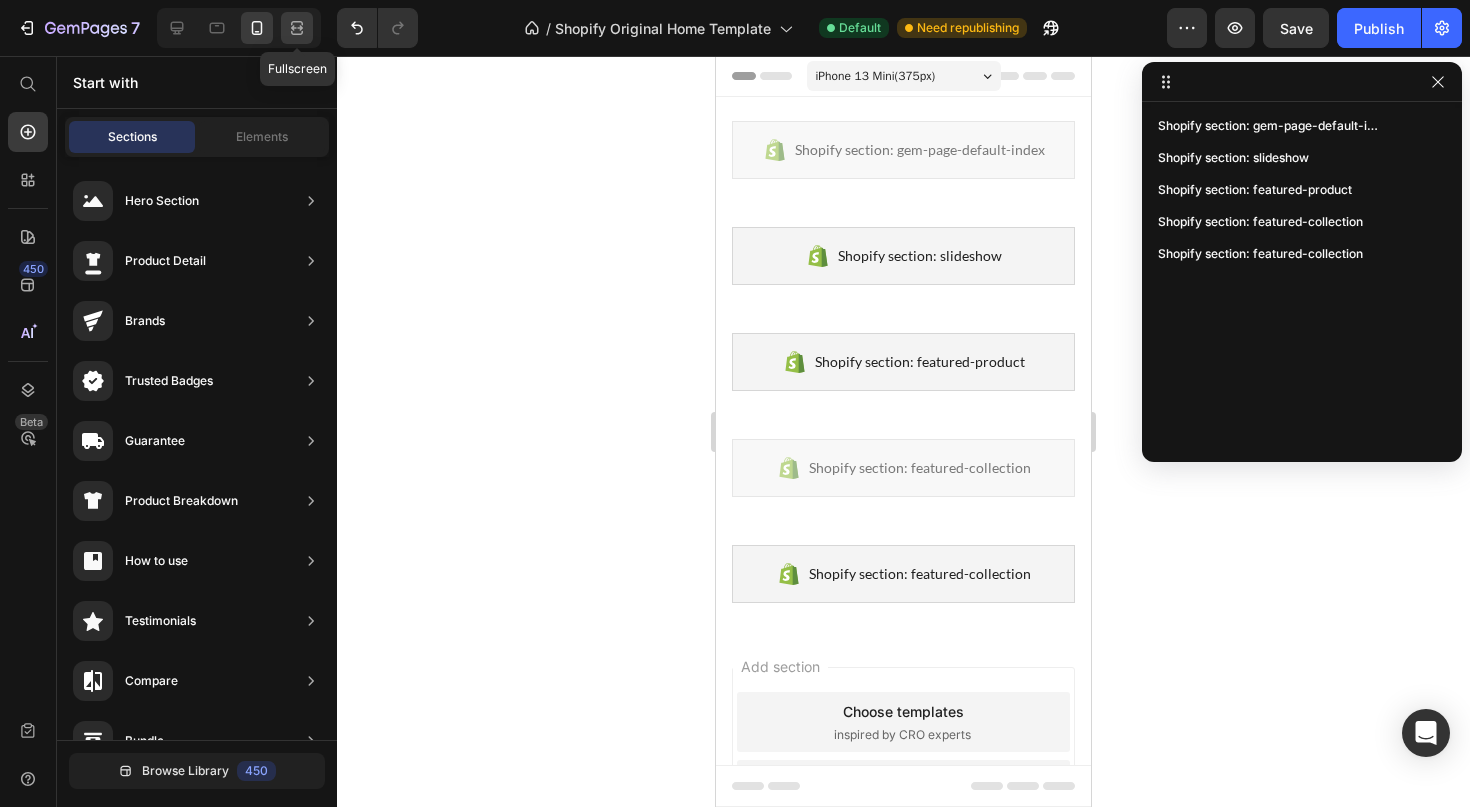 click 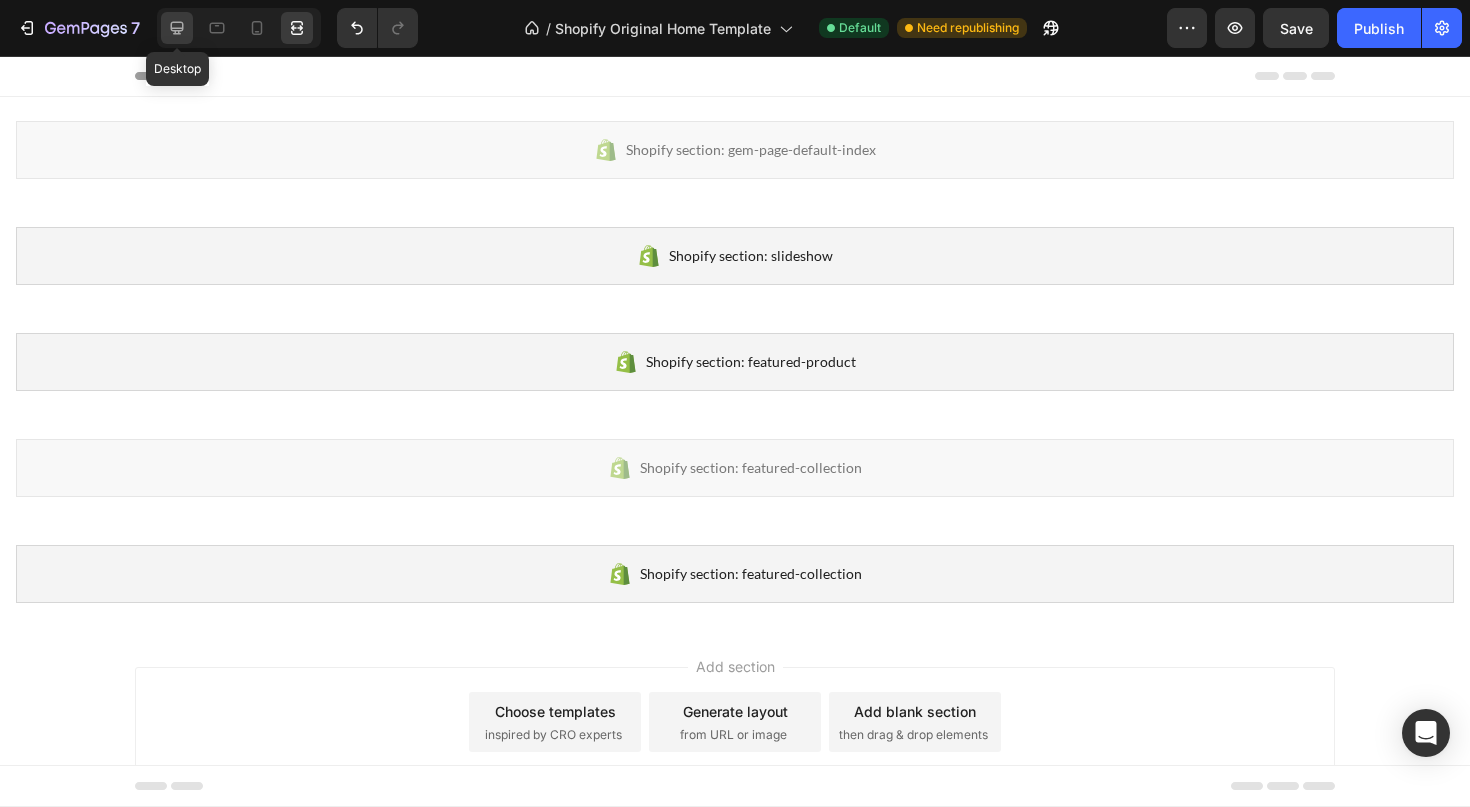 click 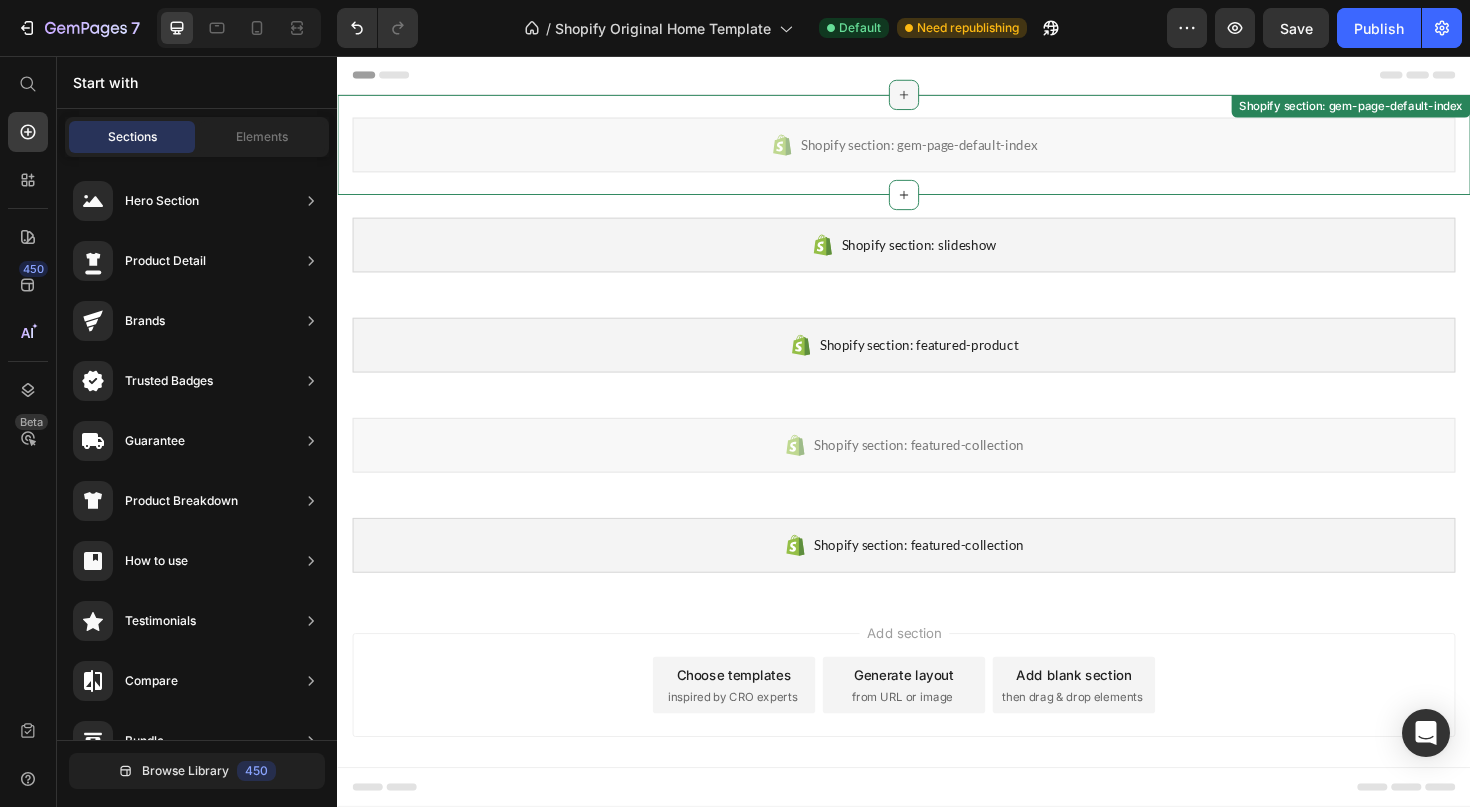 click 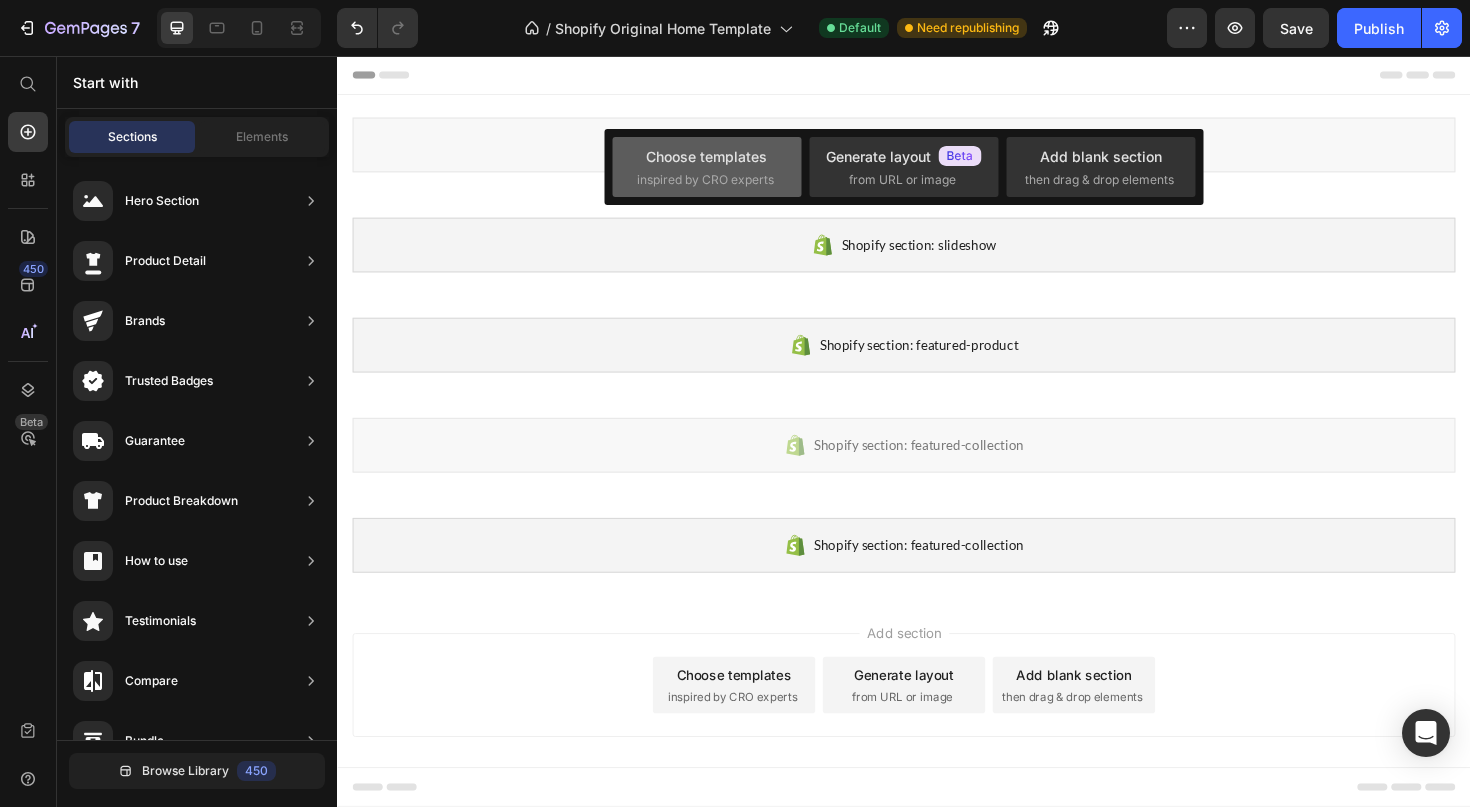 click on "inspired by CRO experts" at bounding box center (705, 180) 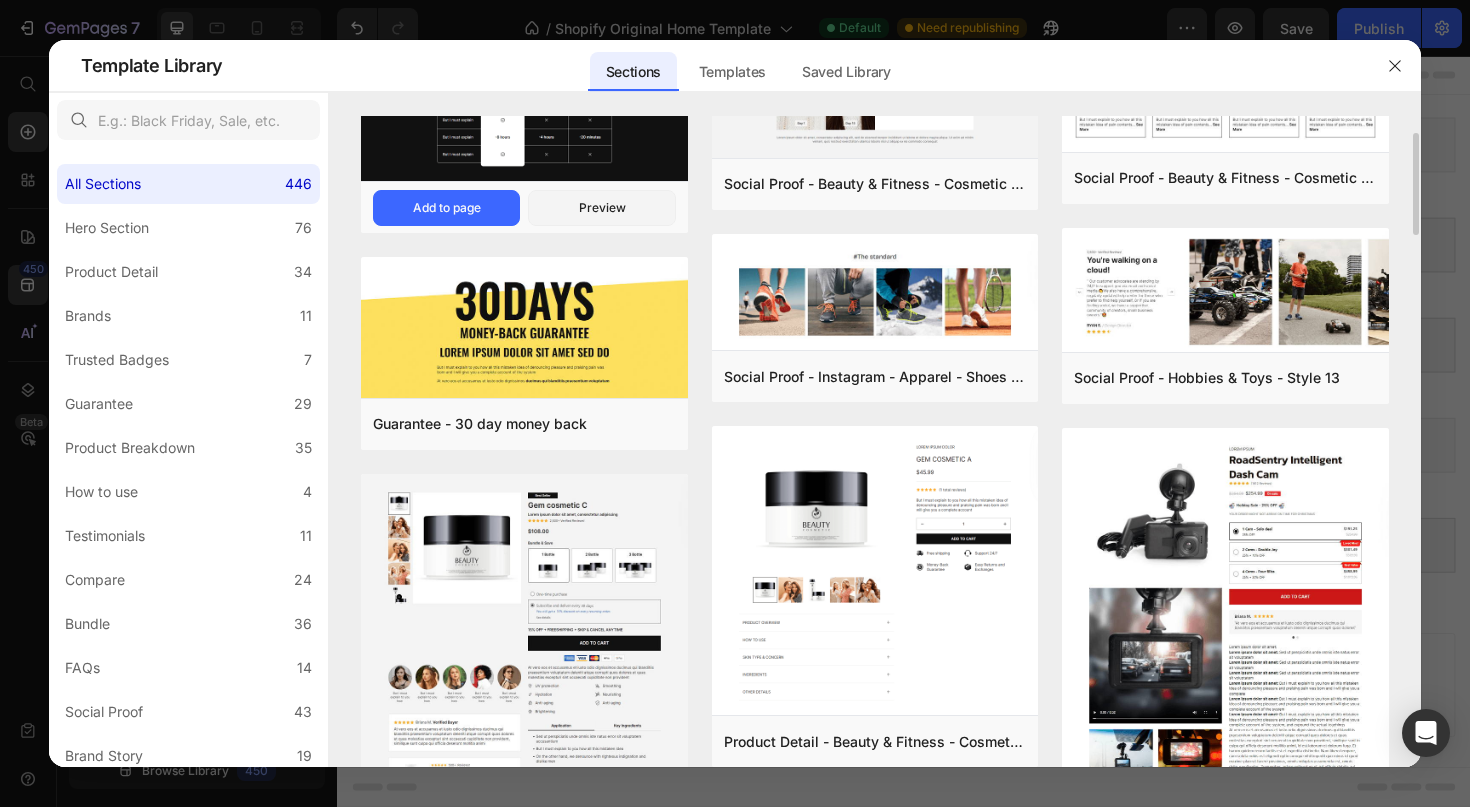 scroll, scrollTop: 0, scrollLeft: 0, axis: both 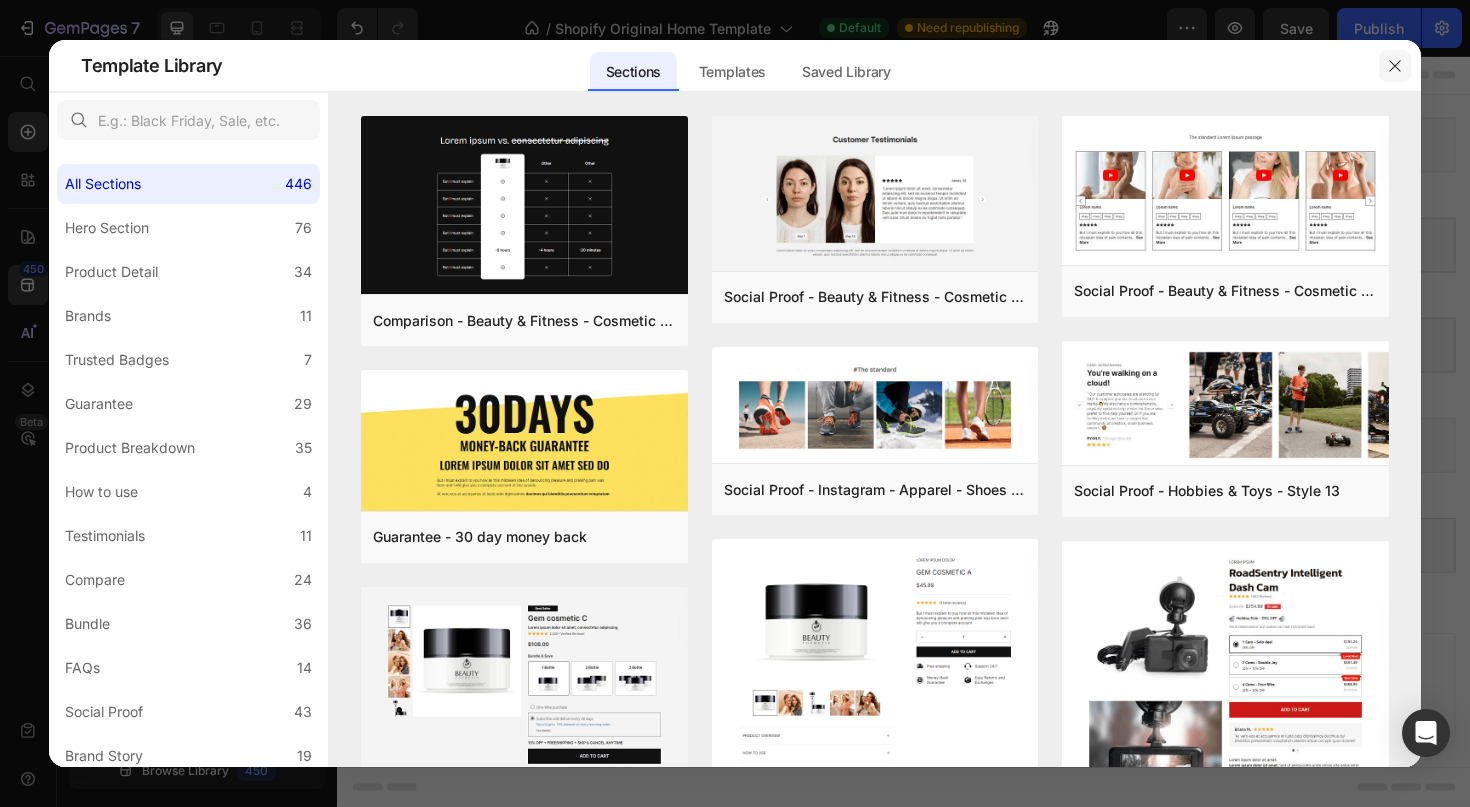 click 